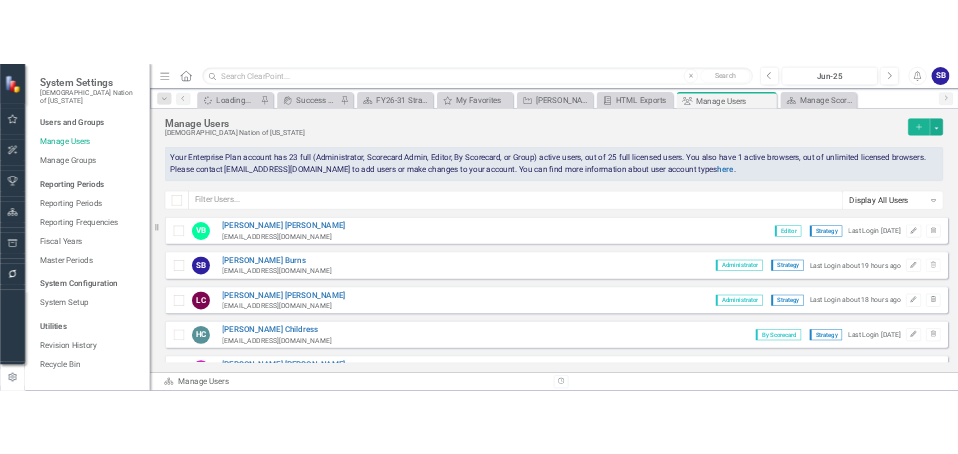 scroll, scrollTop: 0, scrollLeft: 0, axis: both 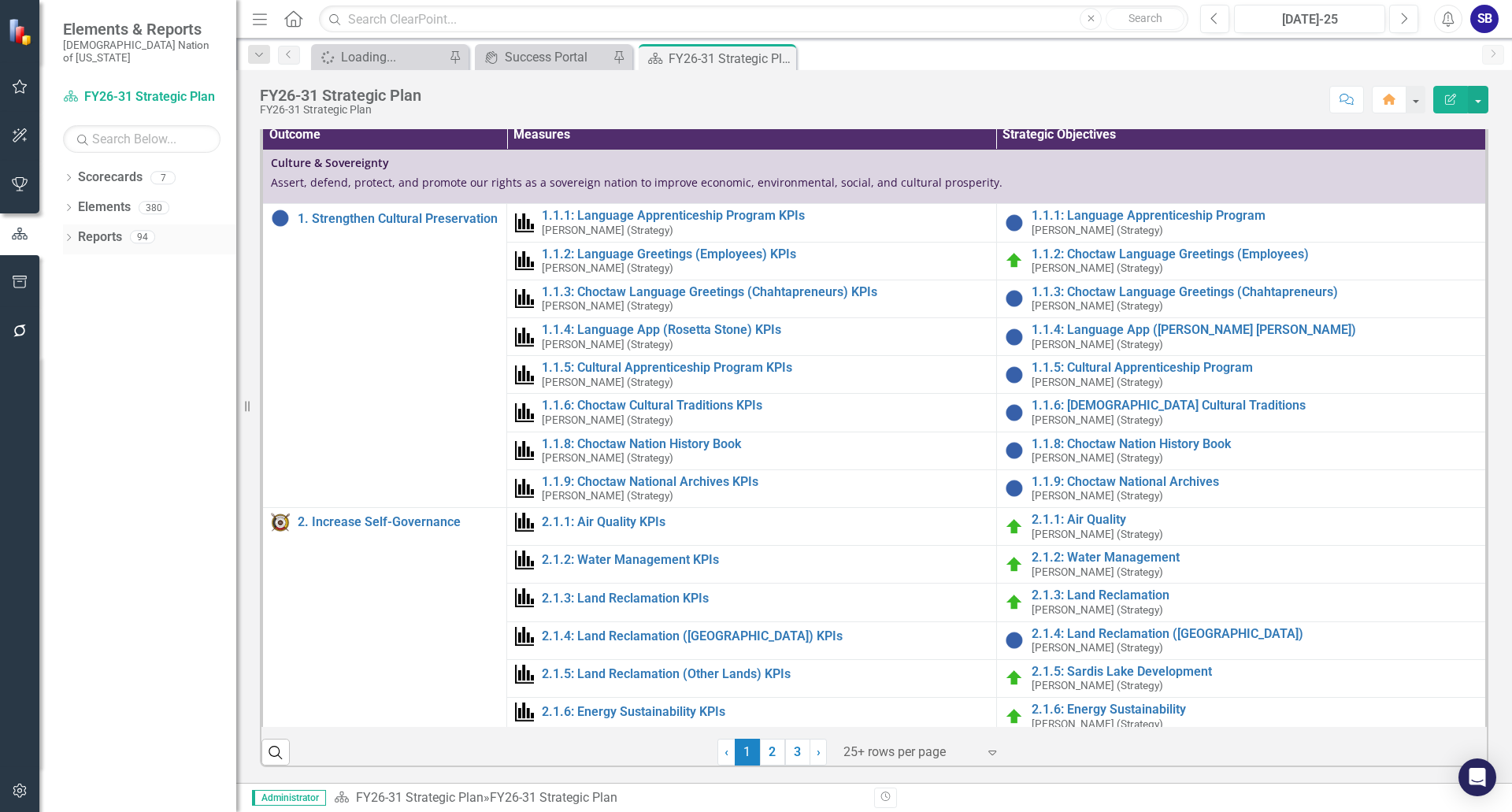 click on "Dropdown Reports 94" at bounding box center (150, 239) 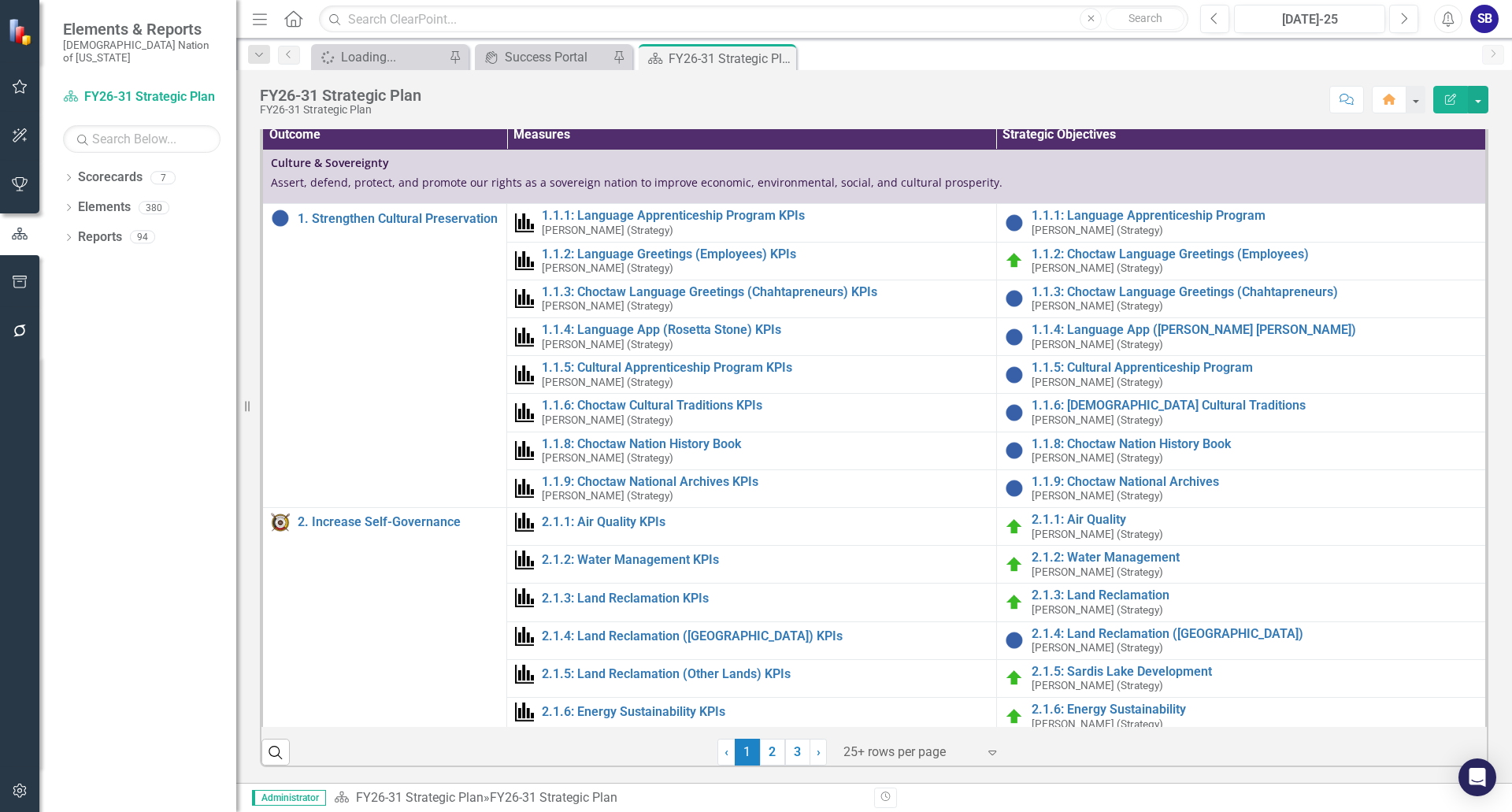 click 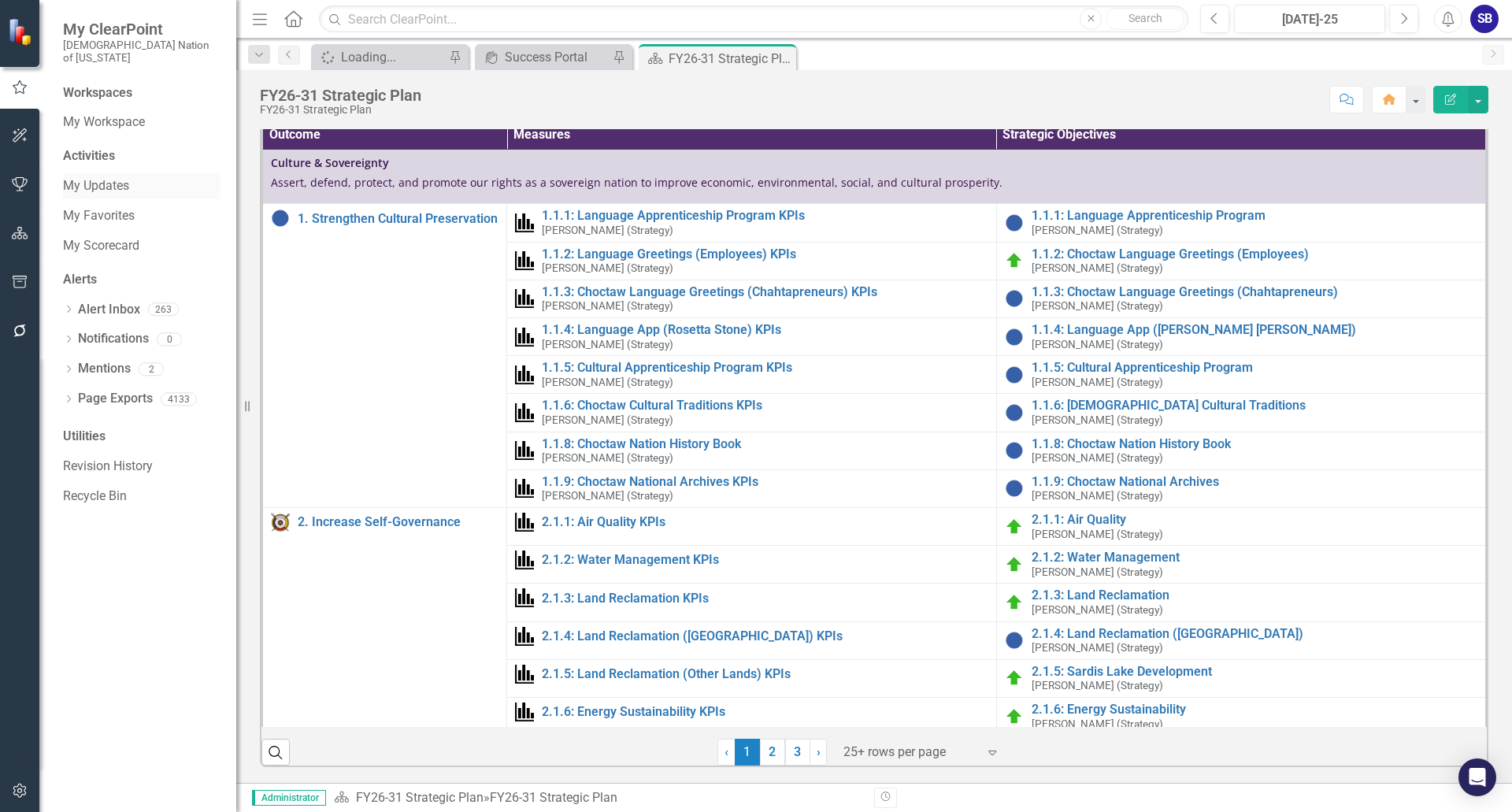 click on "My Updates" at bounding box center (142, 186) 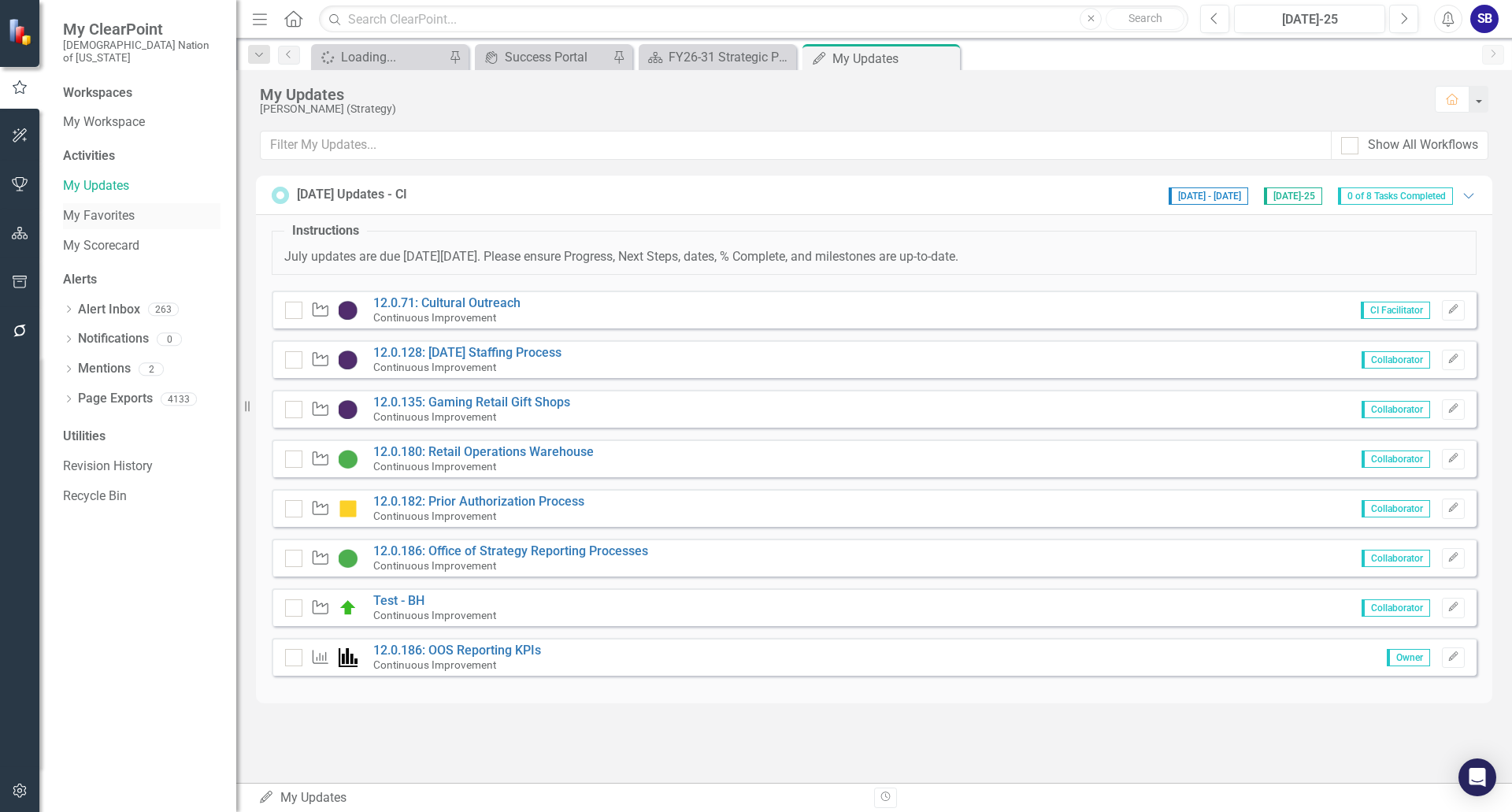 click on "My Favorites" at bounding box center [142, 216] 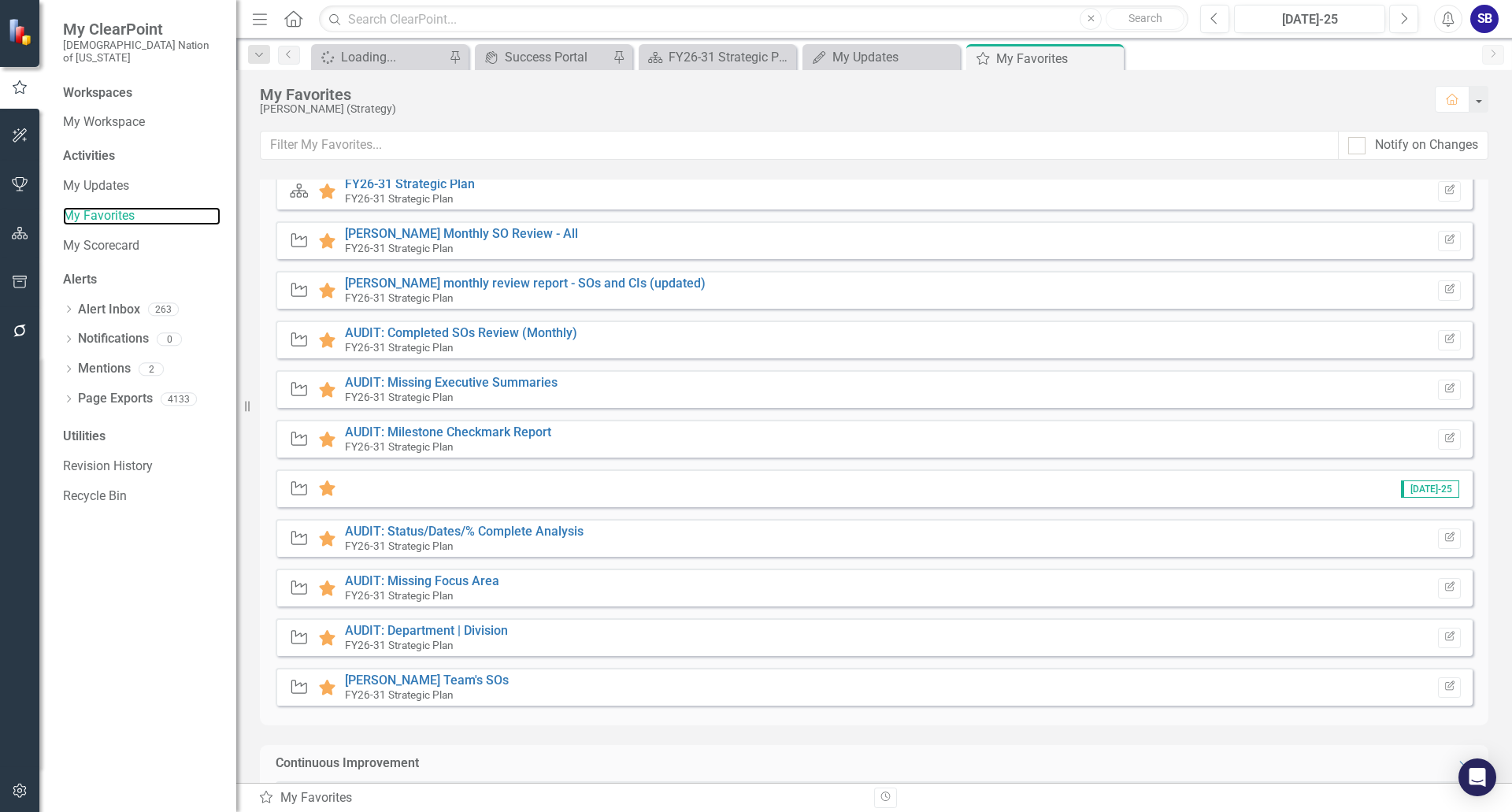 scroll, scrollTop: 79, scrollLeft: 0, axis: vertical 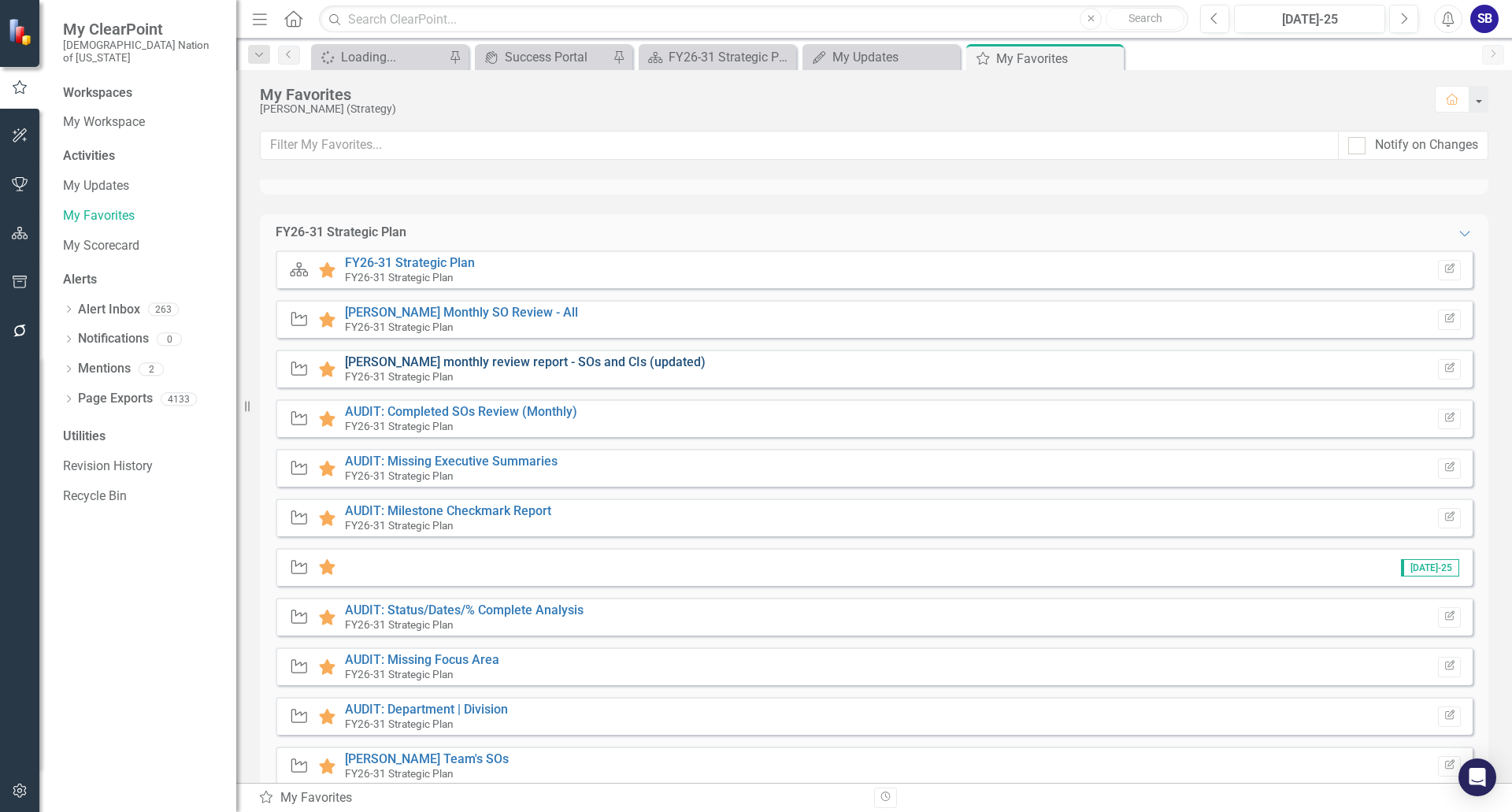 click on "[PERSON_NAME] monthly review report - SOs and CIs (updated)" at bounding box center [525, 362] 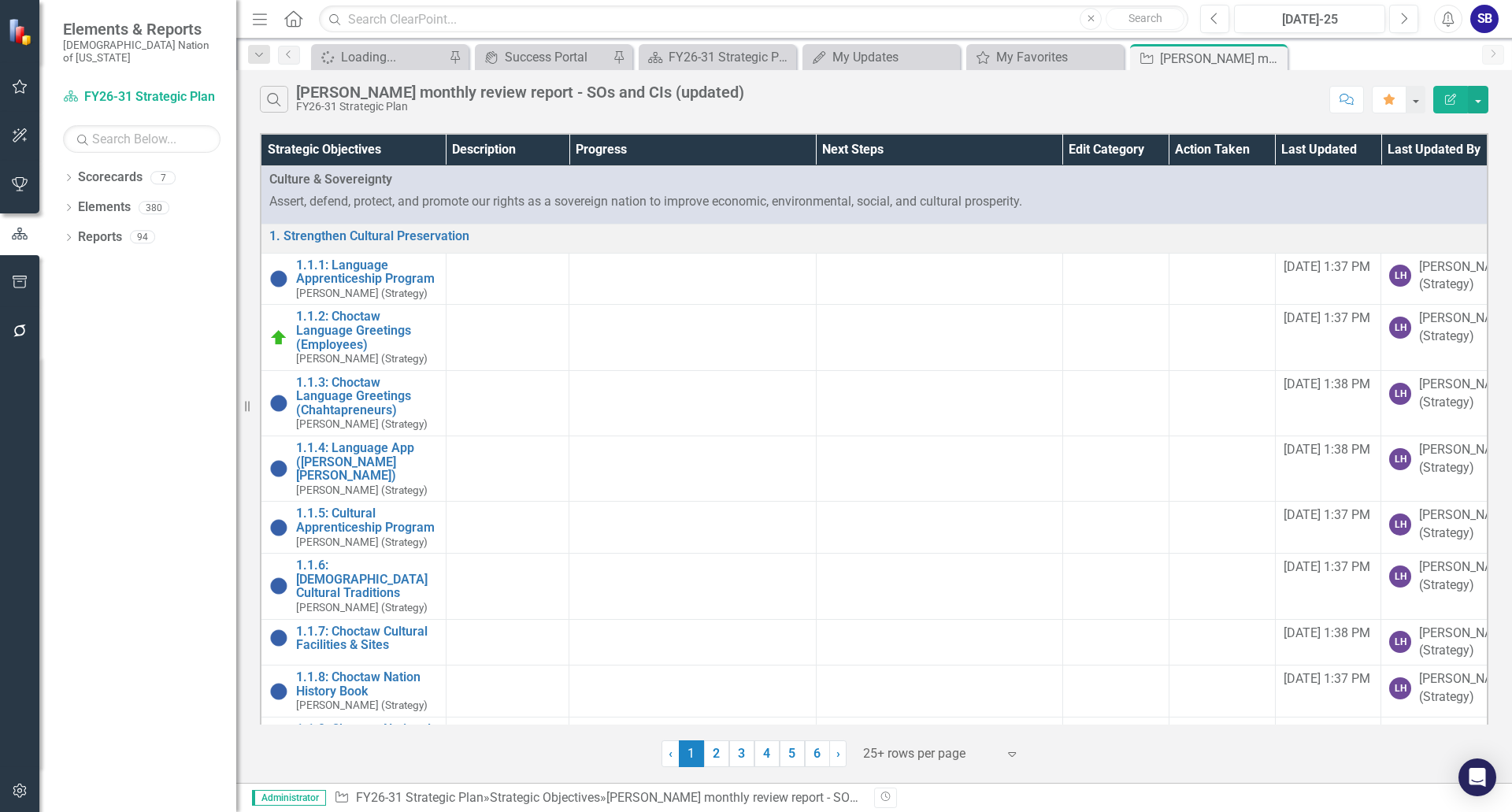 click on "Expand" at bounding box center [1016, 754] 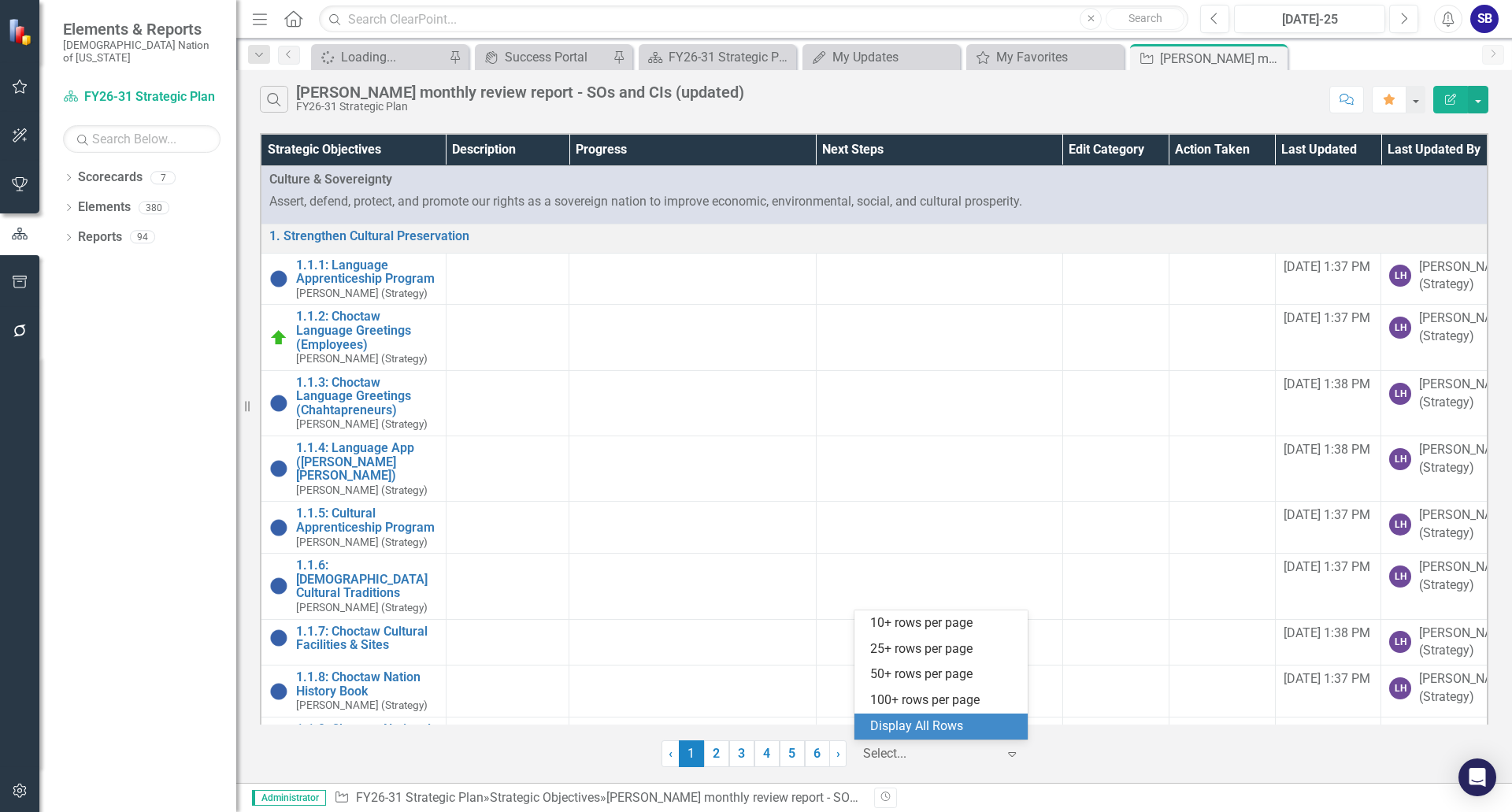 click on "Display All Rows" at bounding box center [944, 726] 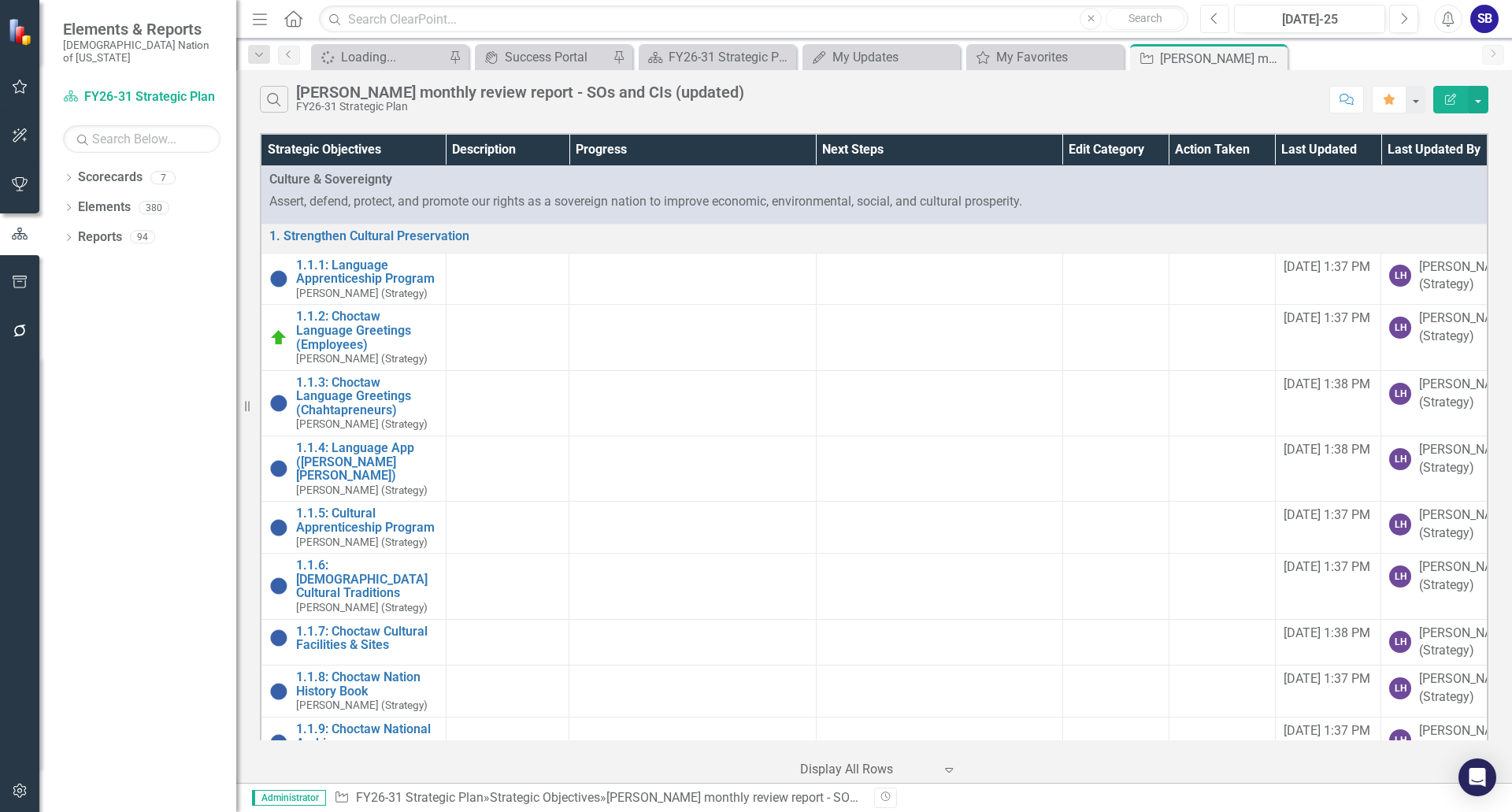 click on "Previous" at bounding box center [1214, 19] 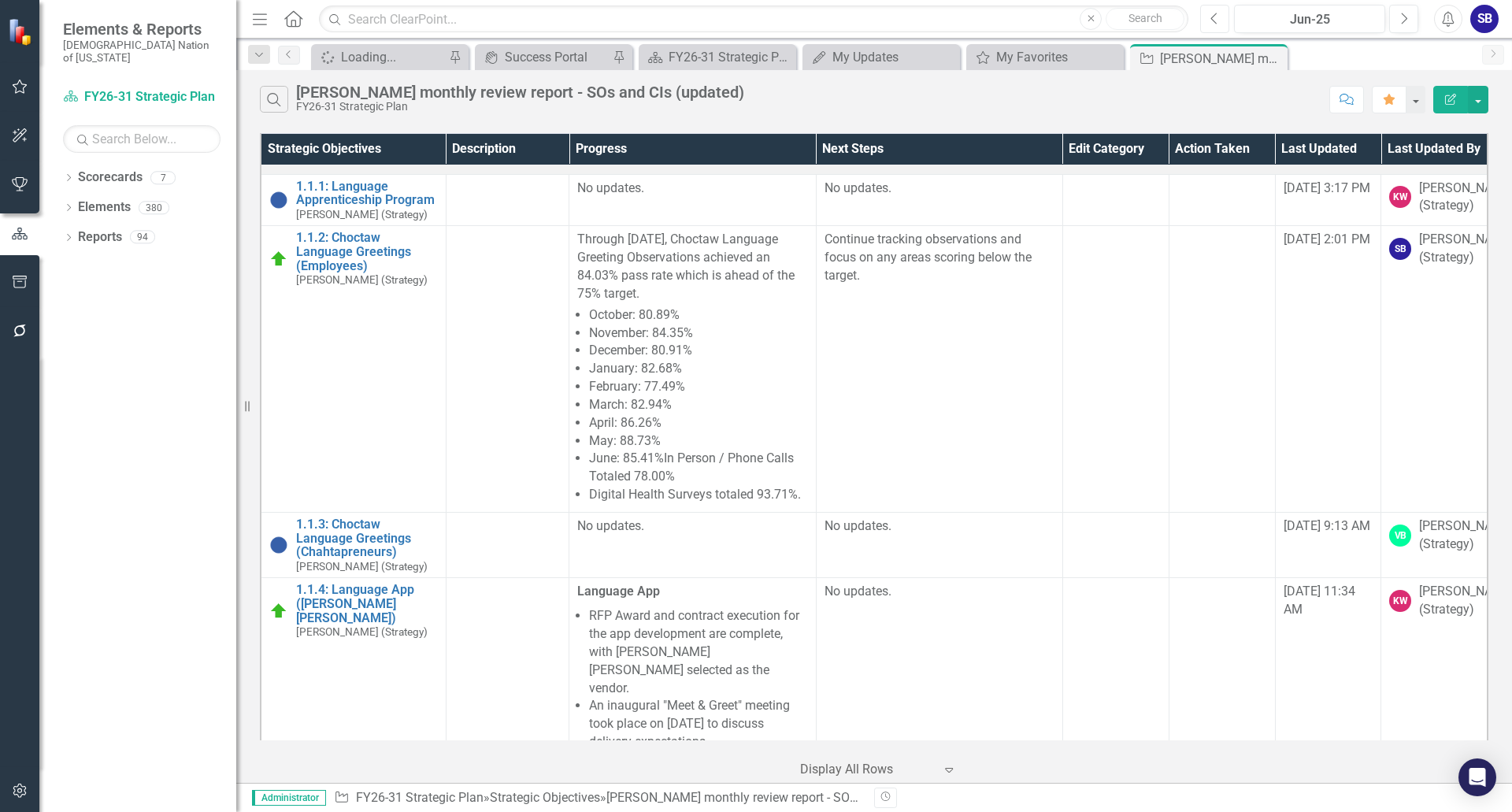 scroll, scrollTop: 0, scrollLeft: 0, axis: both 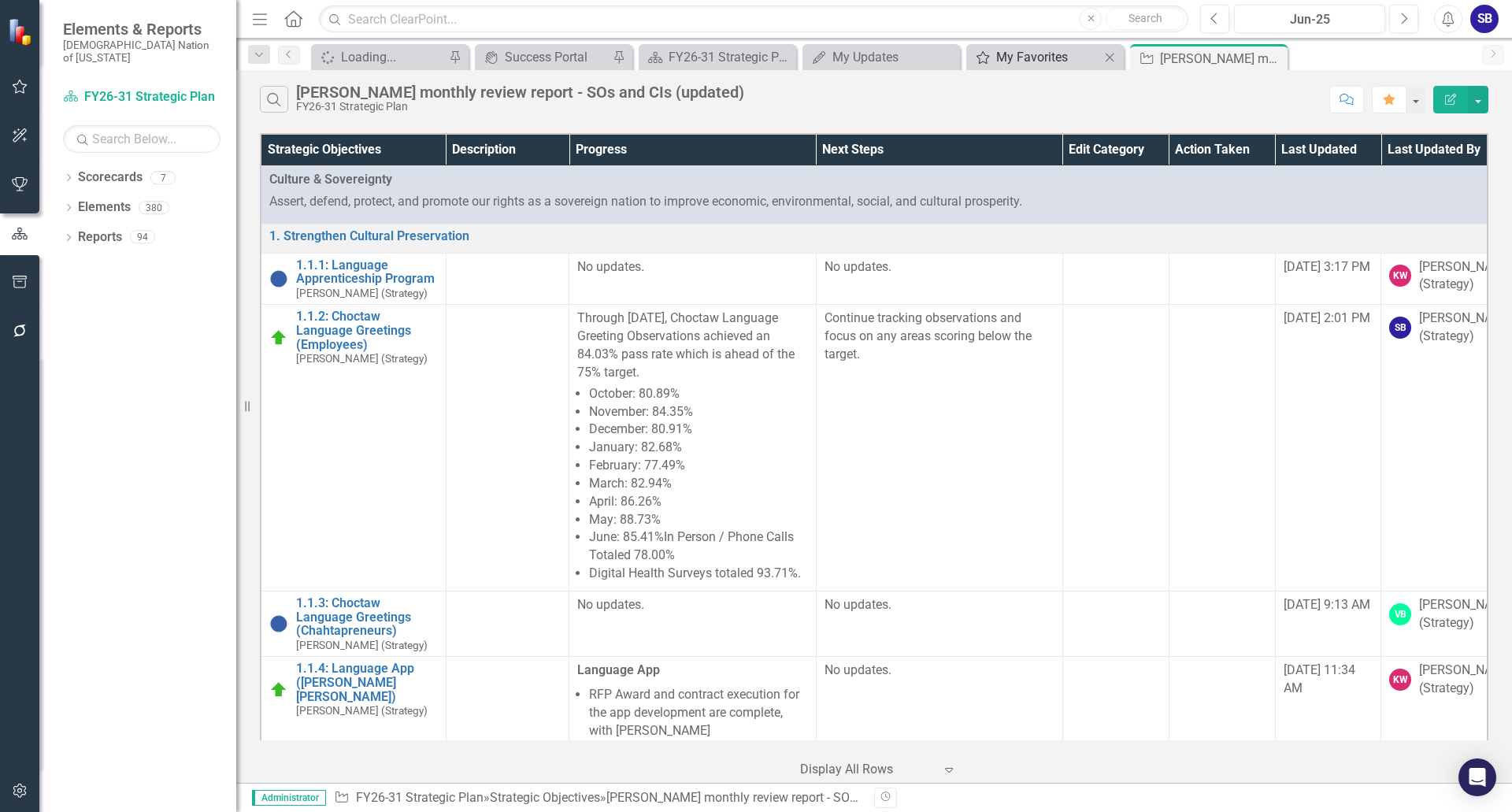 click on "My Favorites" at bounding box center [1048, 57] 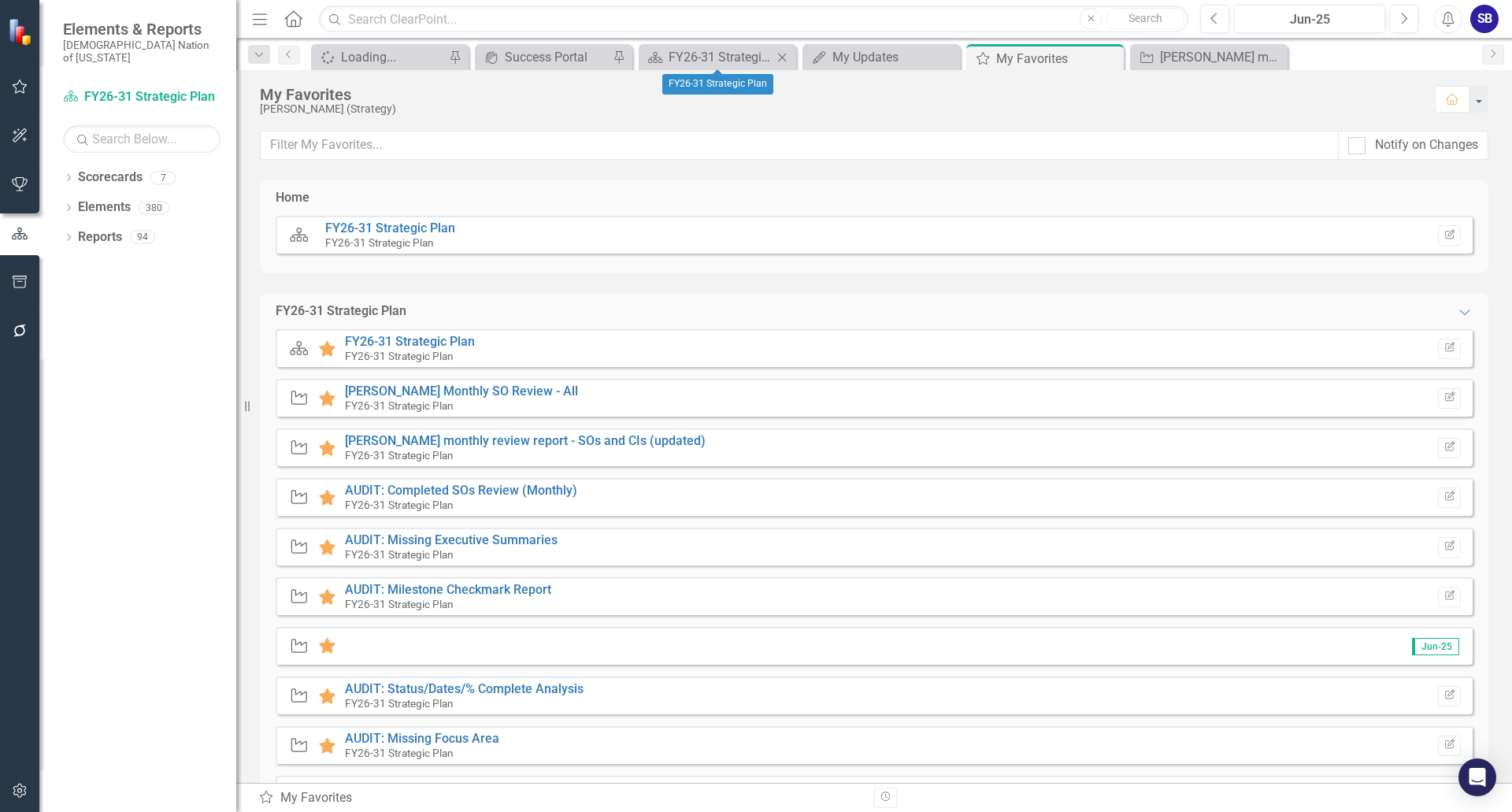click on "Close" 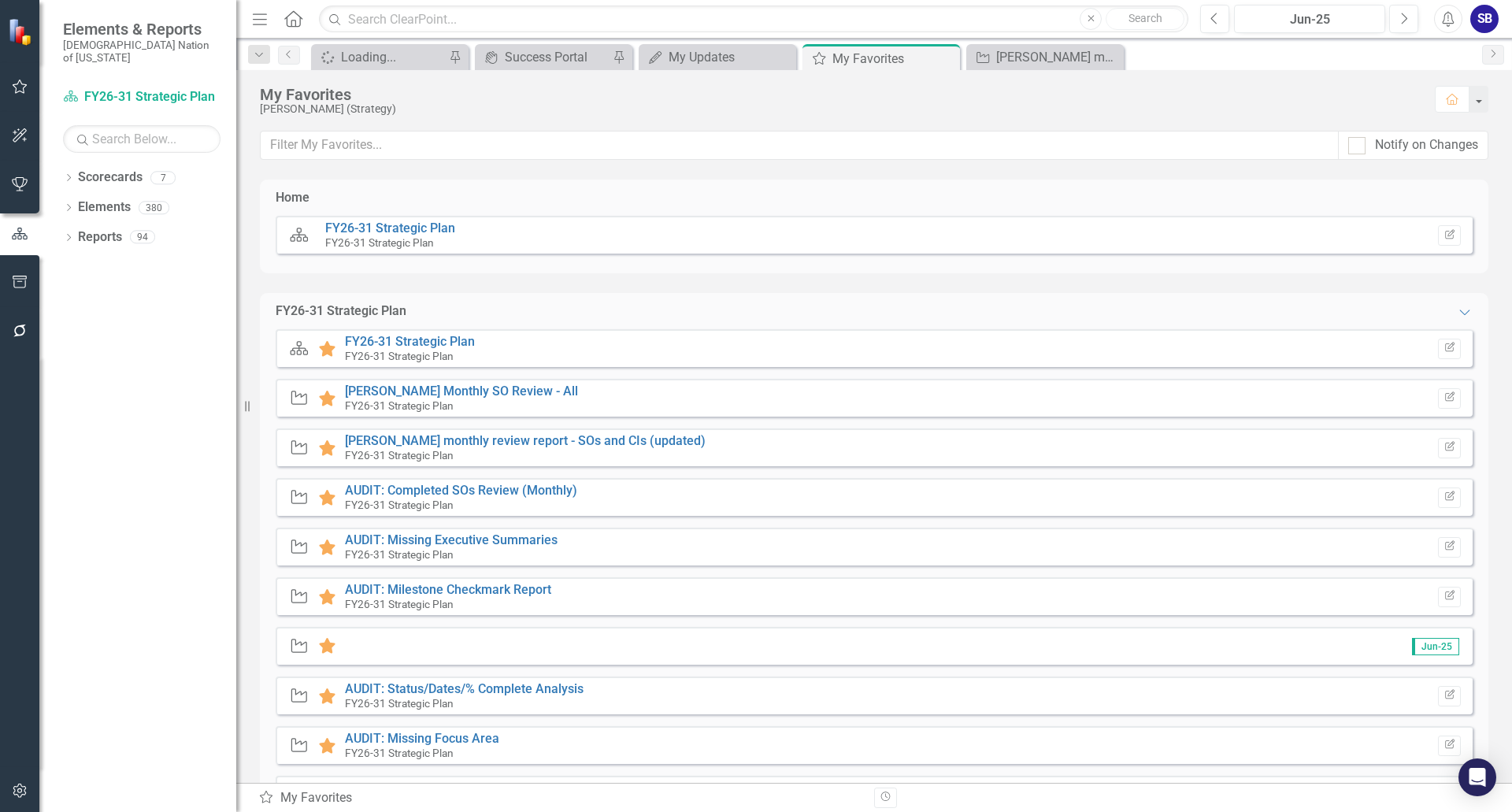 scroll, scrollTop: 79, scrollLeft: 0, axis: vertical 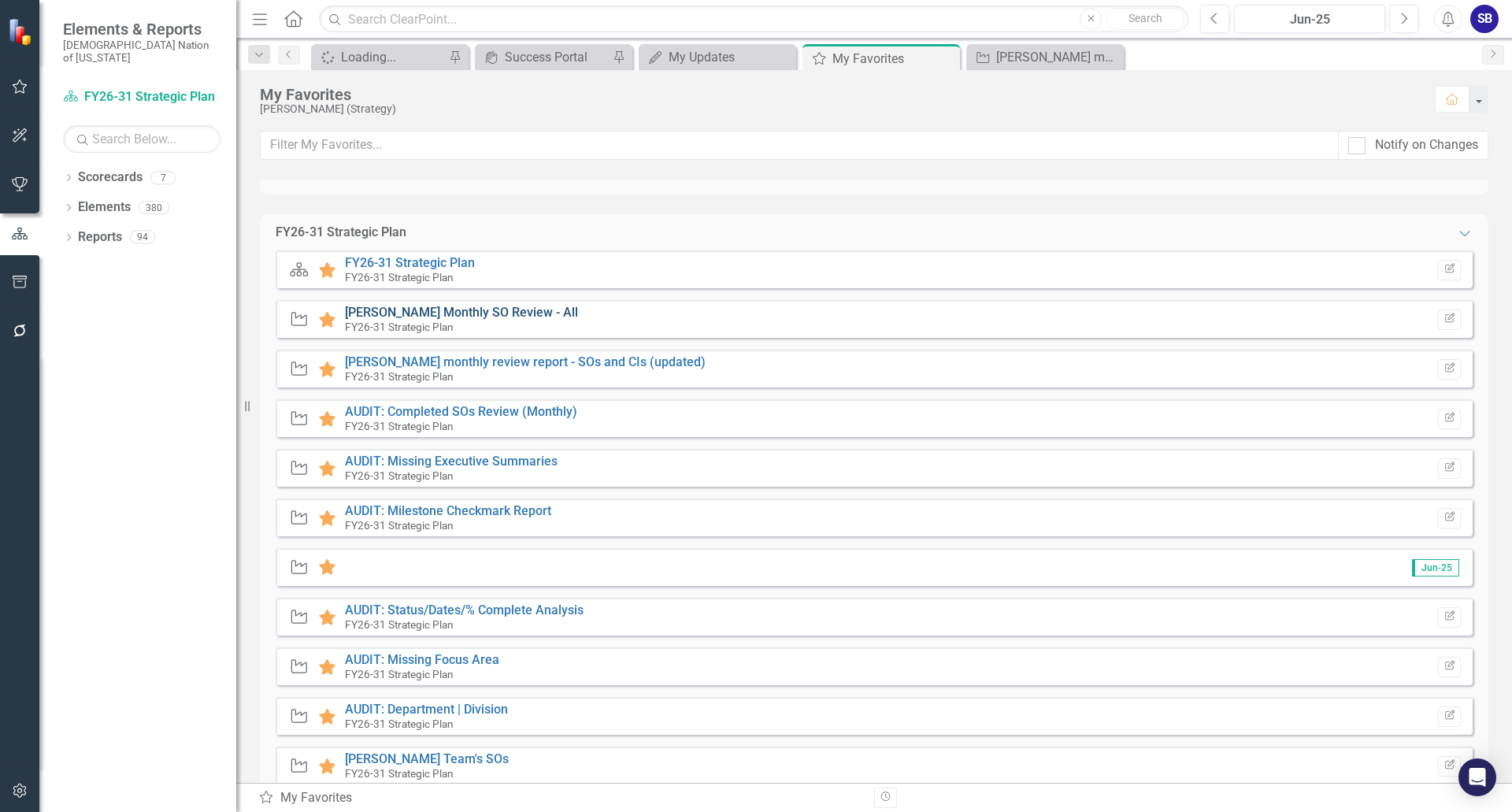 click on "[PERSON_NAME] Monthly SO Review - All" at bounding box center [461, 312] 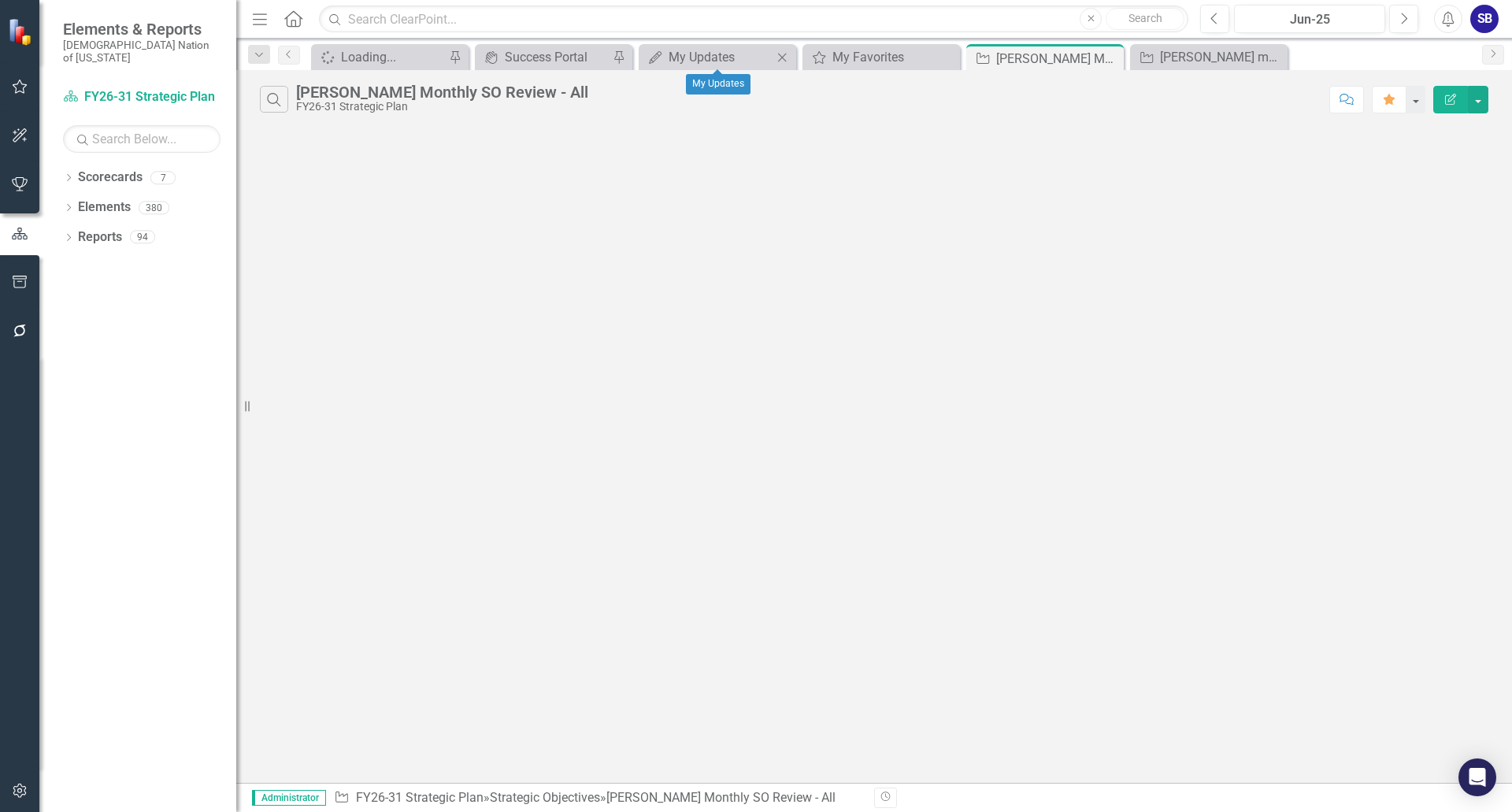 click on "Close" 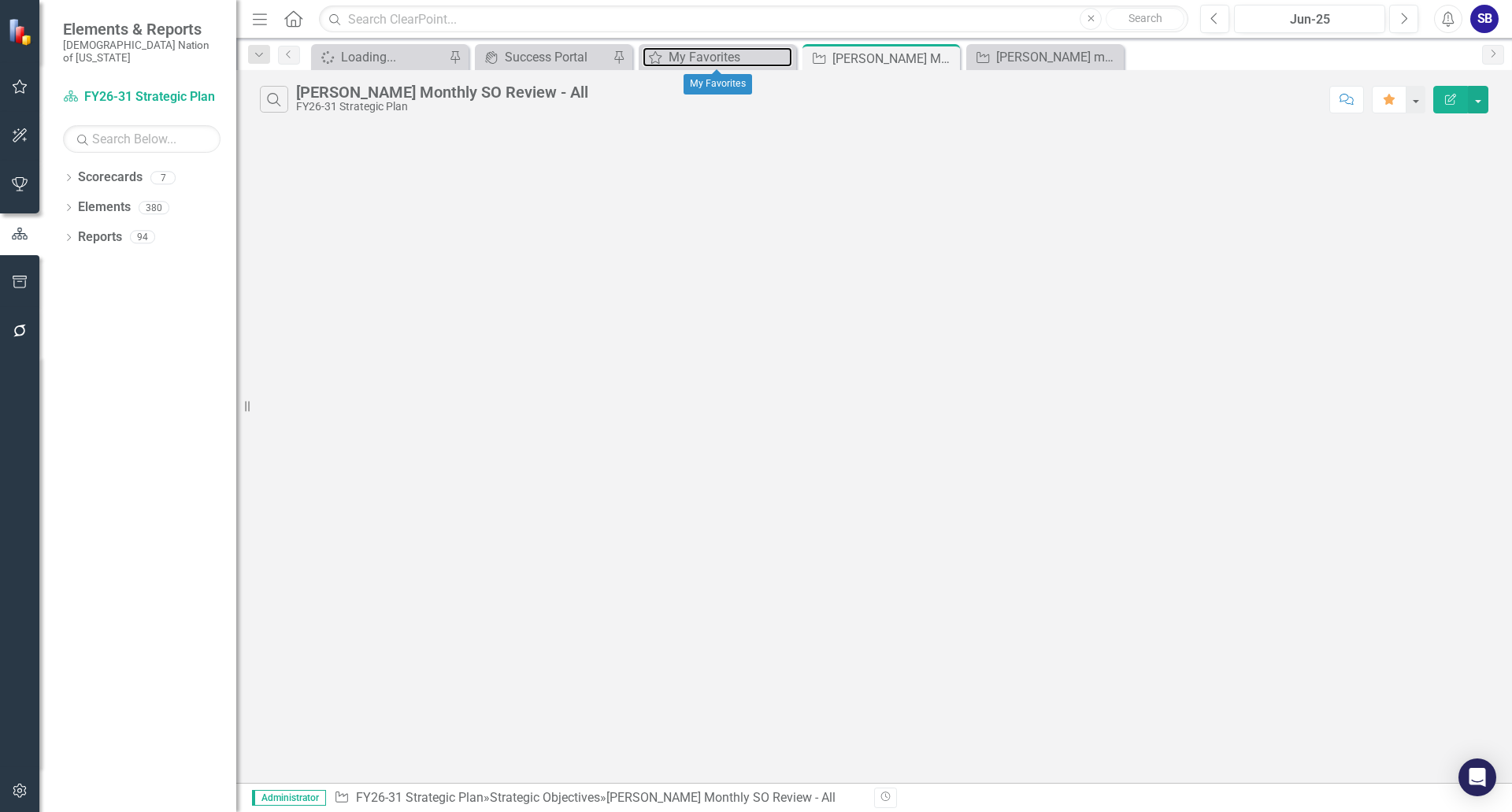 click on "My Favorites" at bounding box center (730, 57) 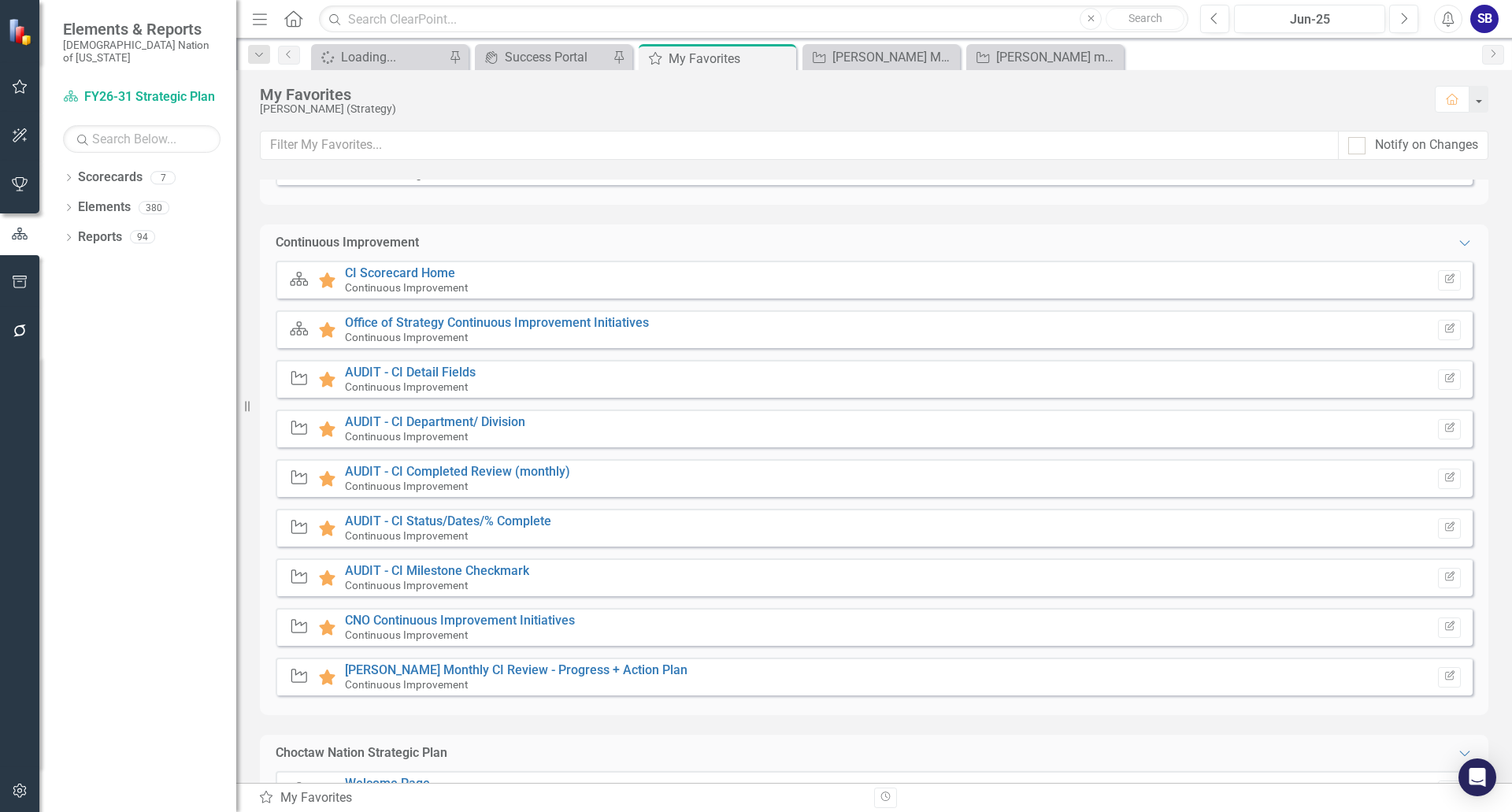 scroll, scrollTop: 709, scrollLeft: 0, axis: vertical 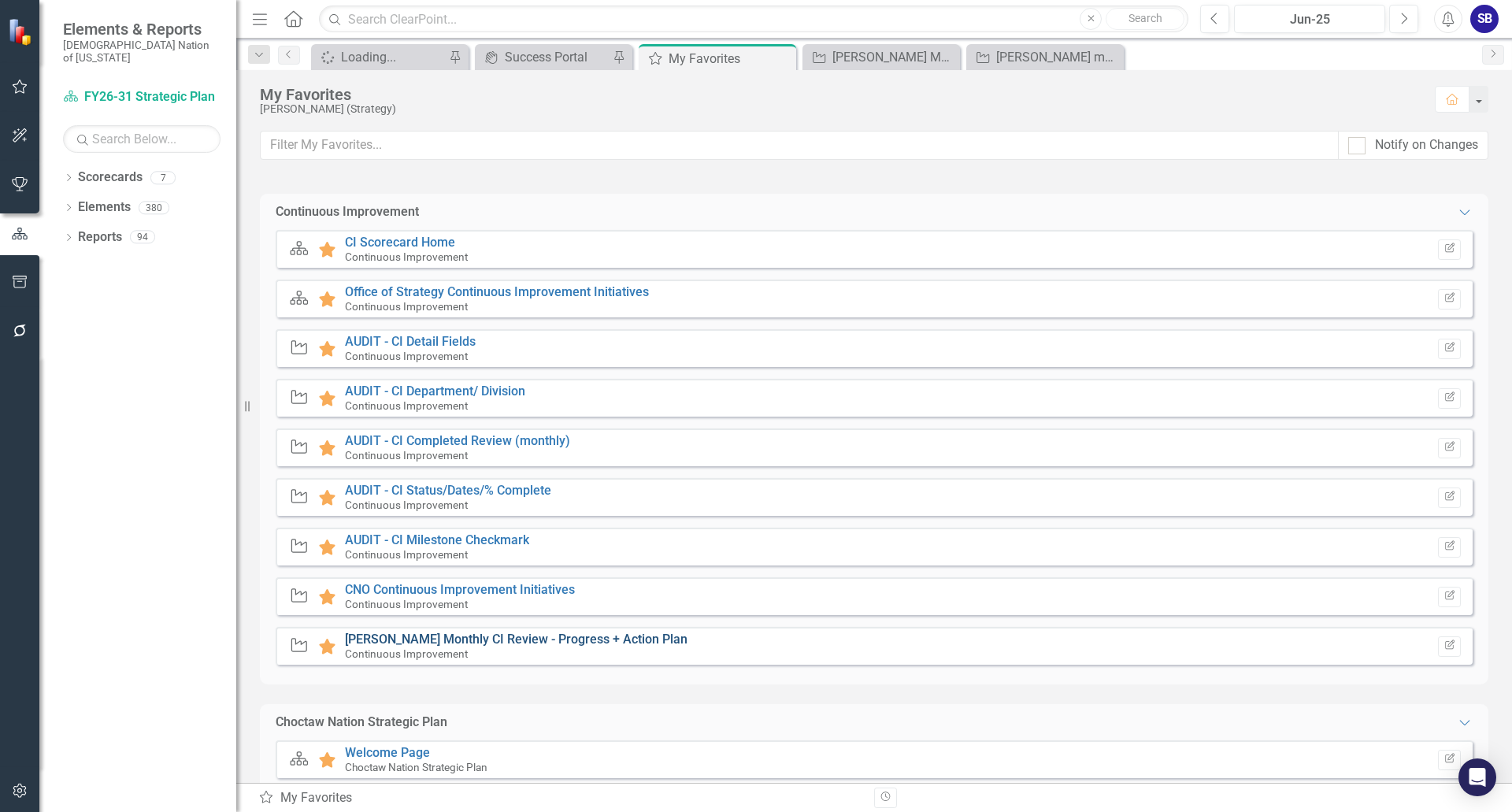 click on "[PERSON_NAME] Monthly CI Review - Progress + Action Plan" at bounding box center [516, 639] 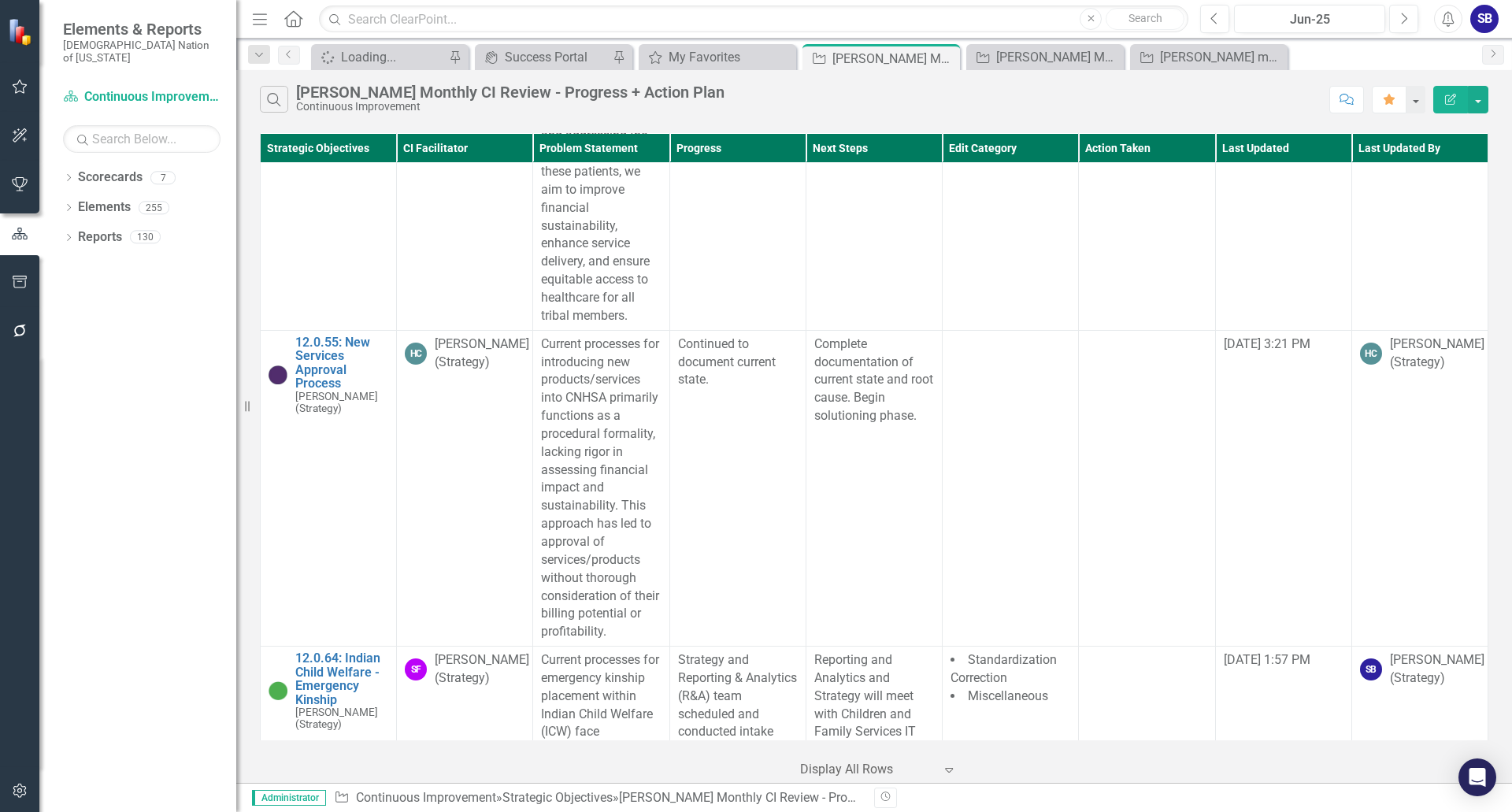 scroll, scrollTop: 14019, scrollLeft: 0, axis: vertical 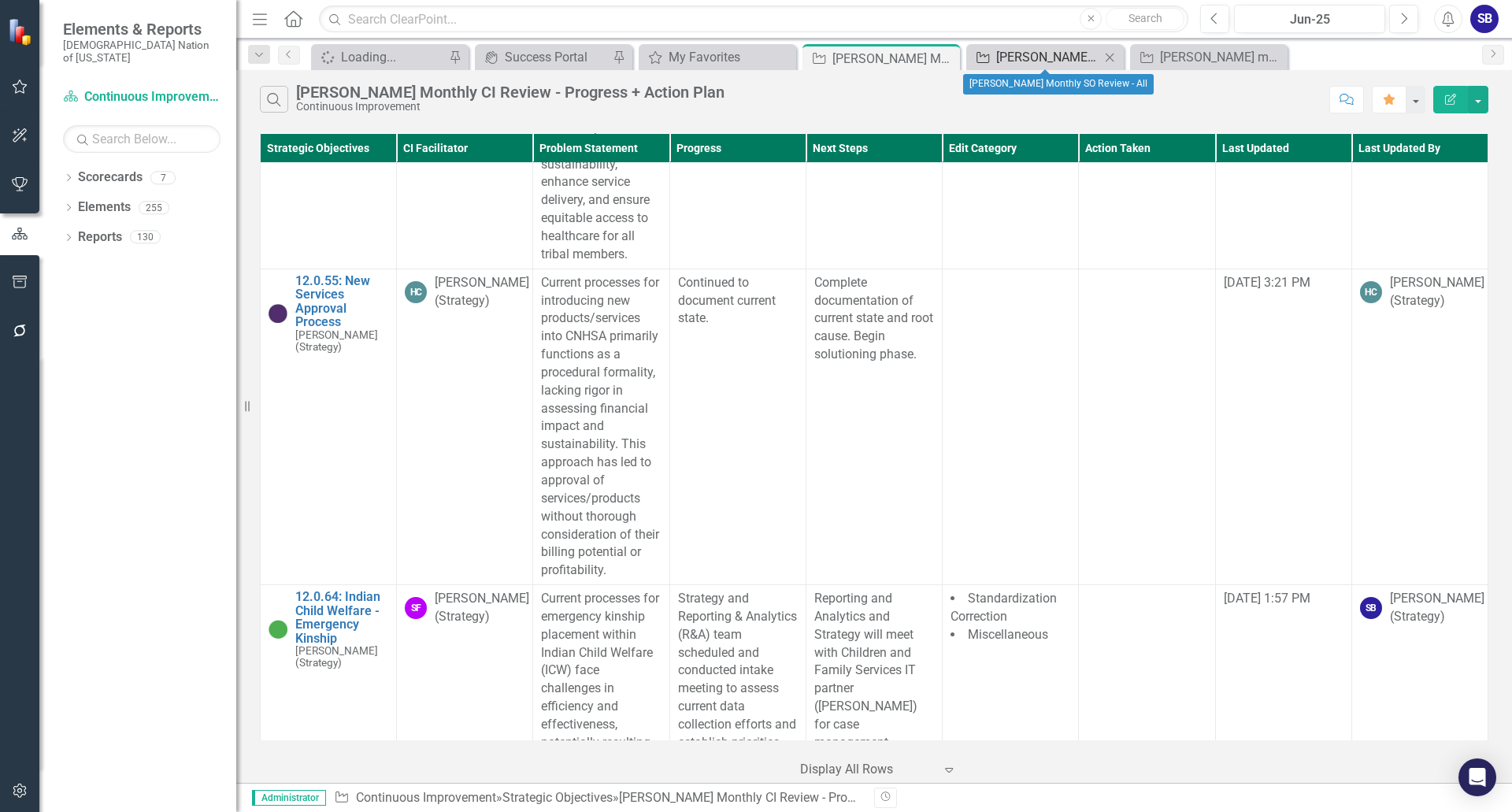 click on "[PERSON_NAME] Monthly SO Review - All" at bounding box center [1048, 57] 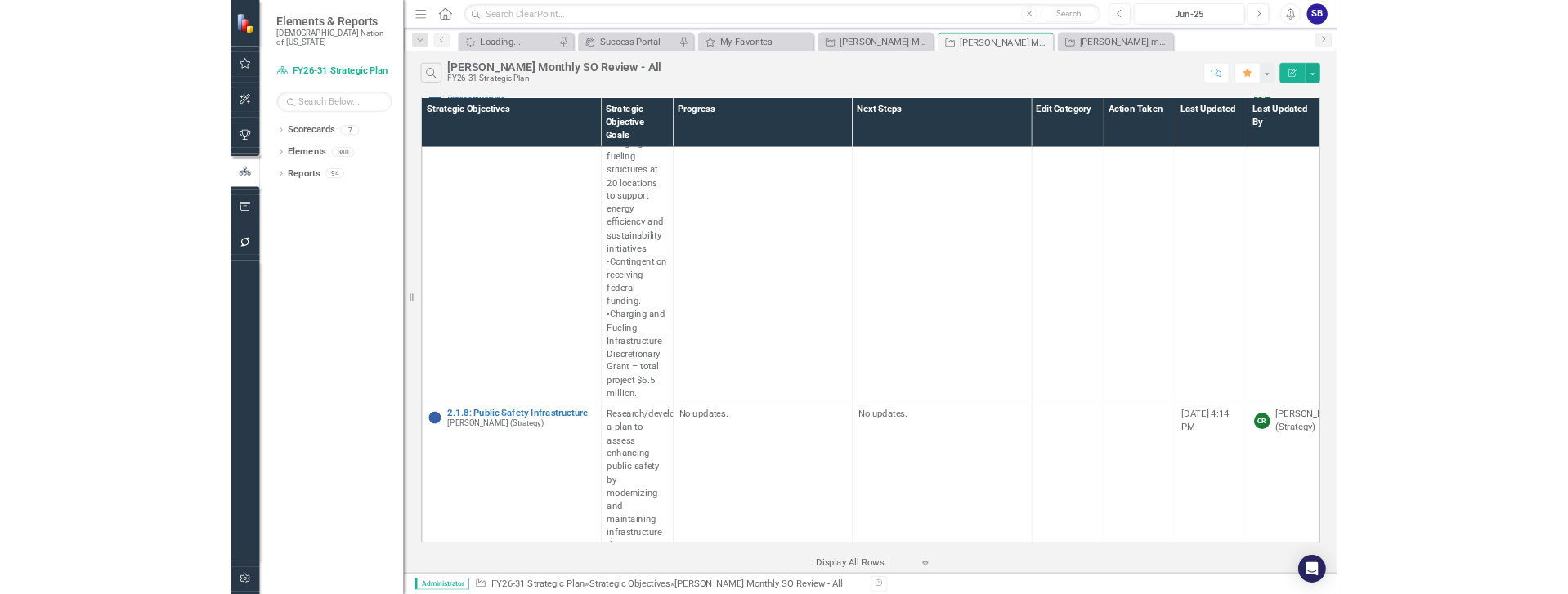 scroll, scrollTop: 8252, scrollLeft: 0, axis: vertical 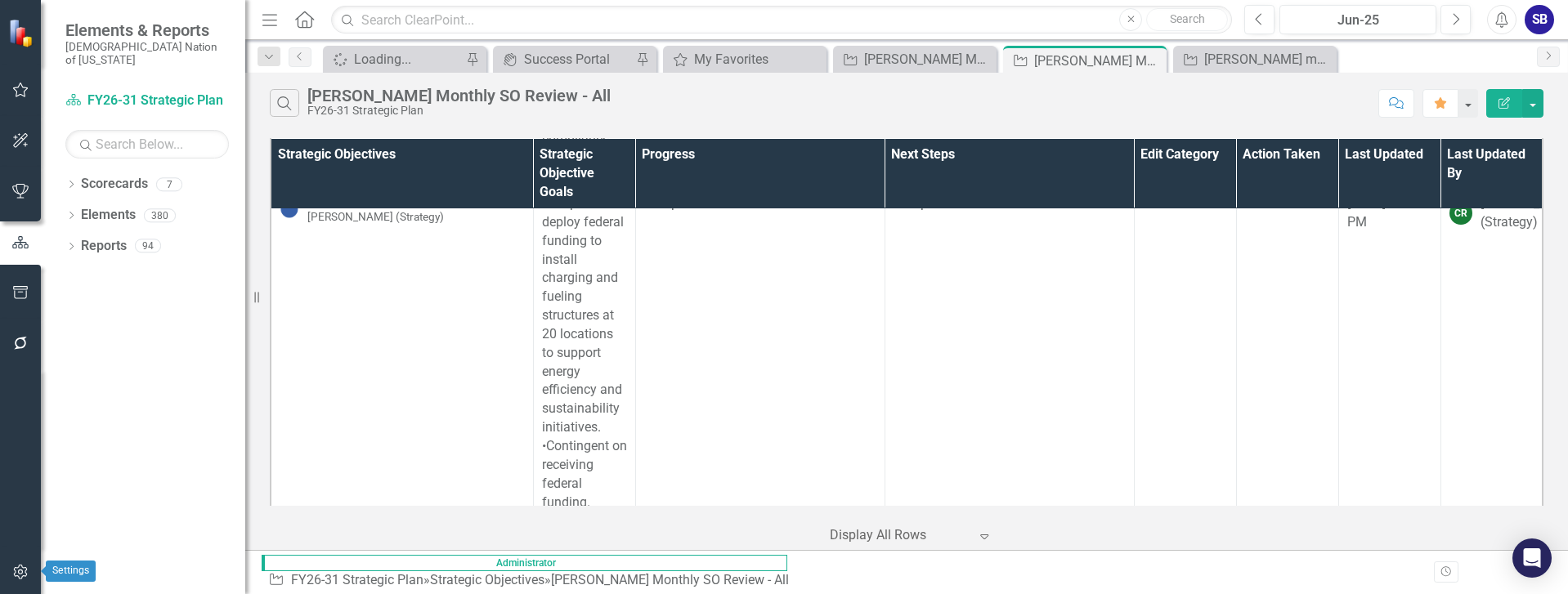 click 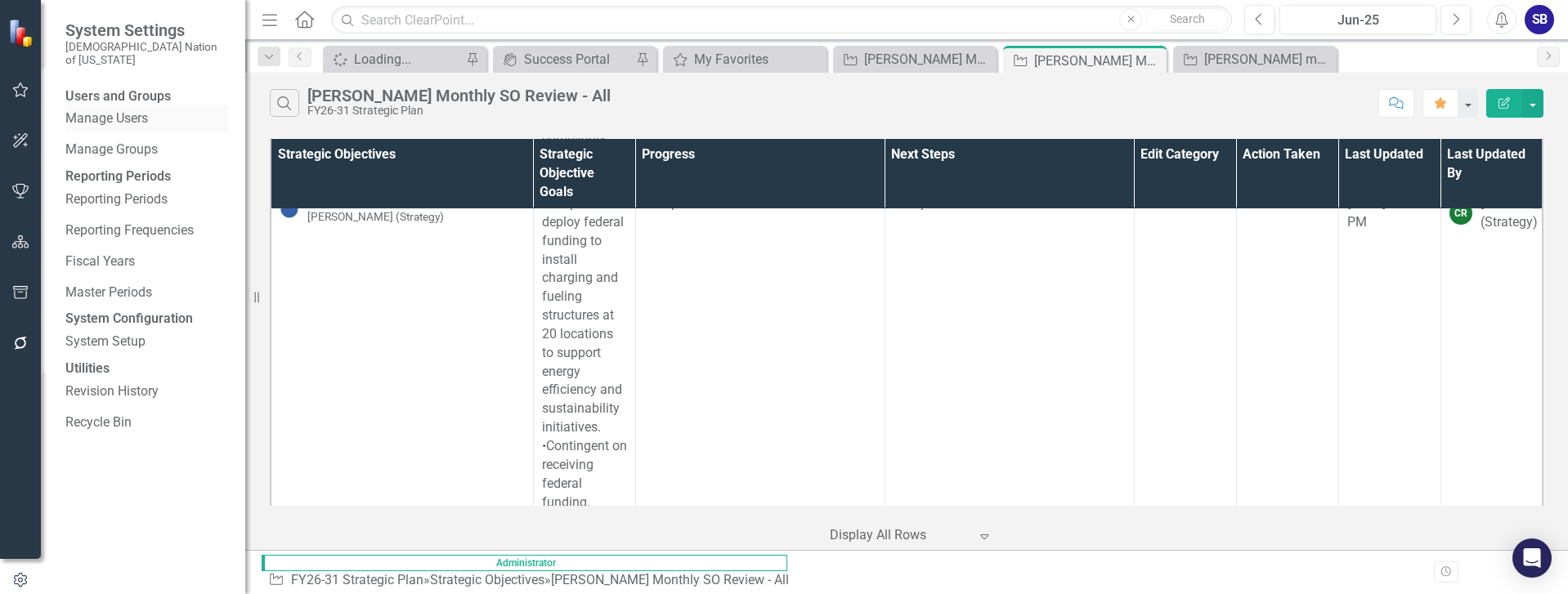 click on "Manage Users" at bounding box center (147, 118) 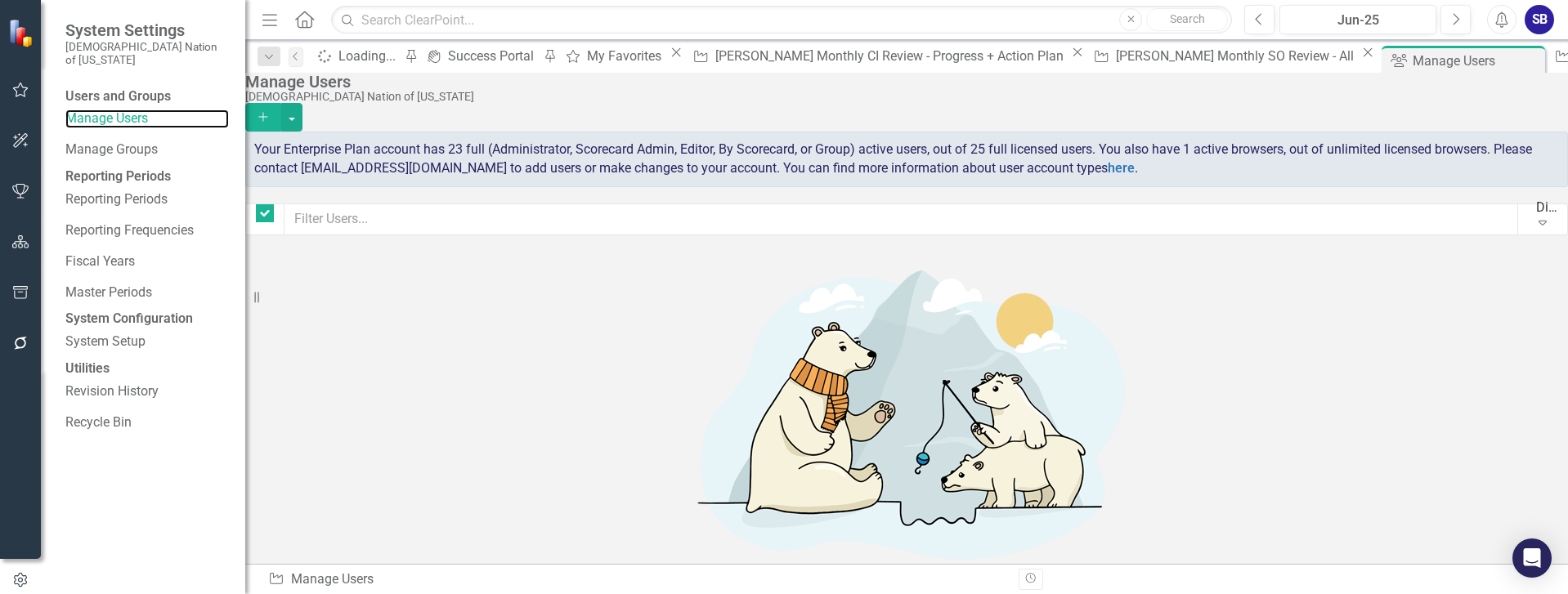 checkbox on "false" 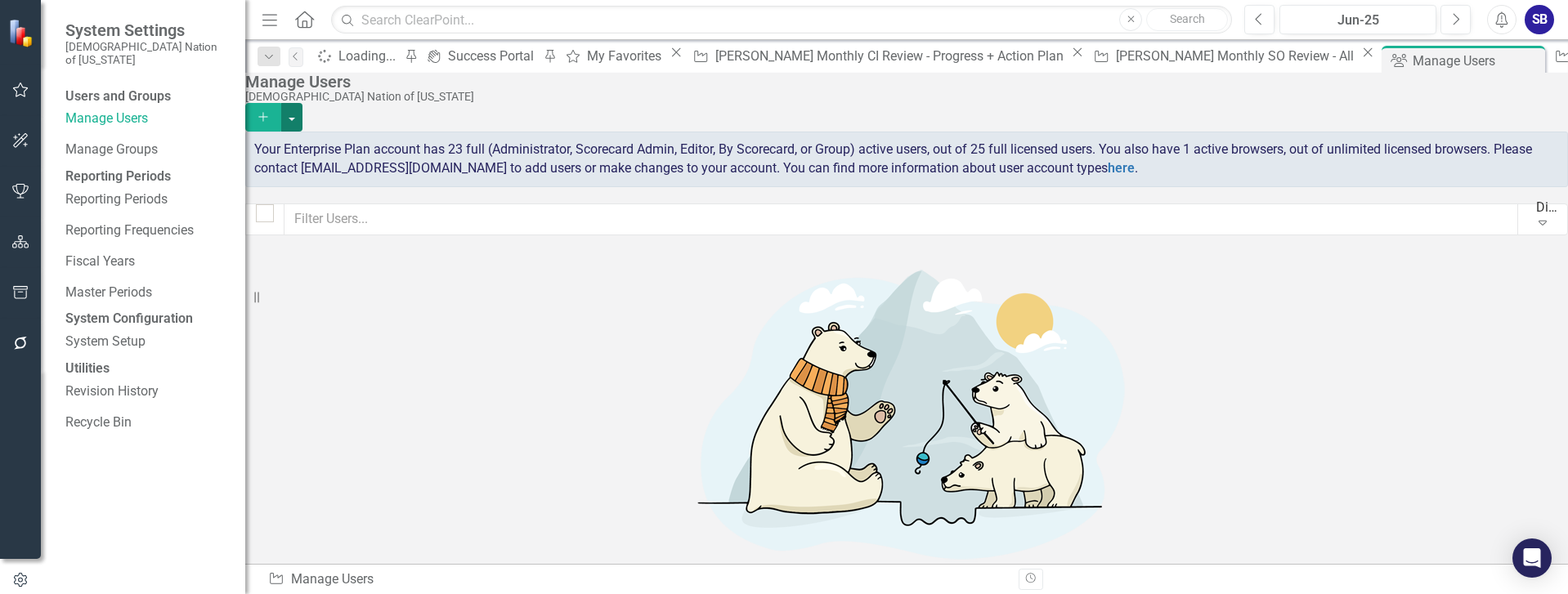 click at bounding box center [292, 117] 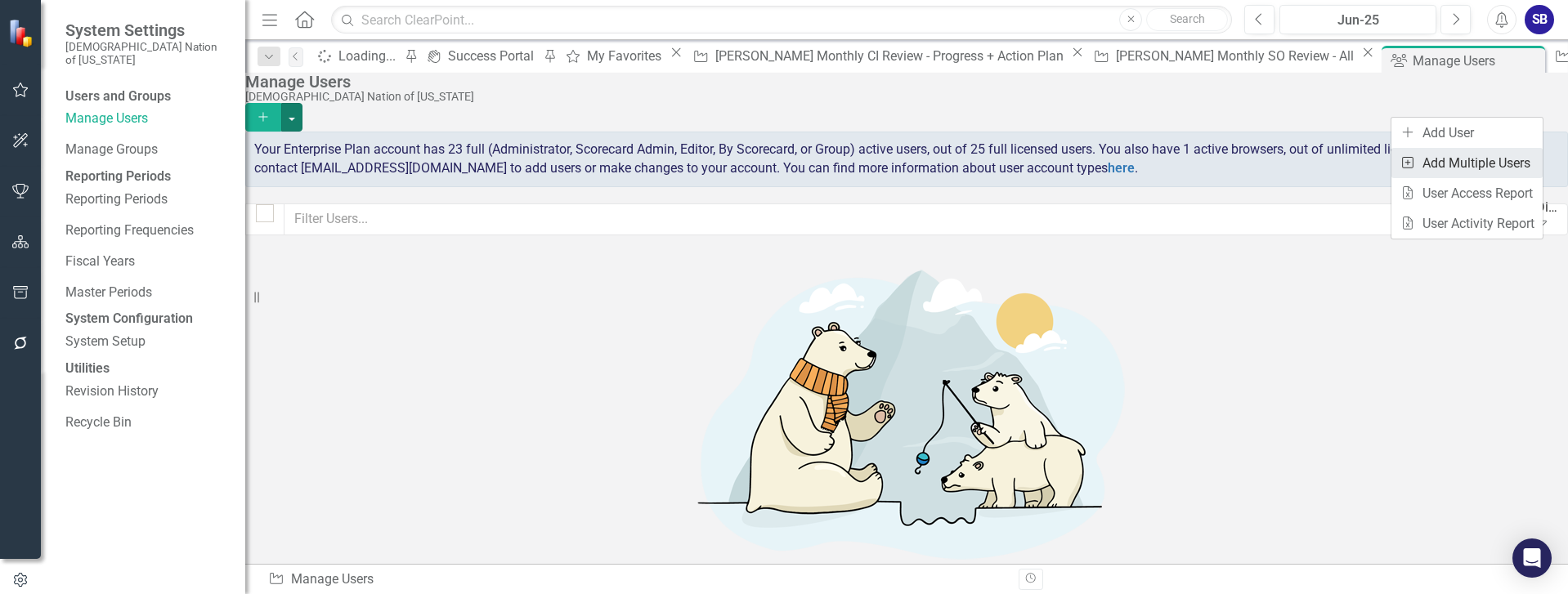 click on "Add Multiple Add Multiple Users" at bounding box center (1467, 163) 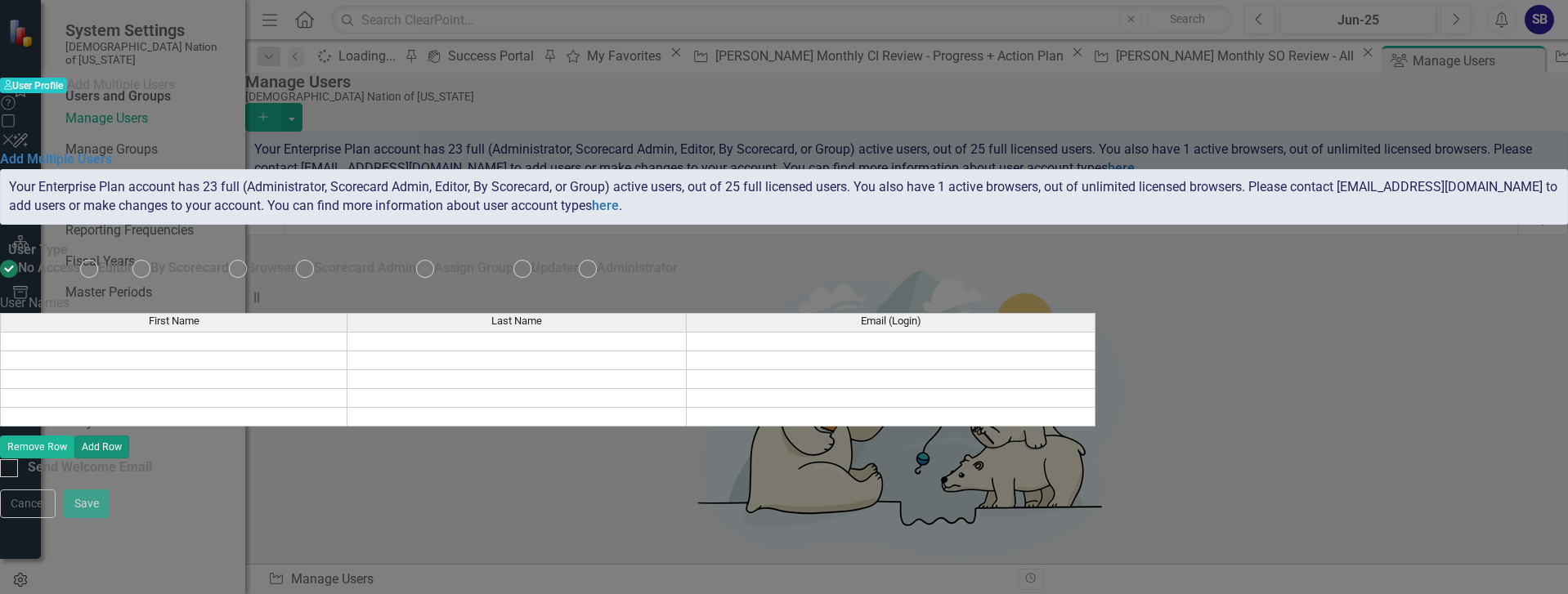click on "Add Row" at bounding box center (101, 447) 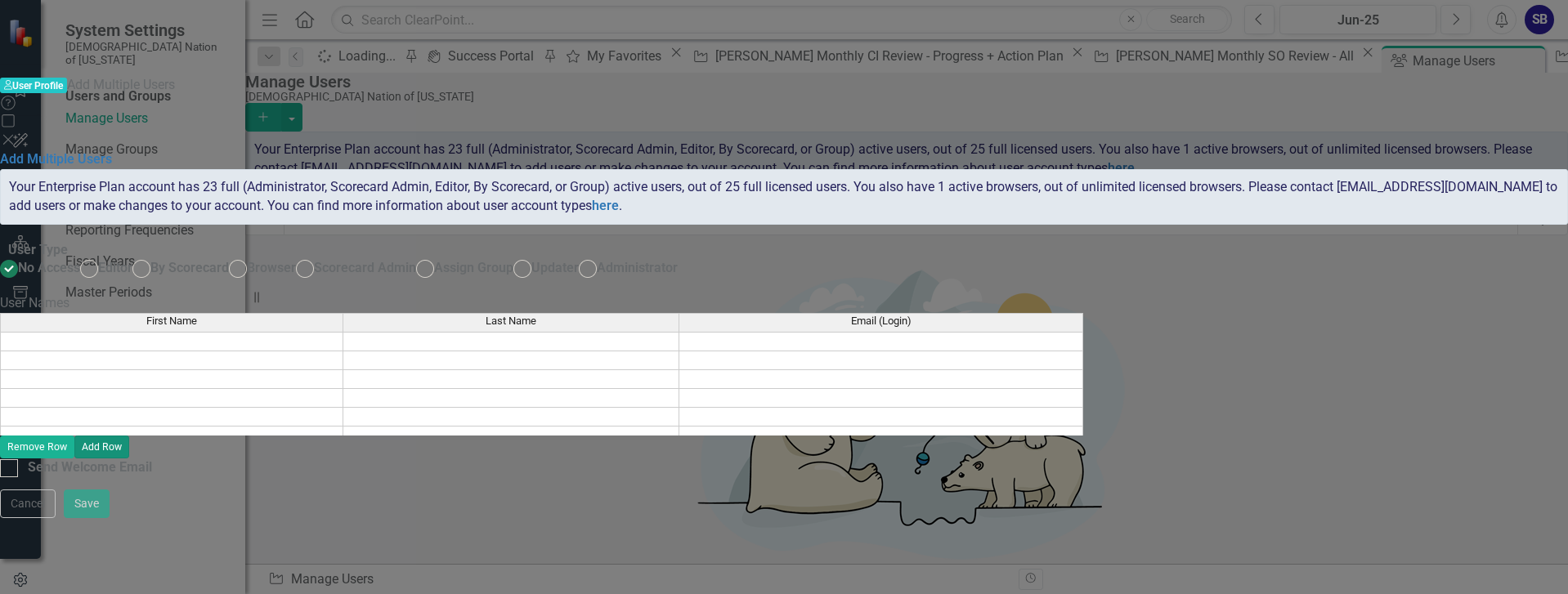 click on "Add Row" at bounding box center [101, 447] 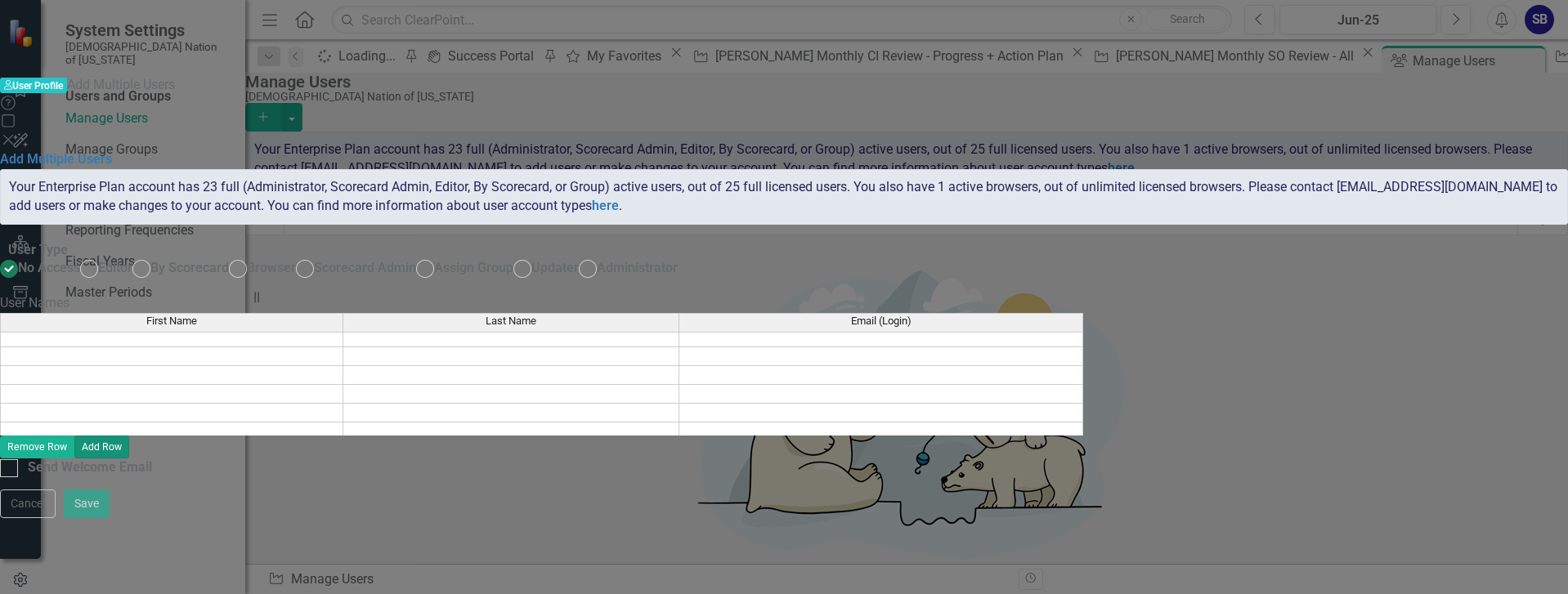 scroll, scrollTop: 0, scrollLeft: 0, axis: both 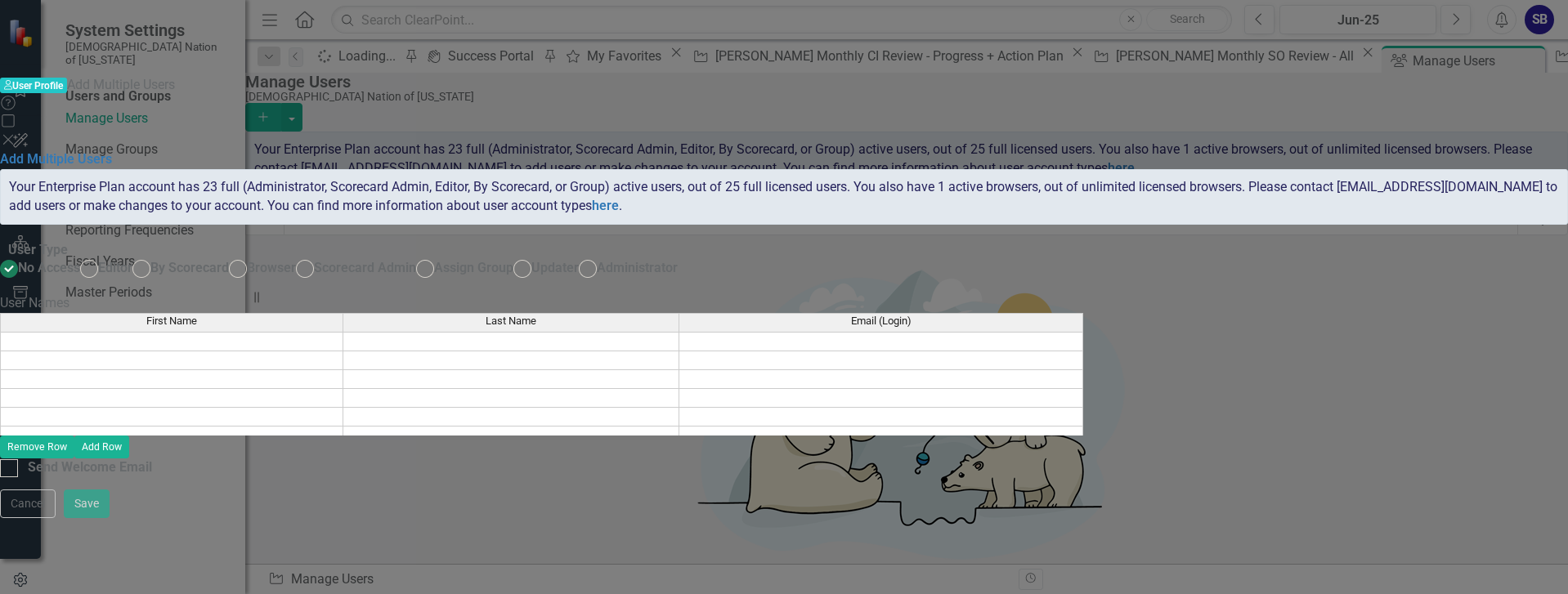 click at bounding box center [172, 342] 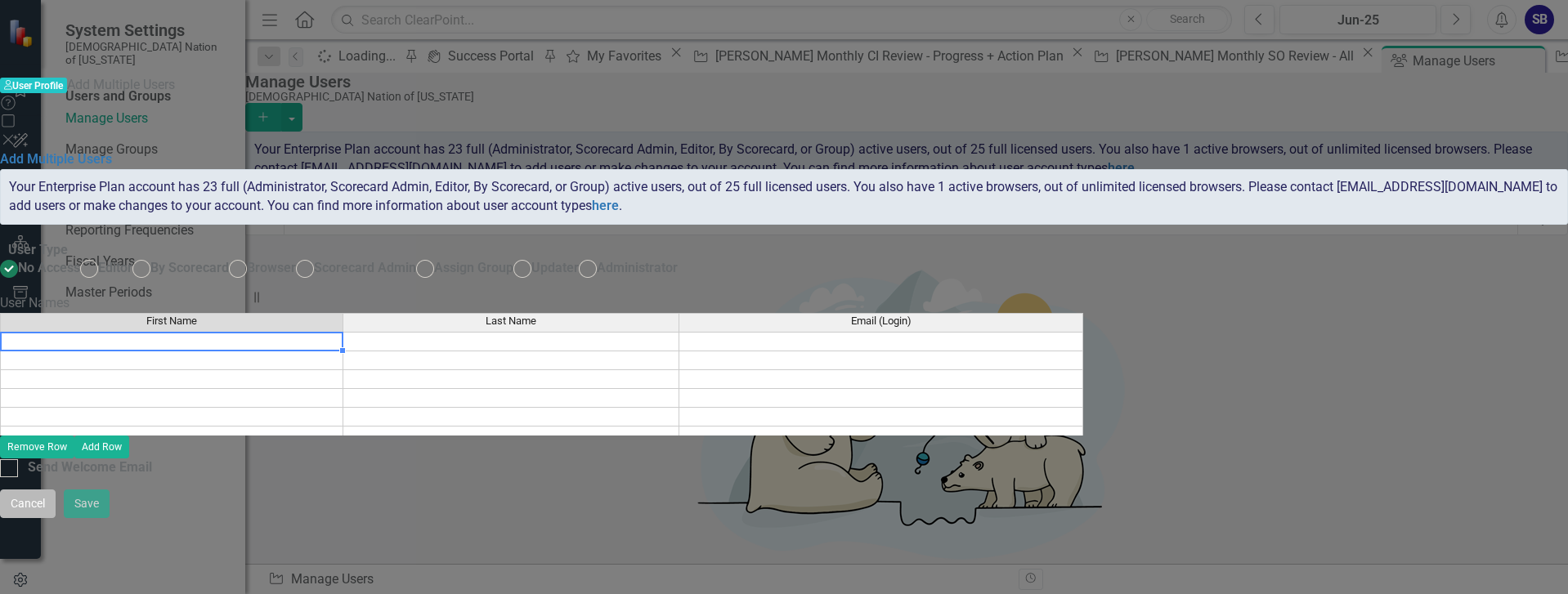 click on "Cancel" at bounding box center (28, 503) 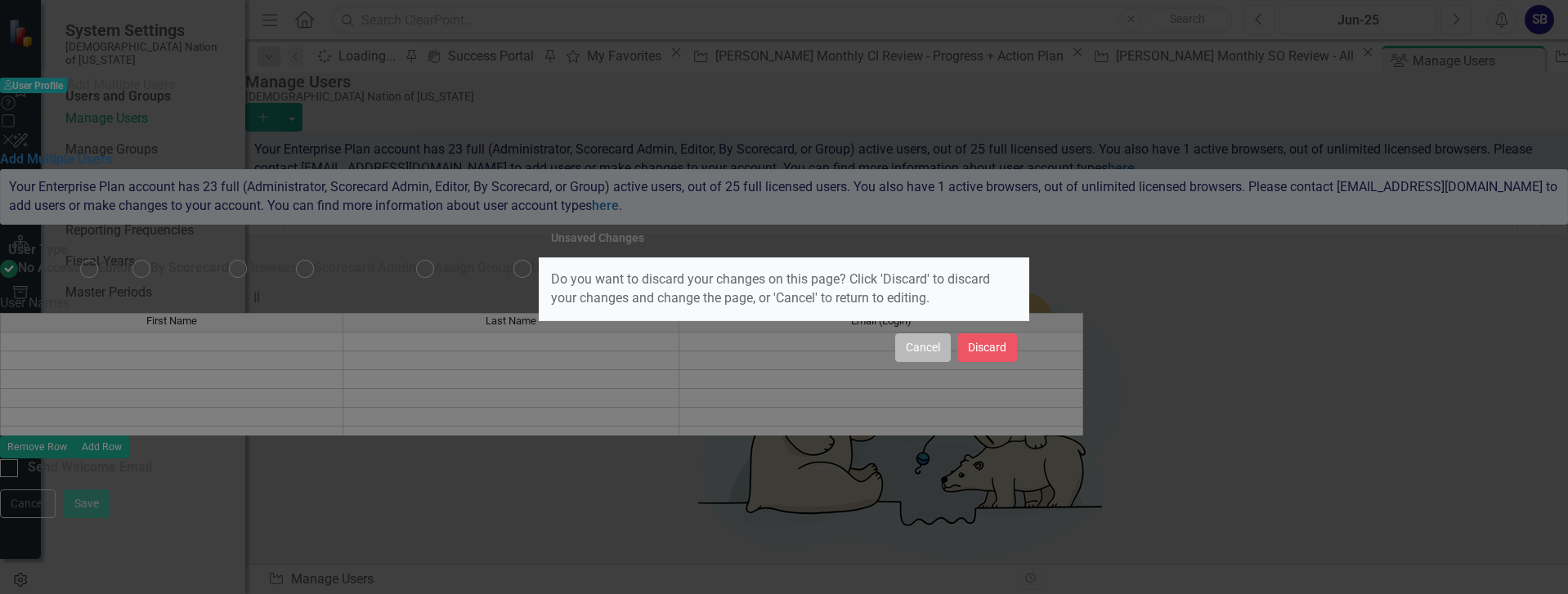 click on "Cancel" at bounding box center [923, 347] 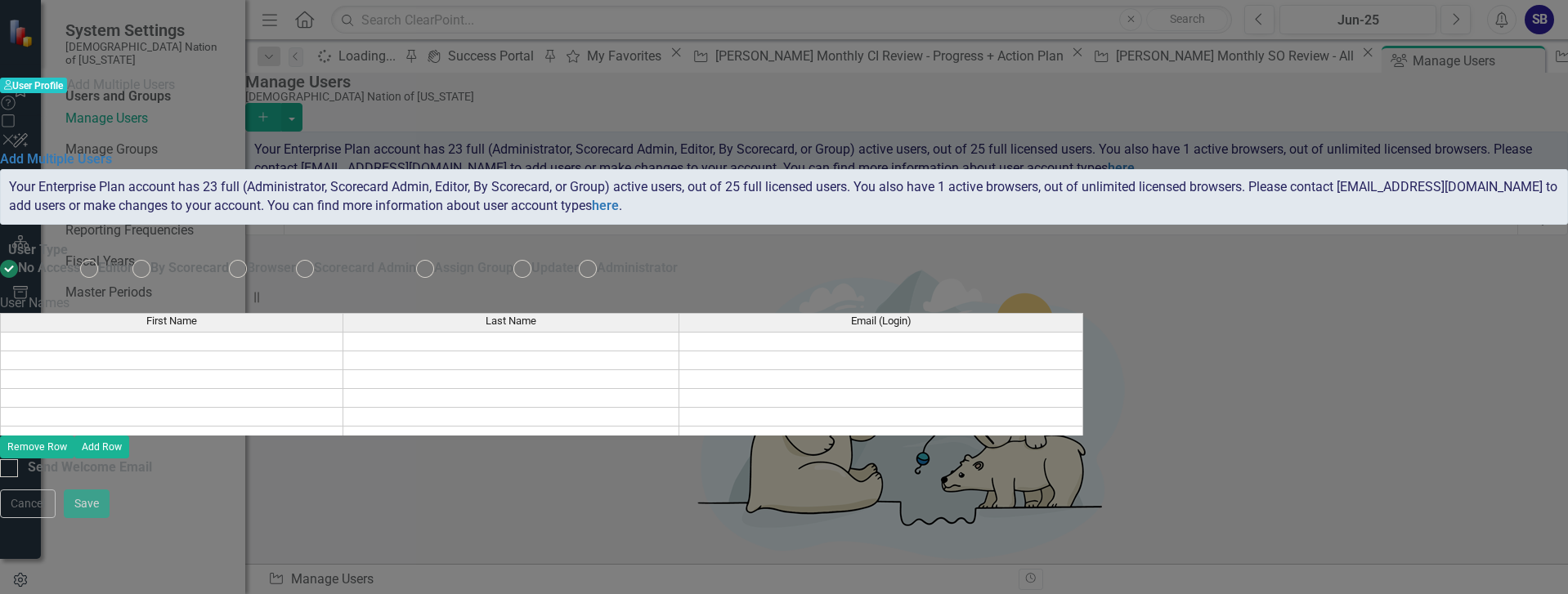 click on "Close" 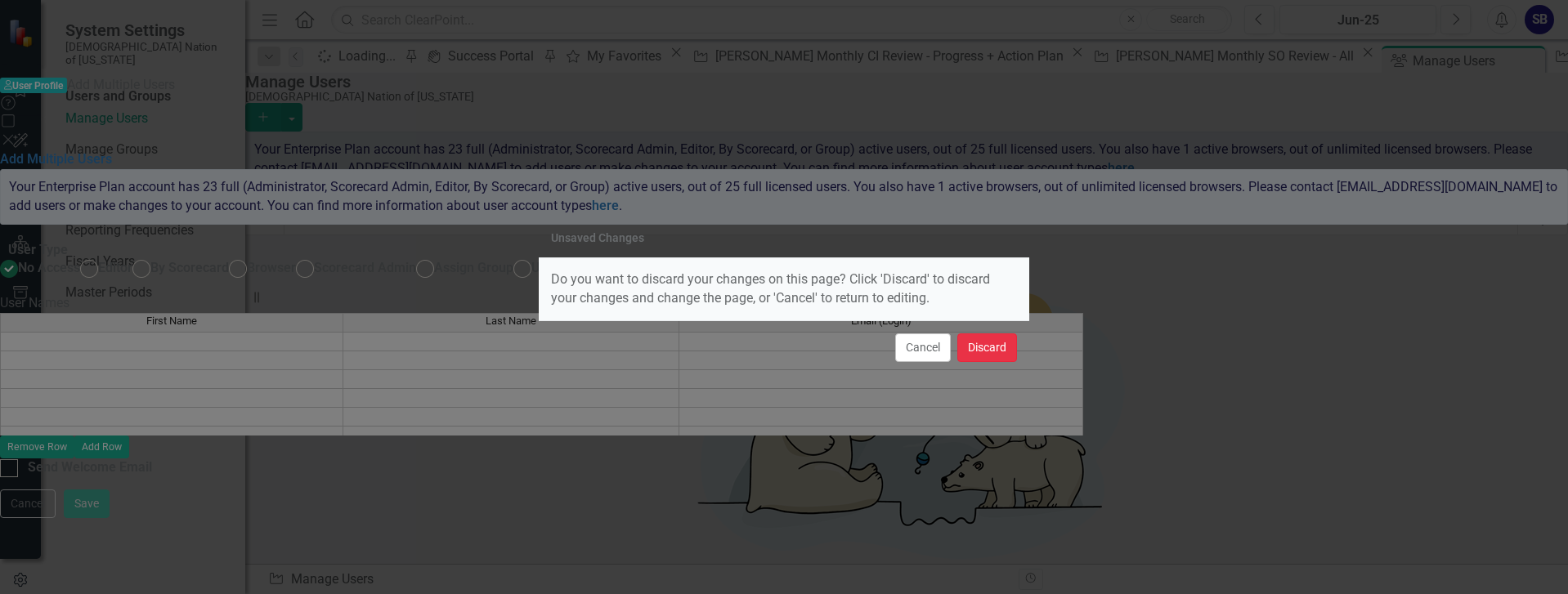 click on "Discard" at bounding box center [987, 347] 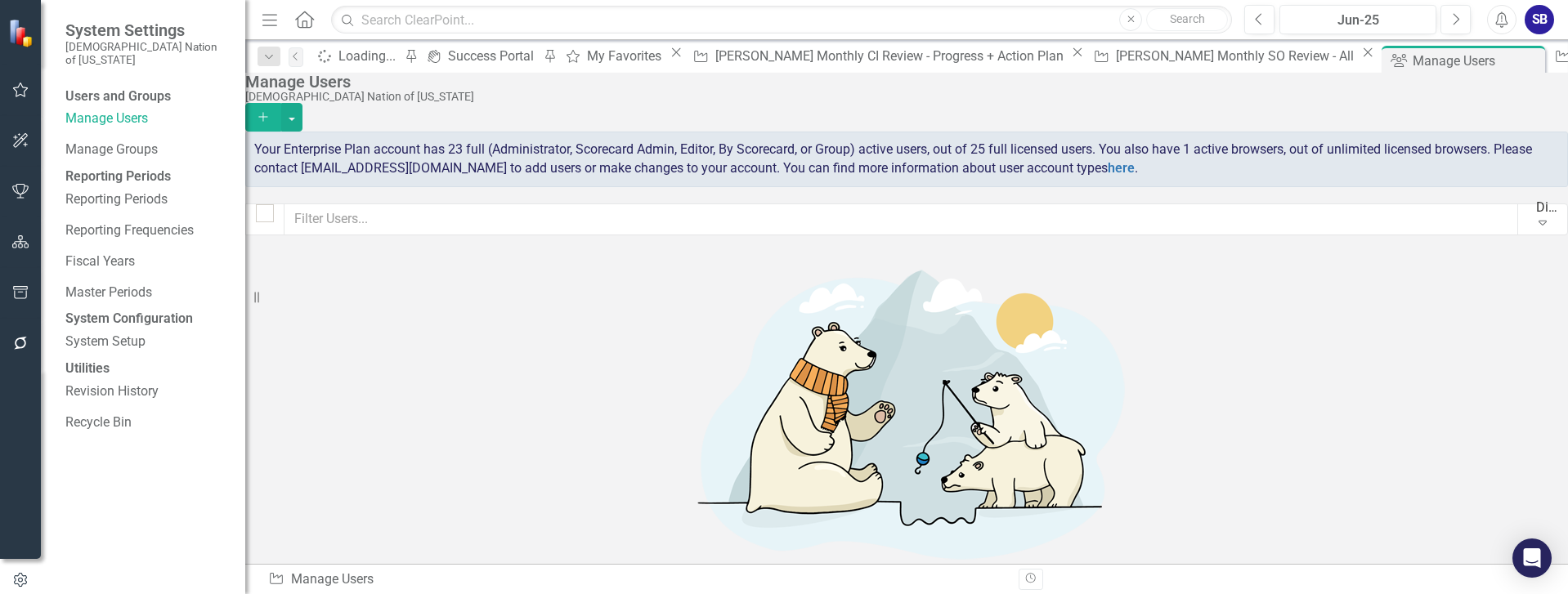 scroll, scrollTop: 327, scrollLeft: 0, axis: vertical 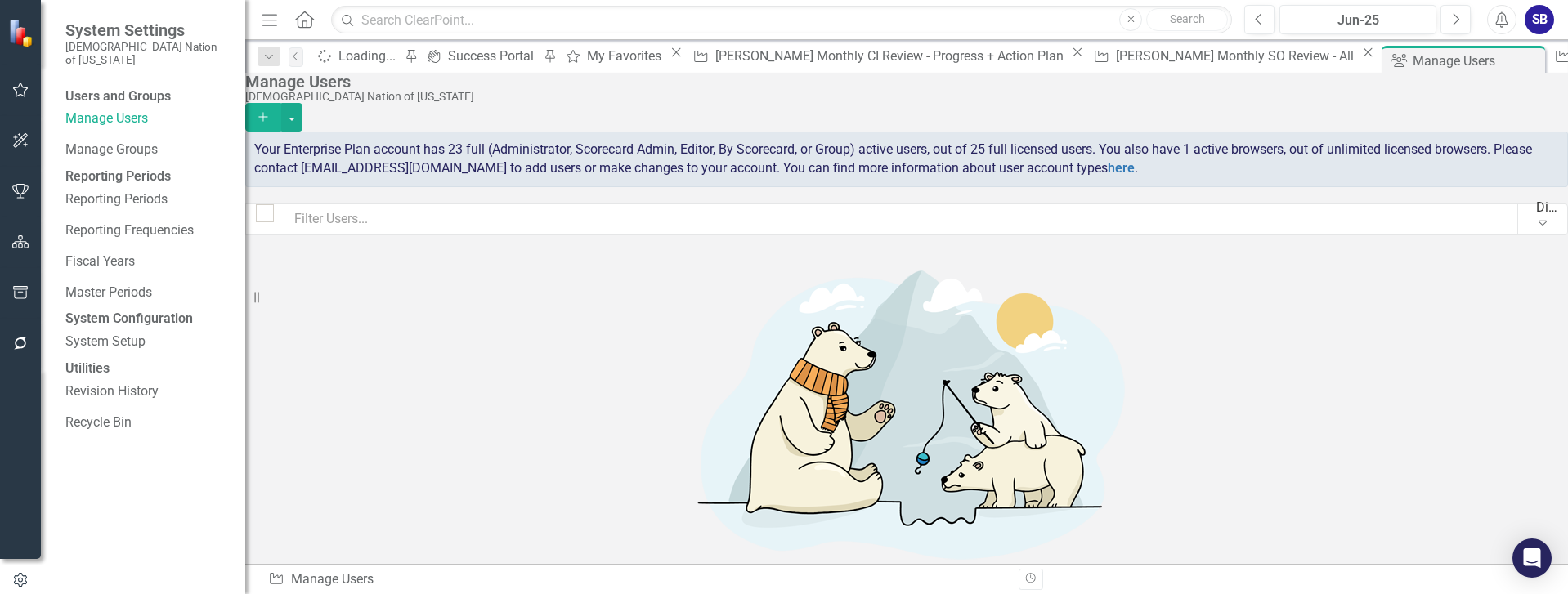 click on "[PERSON_NAME]" at bounding box center (360, 1617) 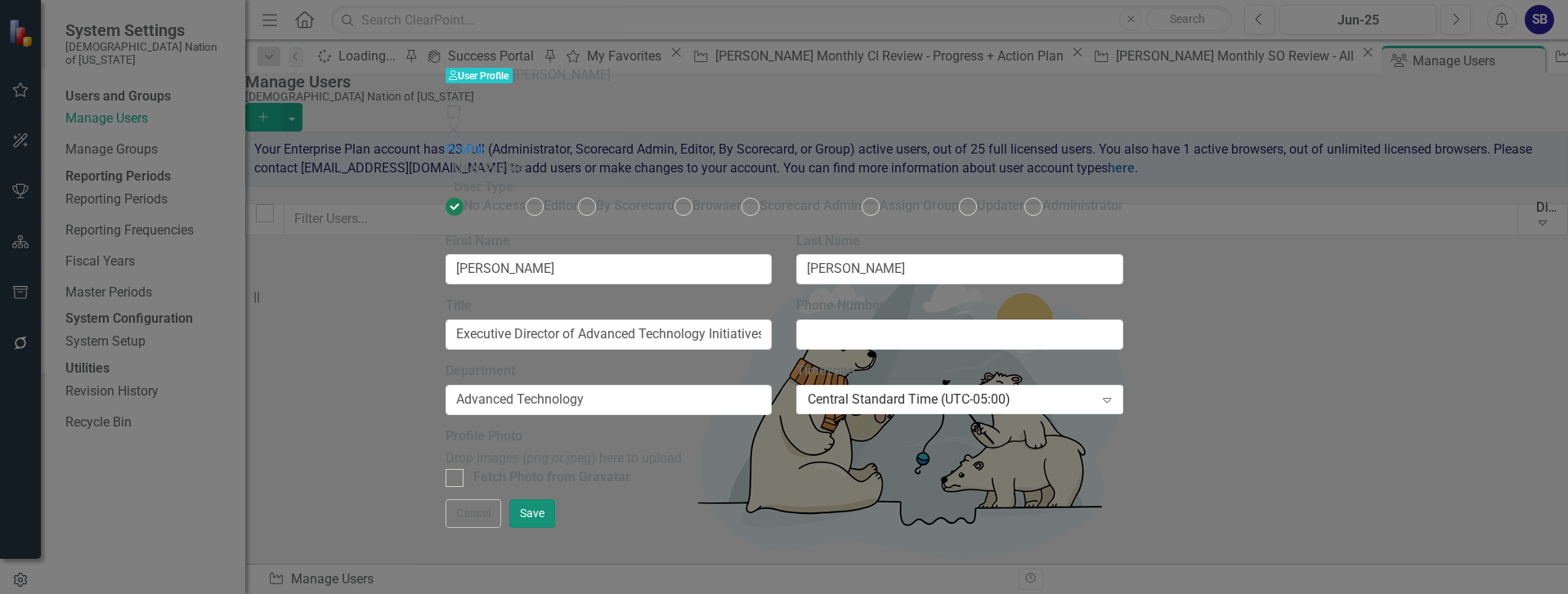 click on "Save" at bounding box center [532, 513] 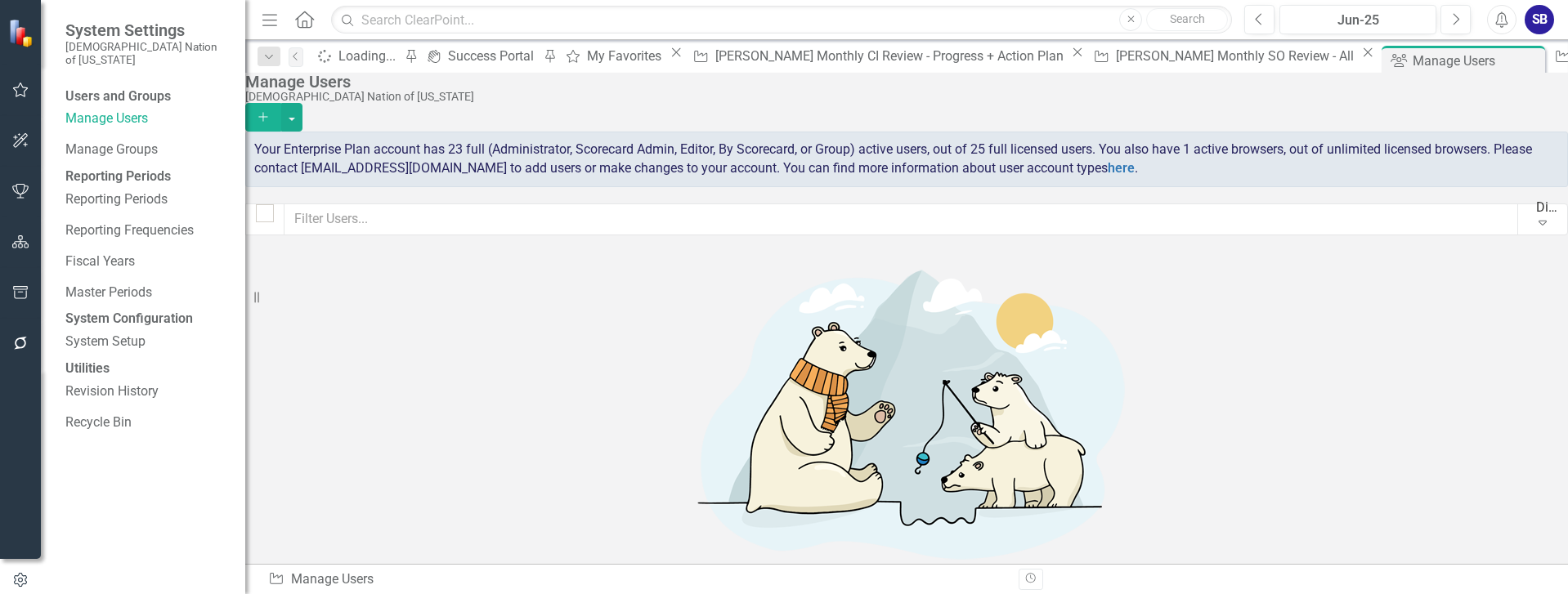 scroll, scrollTop: 490, scrollLeft: 0, axis: vertical 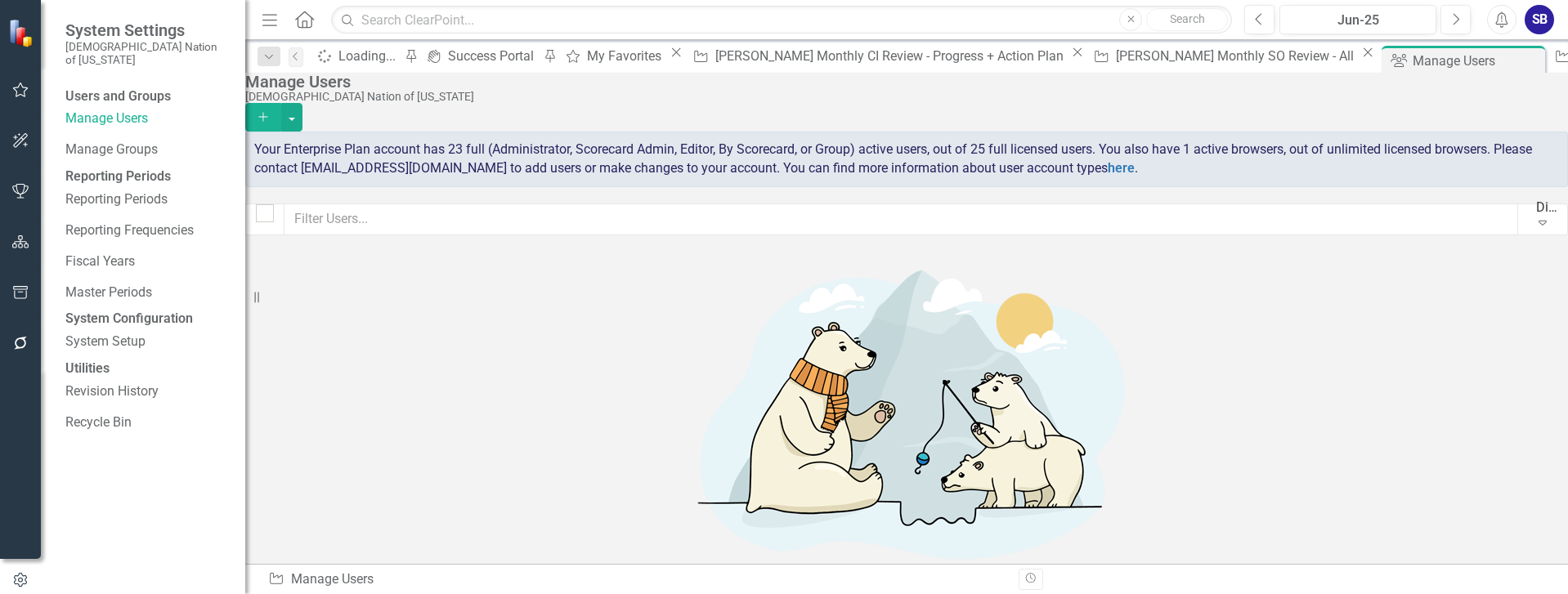 click on "Edit" at bounding box center [1514, 1897] 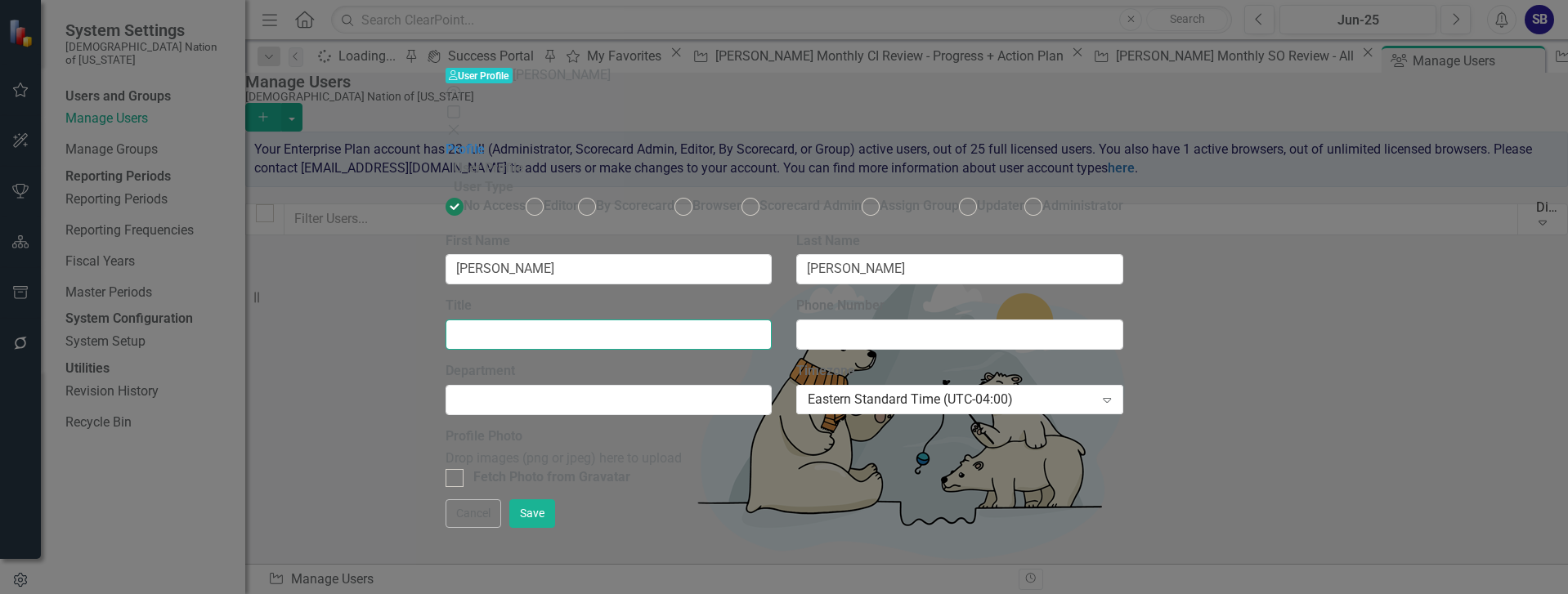 click on "Title" at bounding box center [609, 334] 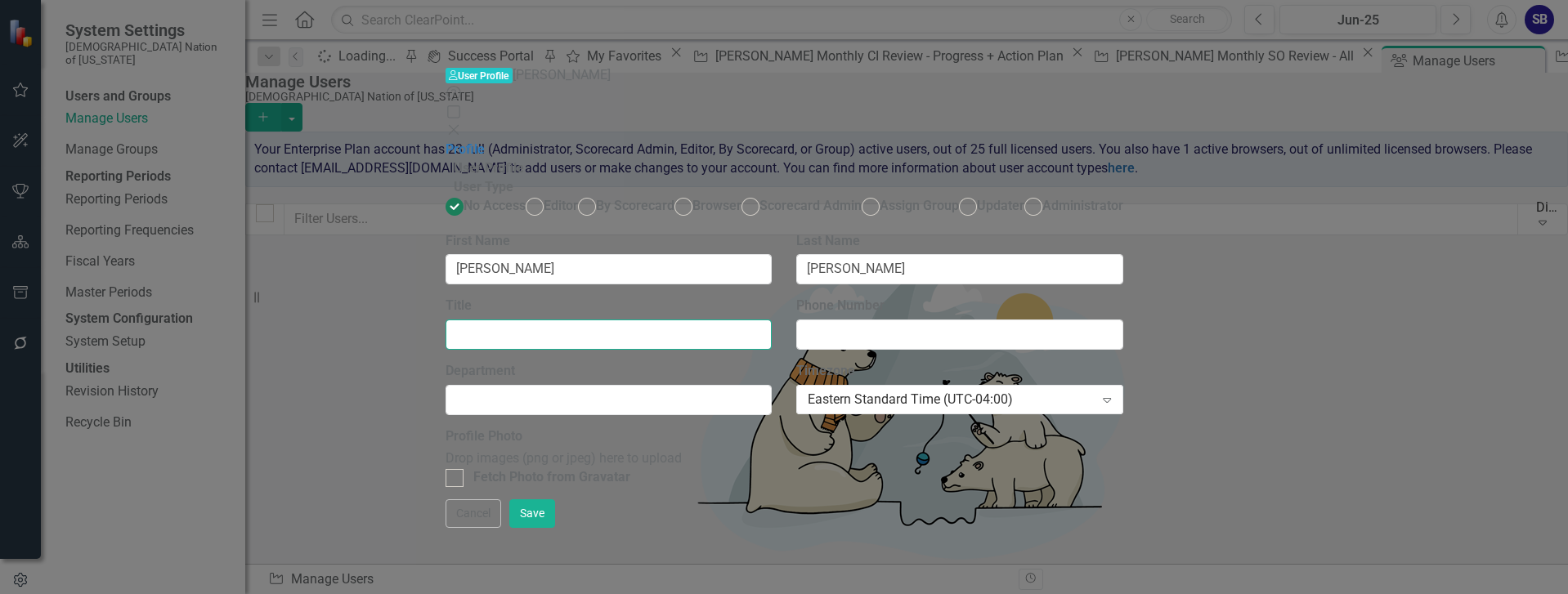 paste on "Director of Operations ATI" 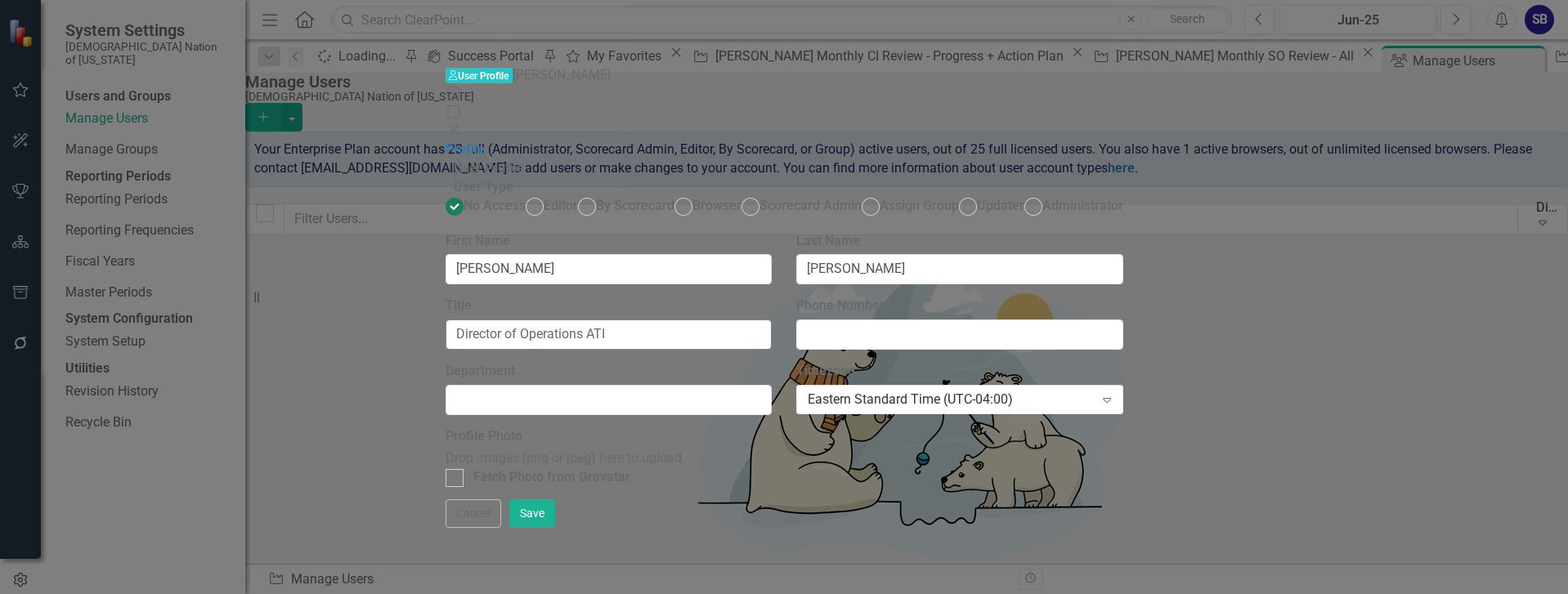 type on "Director of Operations ATI" 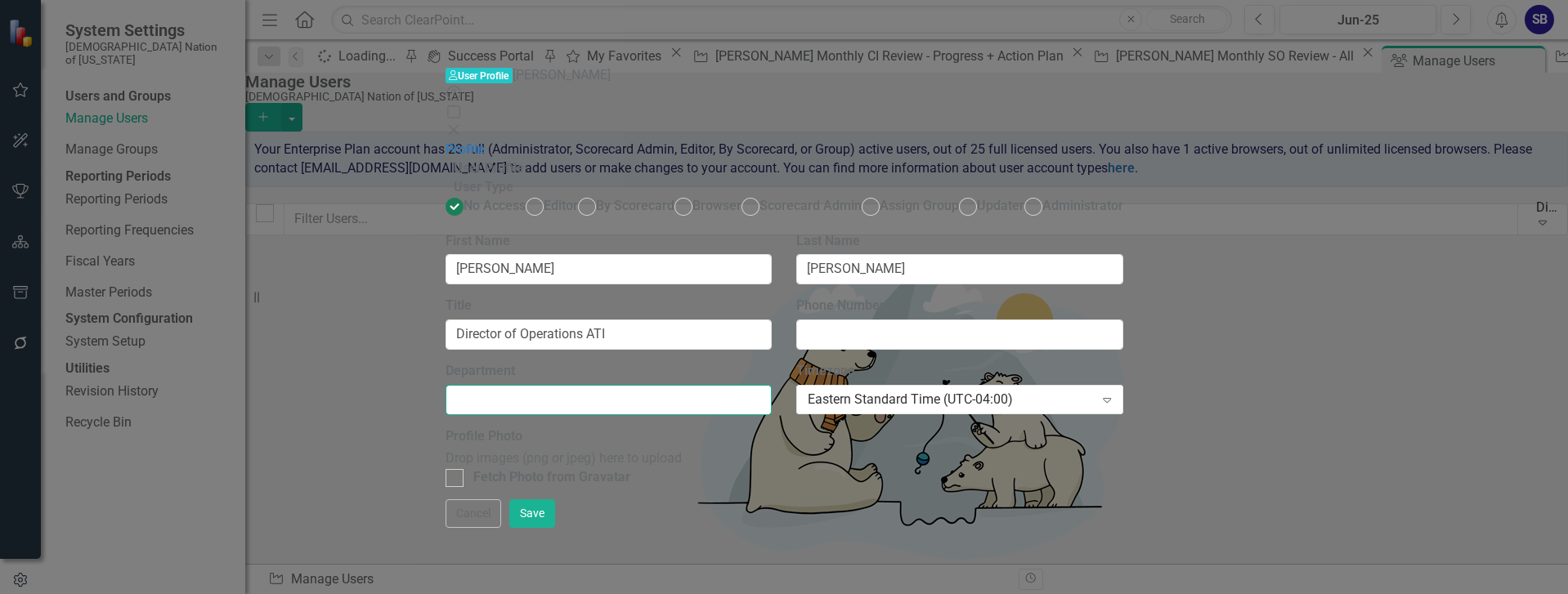 click on "Department" at bounding box center (609, 400) 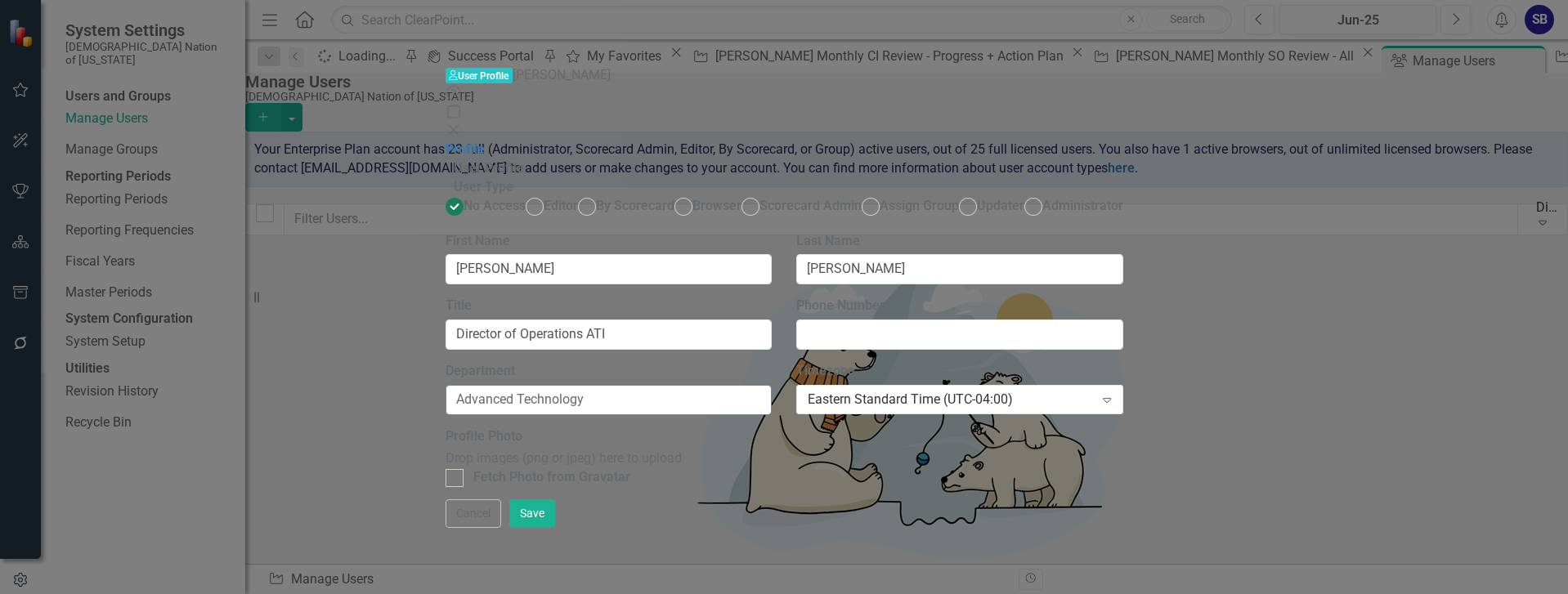 type on "Advanced Technology" 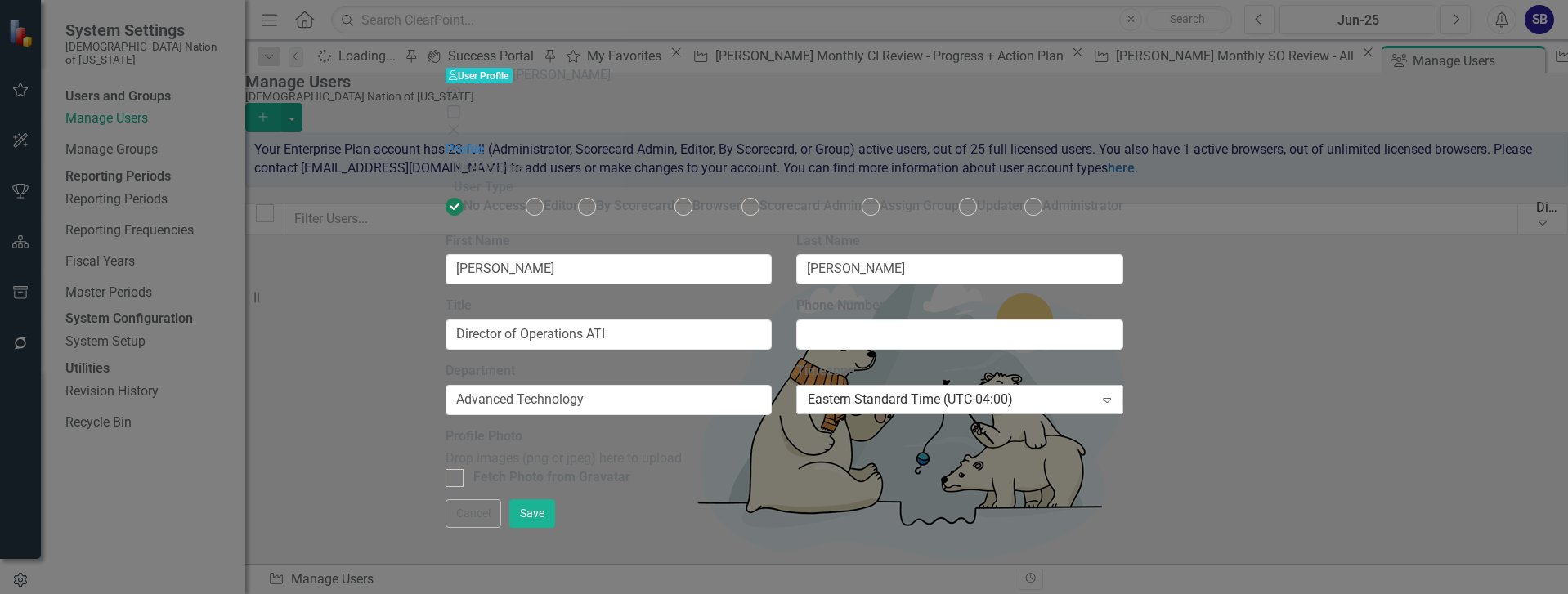 click on "Eastern Standard Time (UTC-04:00)" at bounding box center [951, 399] 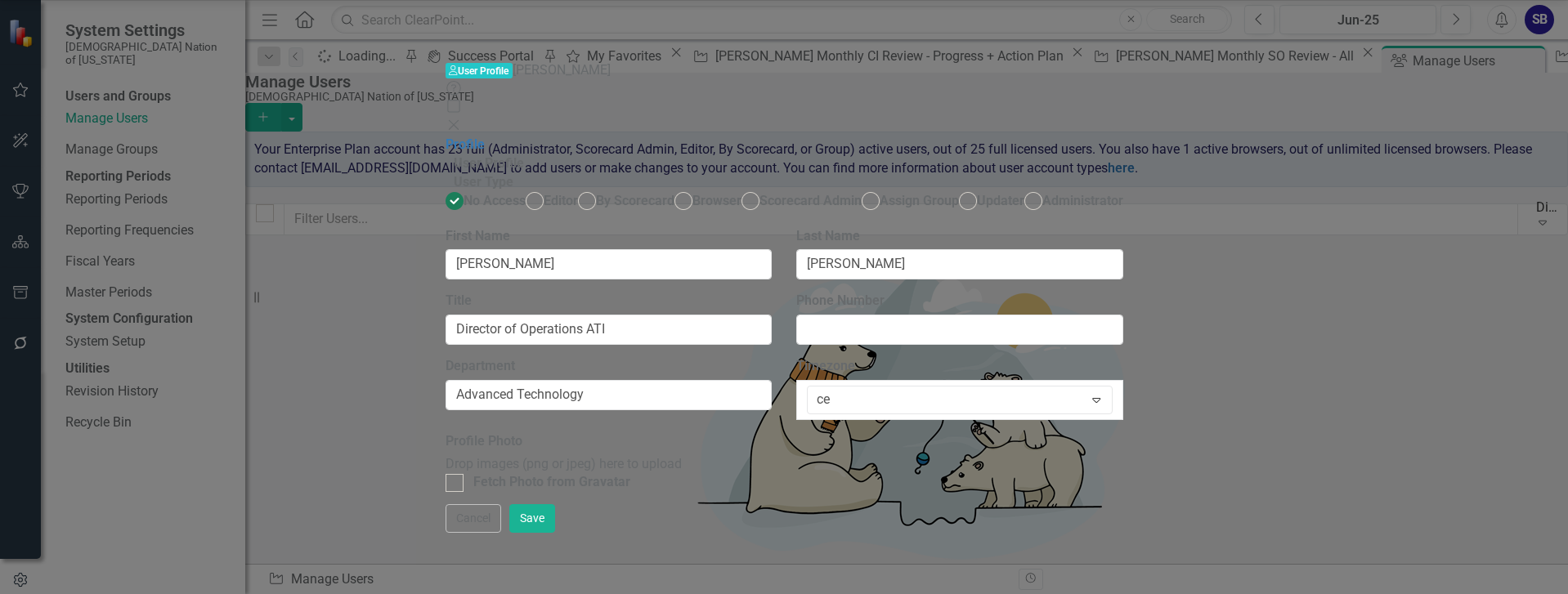 scroll, scrollTop: 0, scrollLeft: 0, axis: both 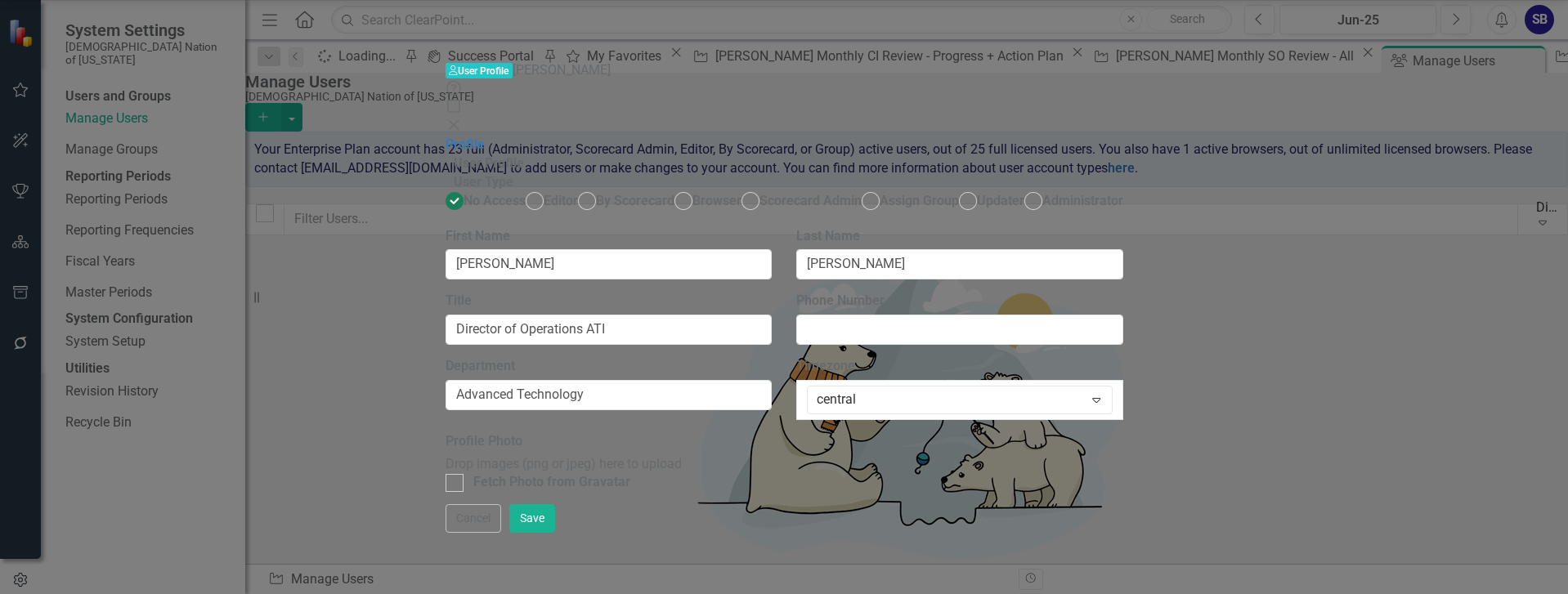 type on "central" 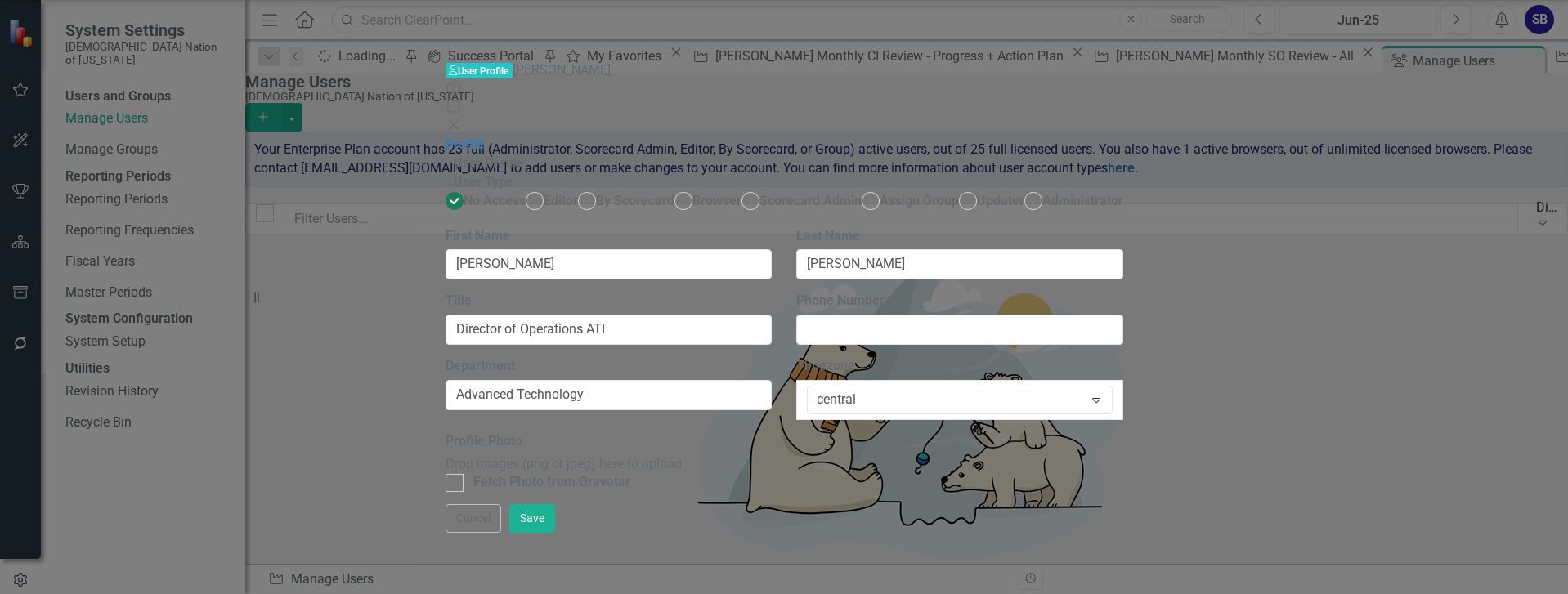 click on "Central  Standard Time (UTC-05:00)" at bounding box center (117, -42) 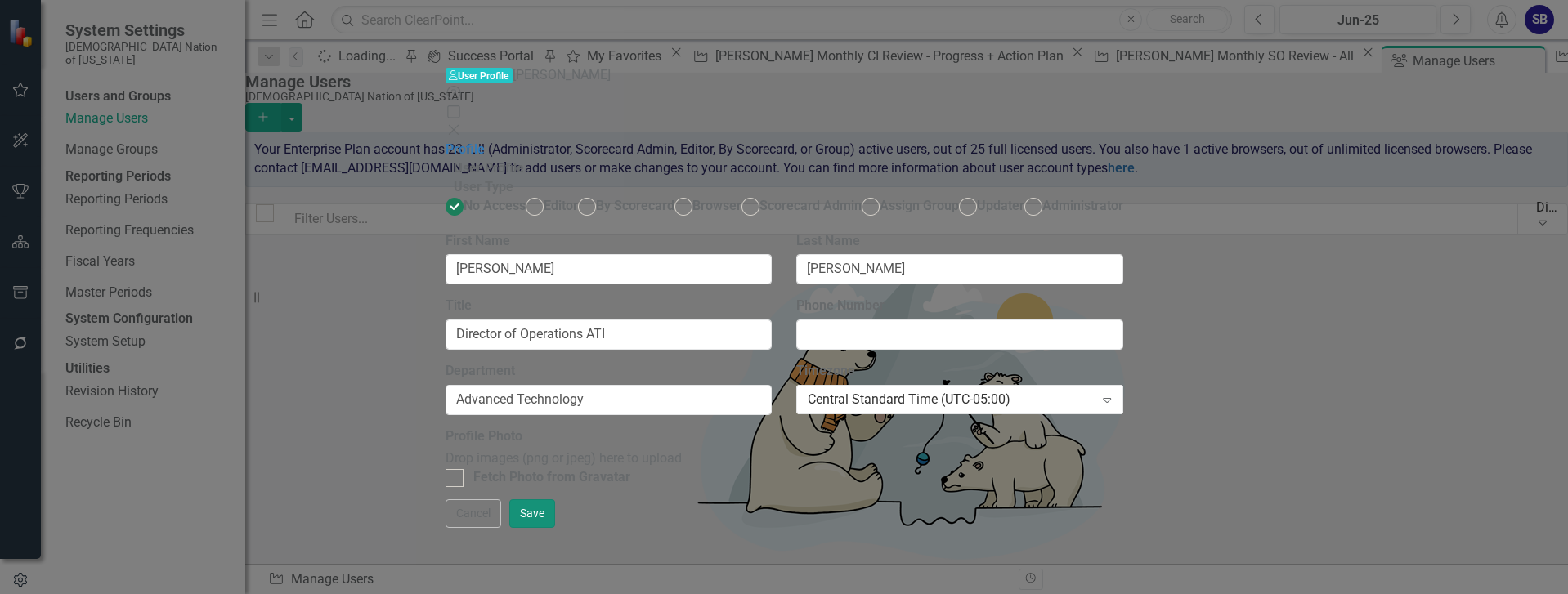 click on "Save" at bounding box center [532, 513] 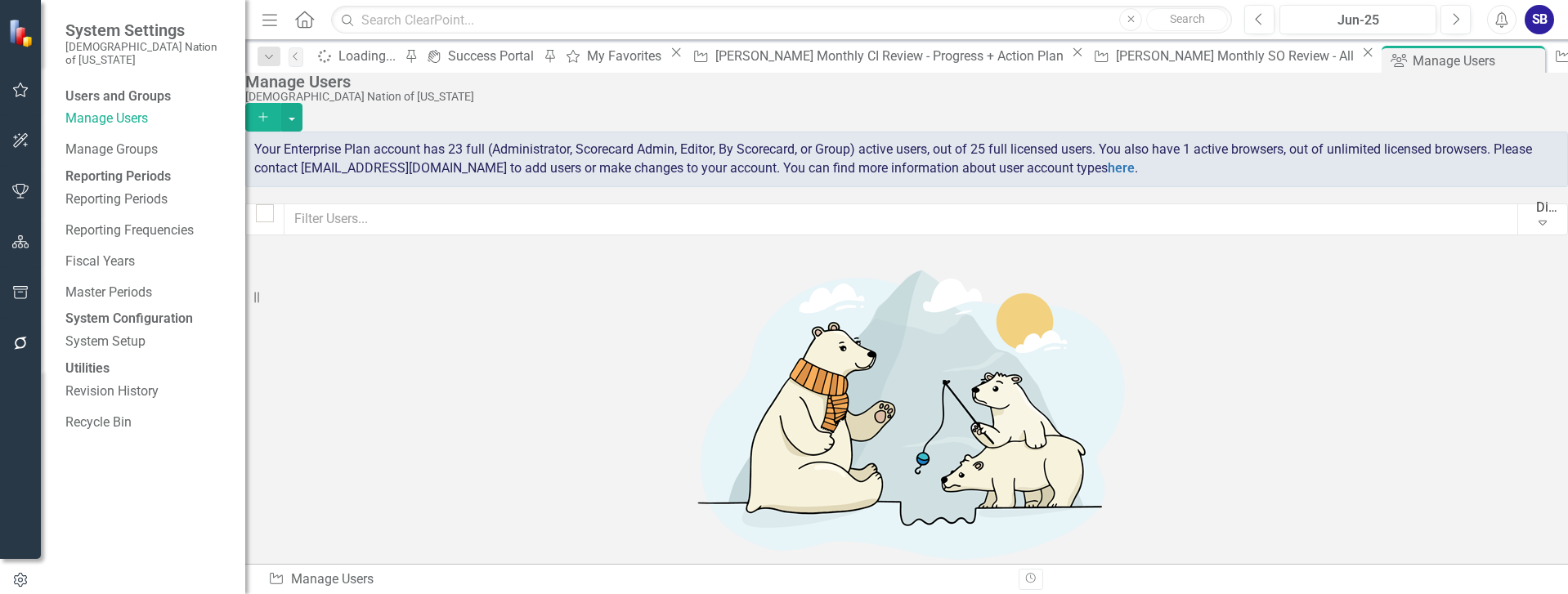 click on "Strategic Objective [PERSON_NAME] monthly review report - SOs and CIs (updated) Close" at bounding box center [1757, 56] 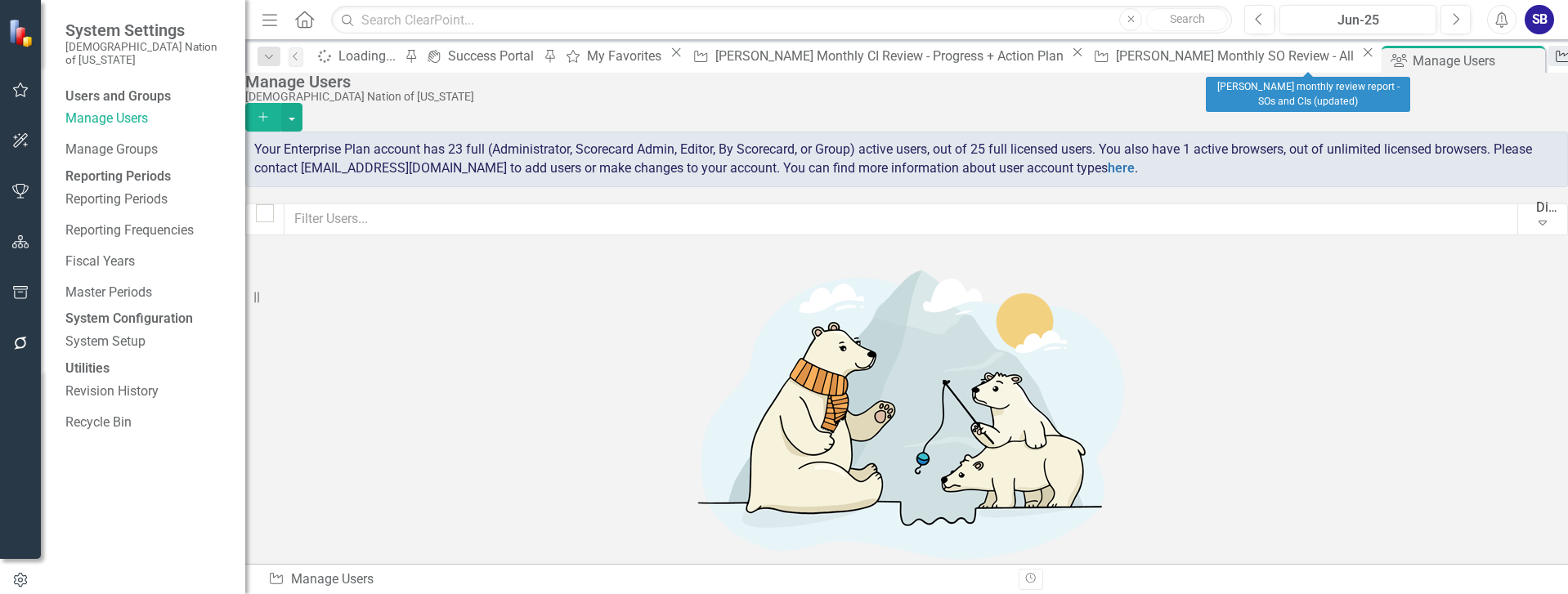 click on "[PERSON_NAME] monthly review report - SOs and CIs (updated)" at bounding box center [1761, 56] 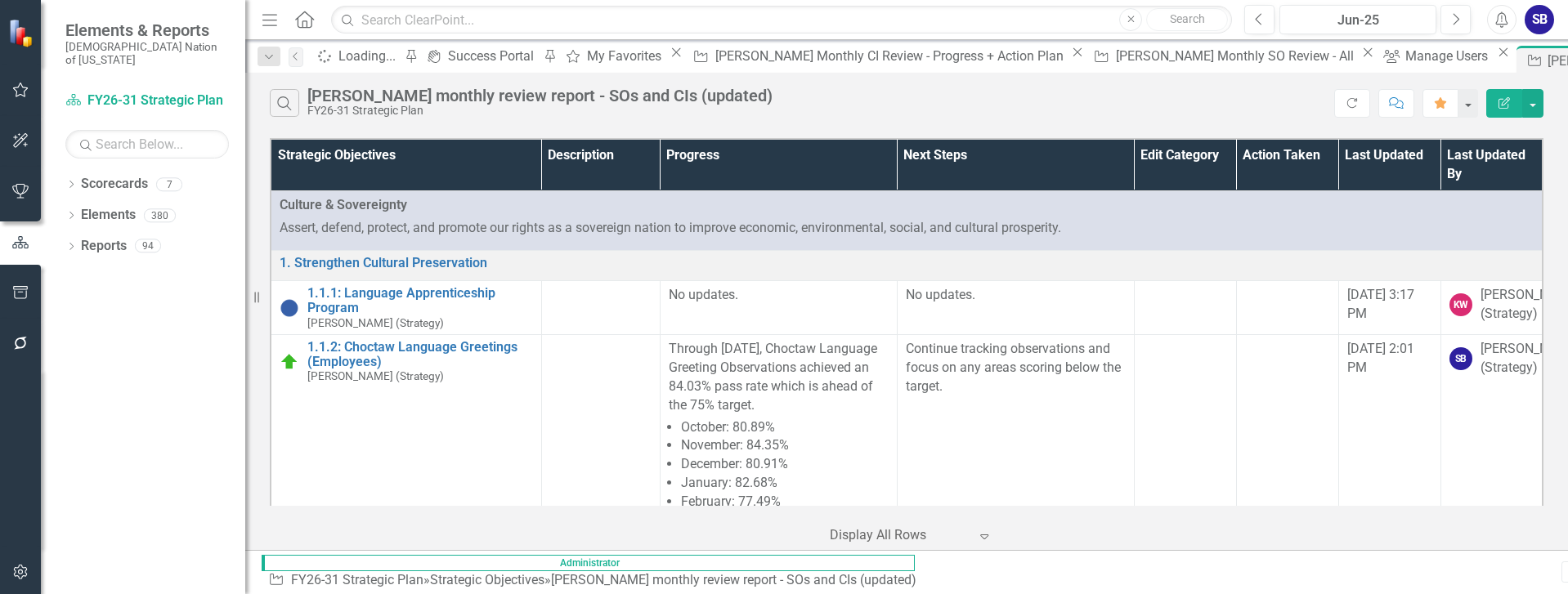 click on "Close" 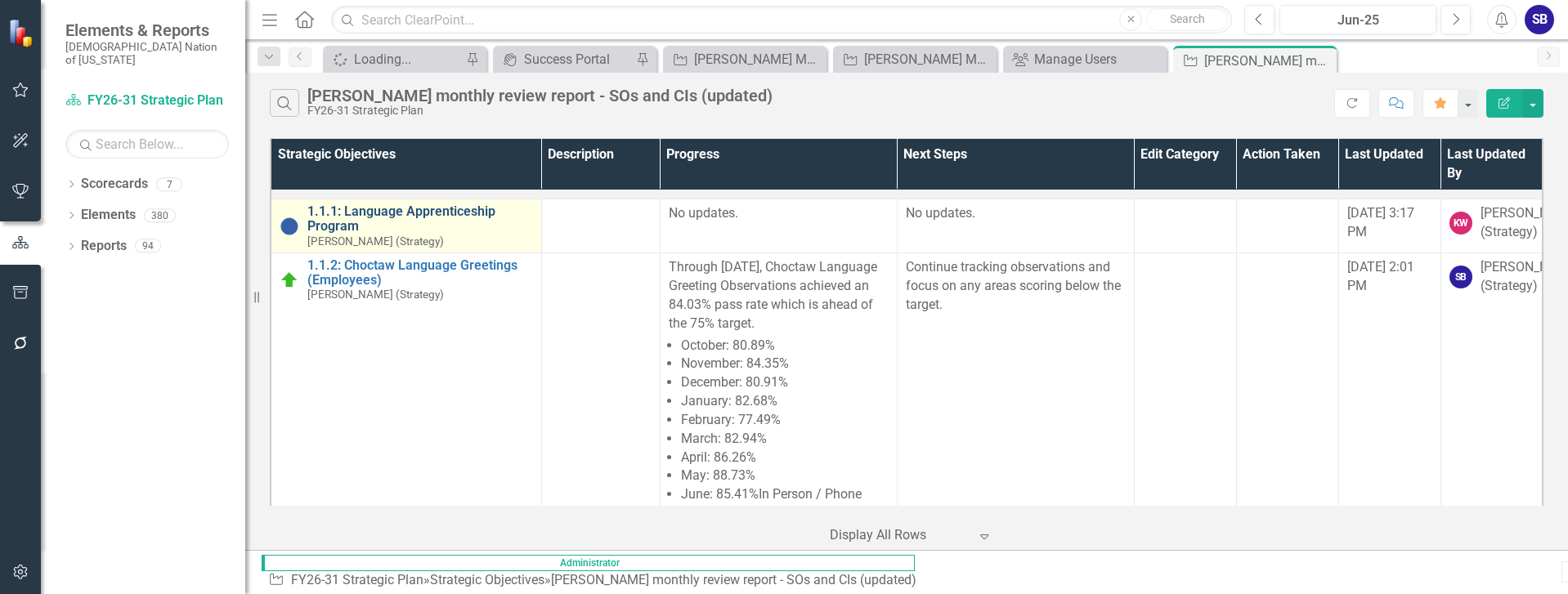 scroll, scrollTop: 0, scrollLeft: 0, axis: both 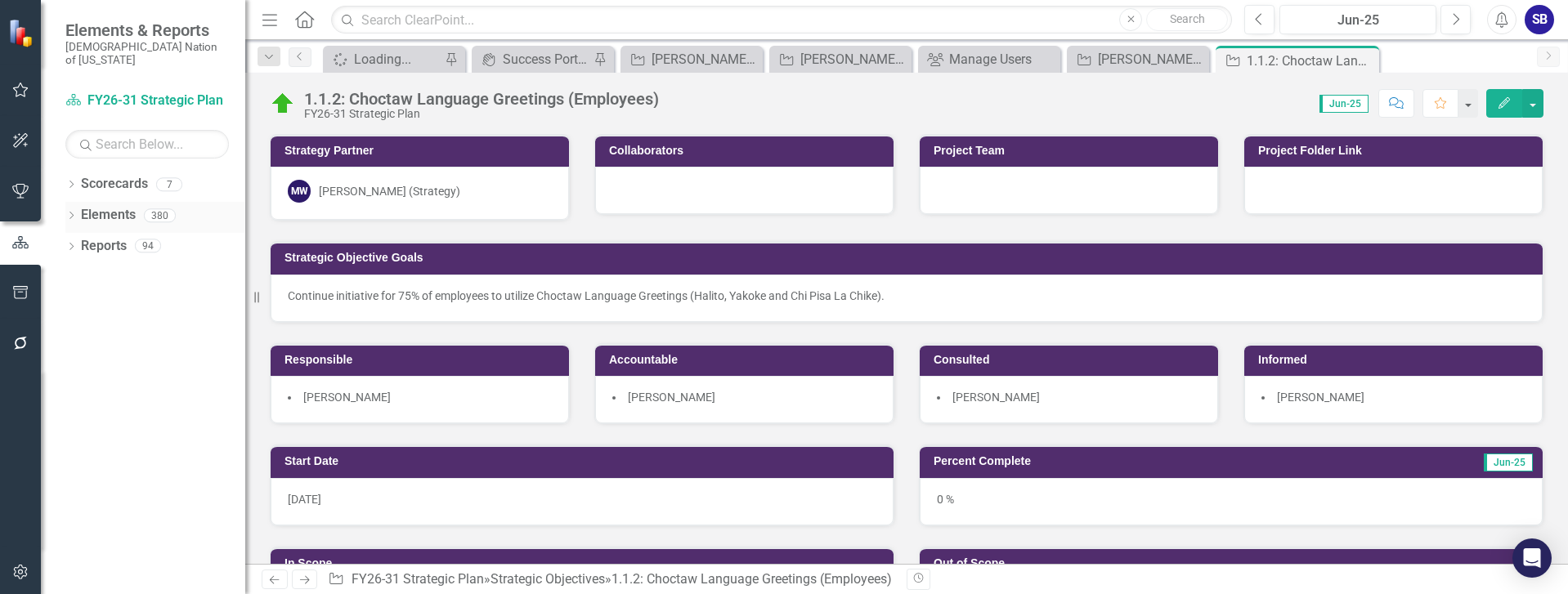 click on "Elements" at bounding box center (108, 215) 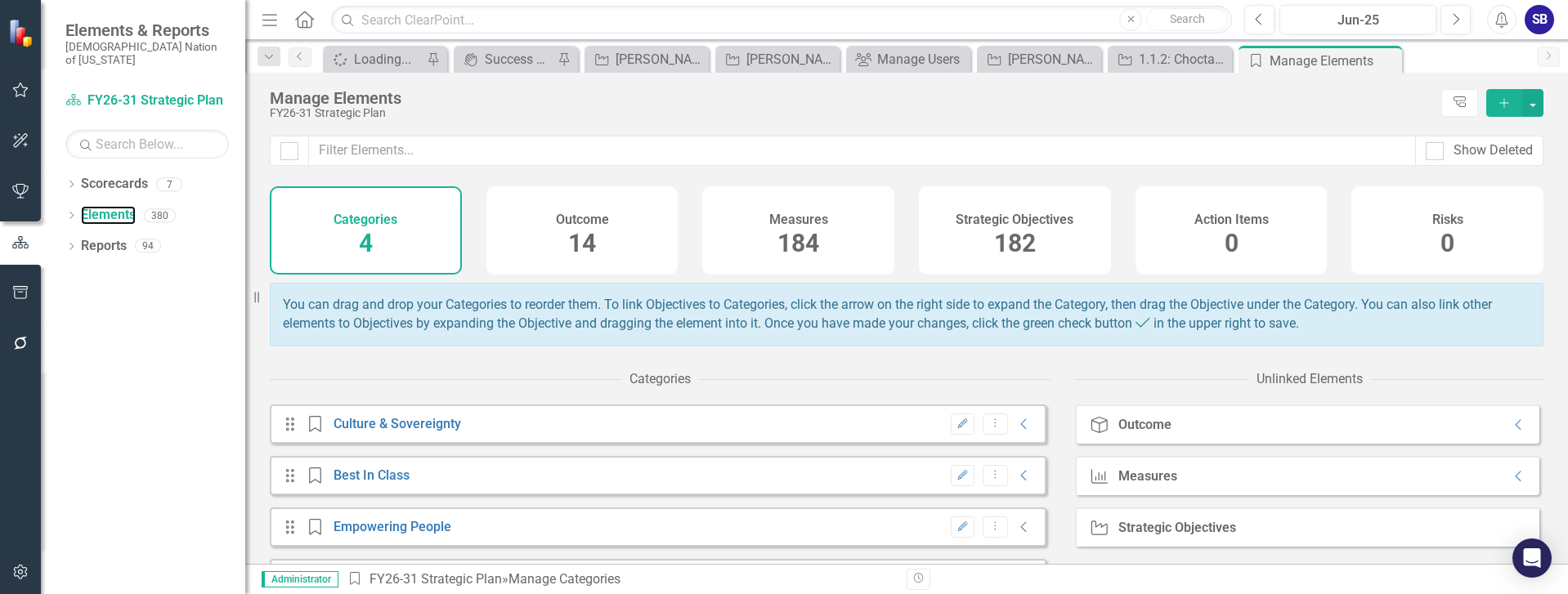 scroll, scrollTop: 59, scrollLeft: 0, axis: vertical 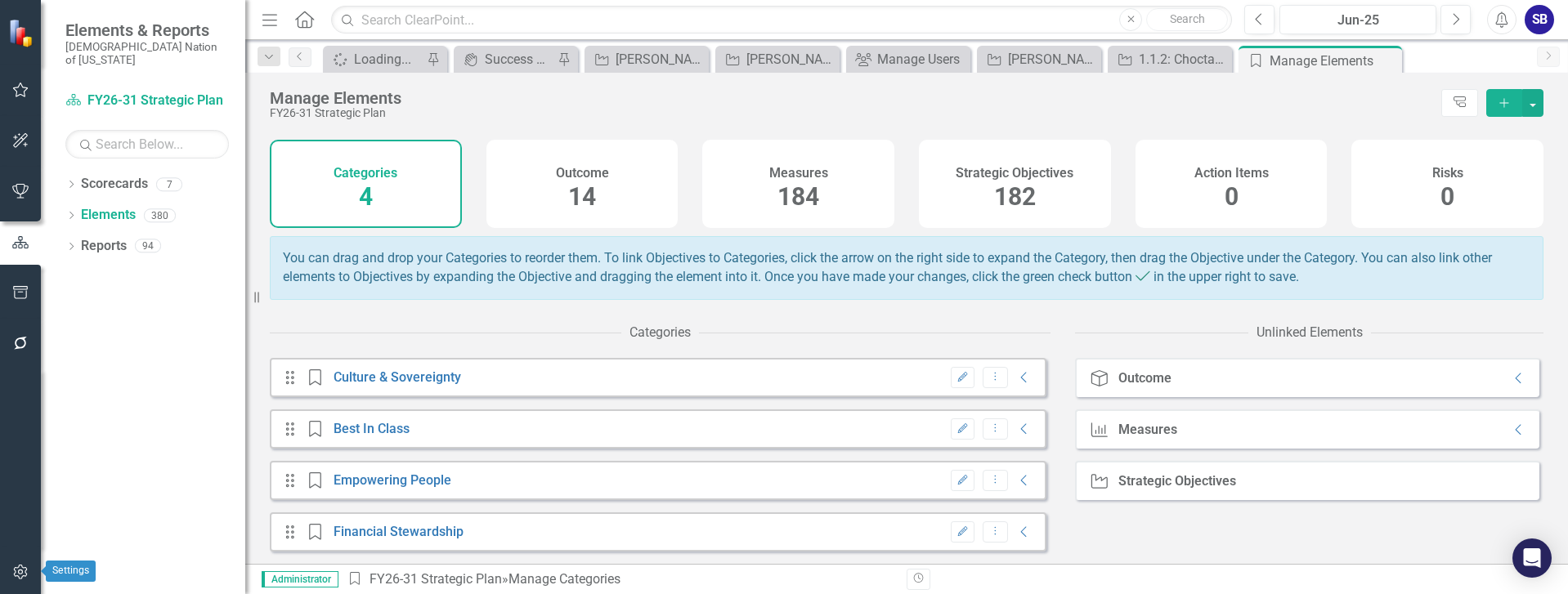 click 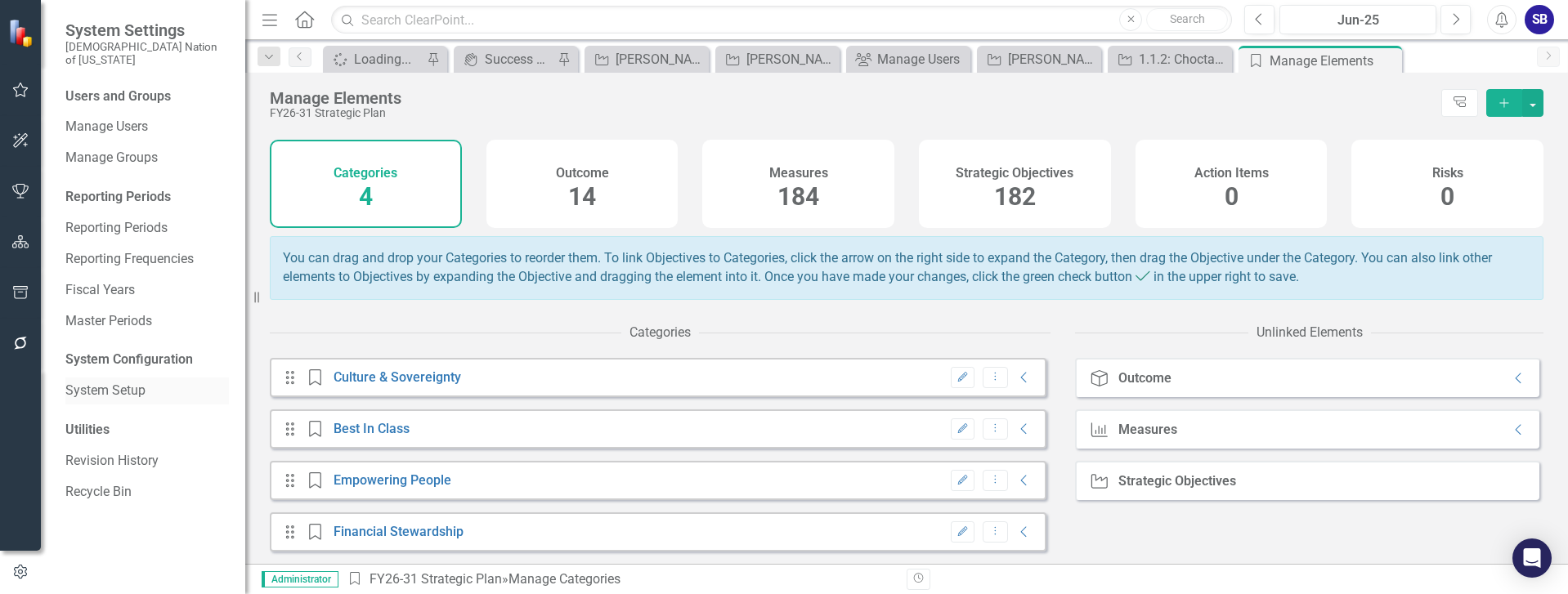 click on "System Setup" at bounding box center [147, 391] 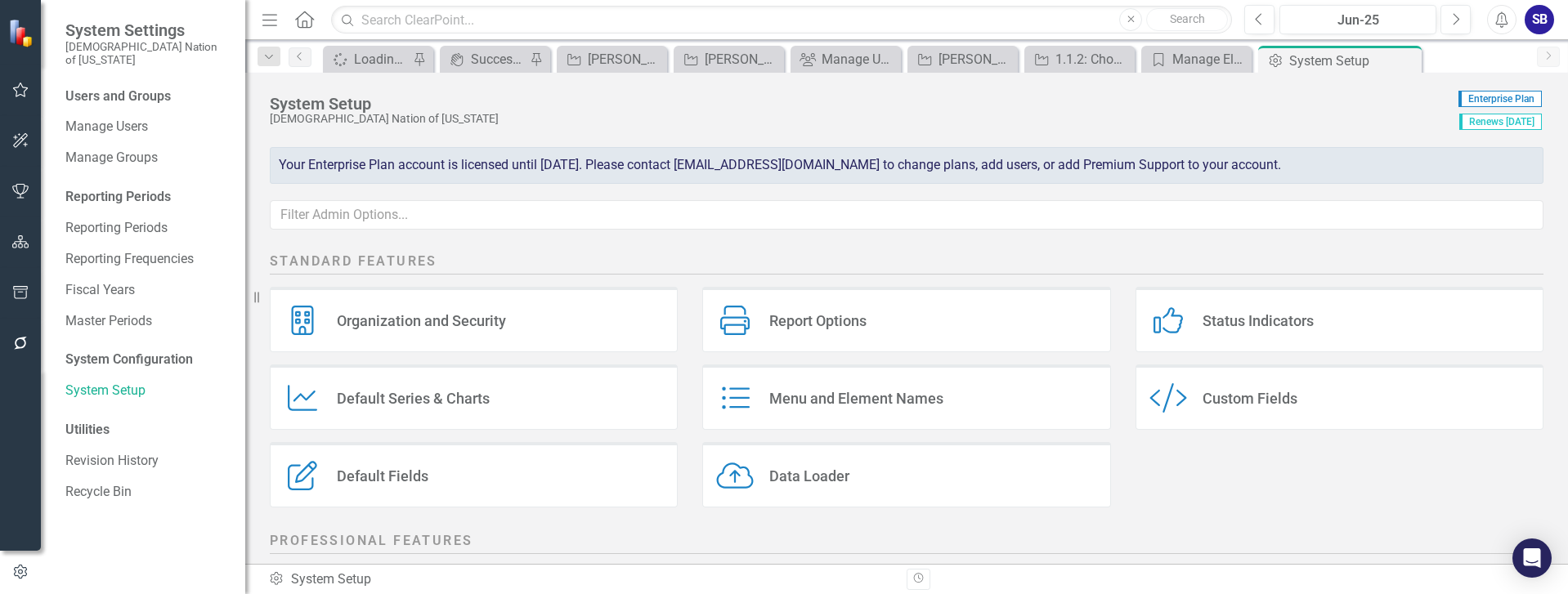 click on "Custom Fields" at bounding box center (1250, 398) 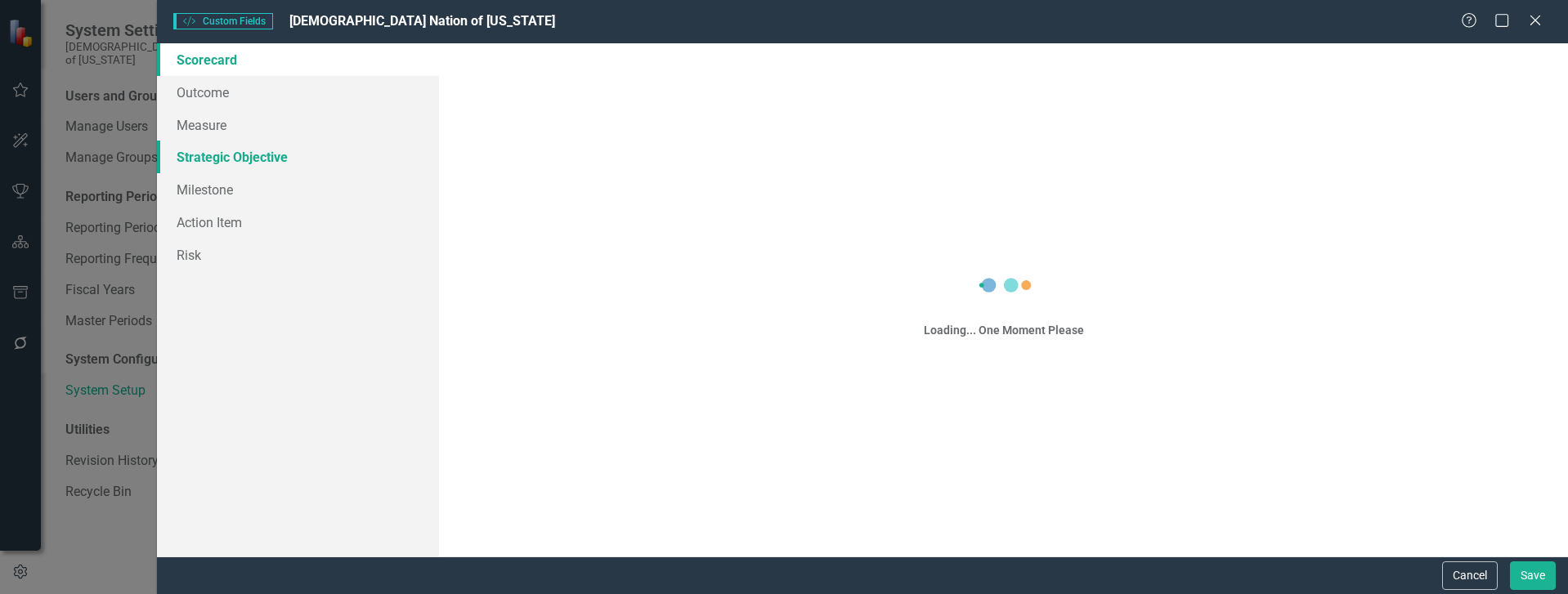 click on "Strategic Objective" at bounding box center [298, 157] 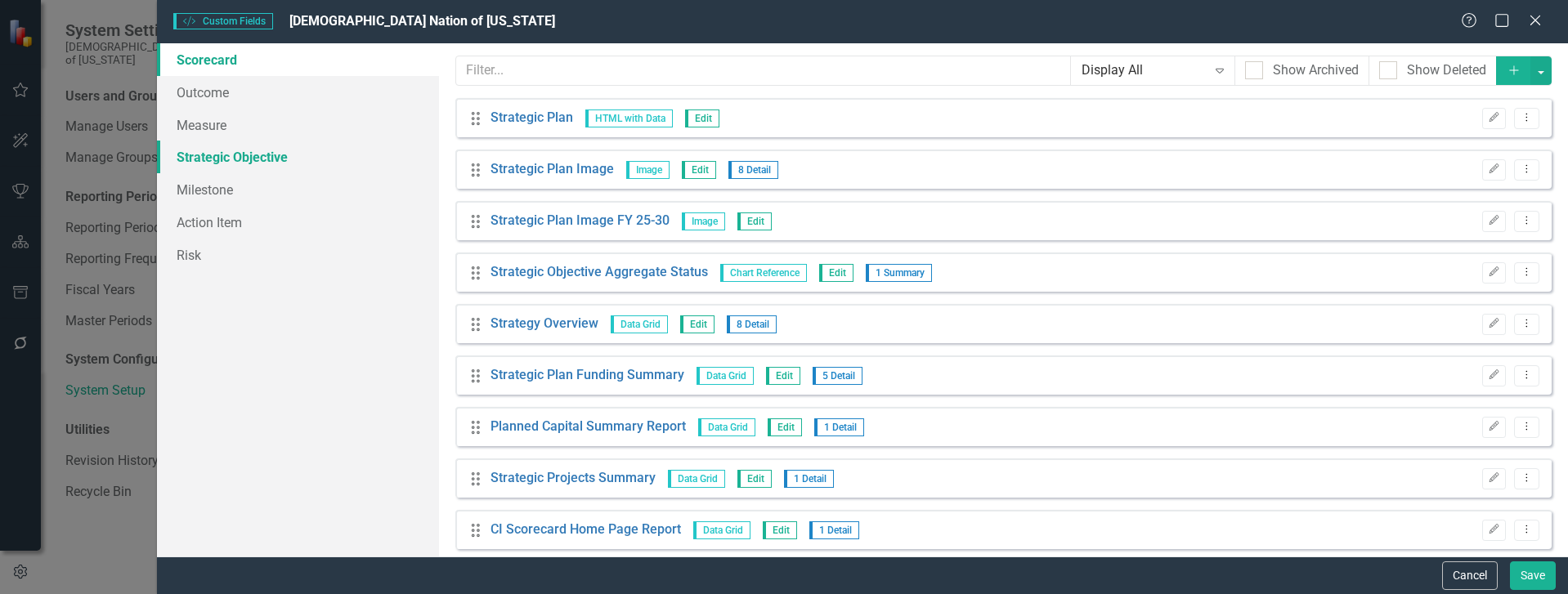 click on "Strategic Objective" at bounding box center (298, 157) 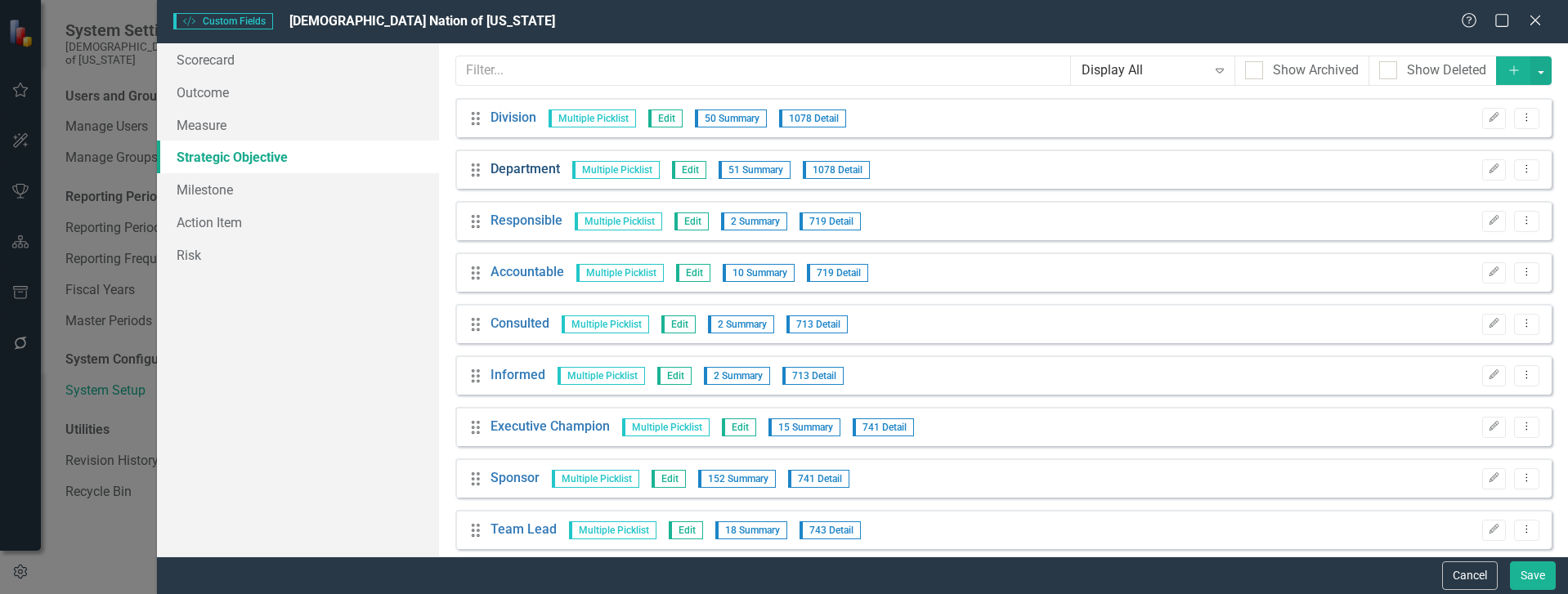 click on "Department" at bounding box center [525, 169] 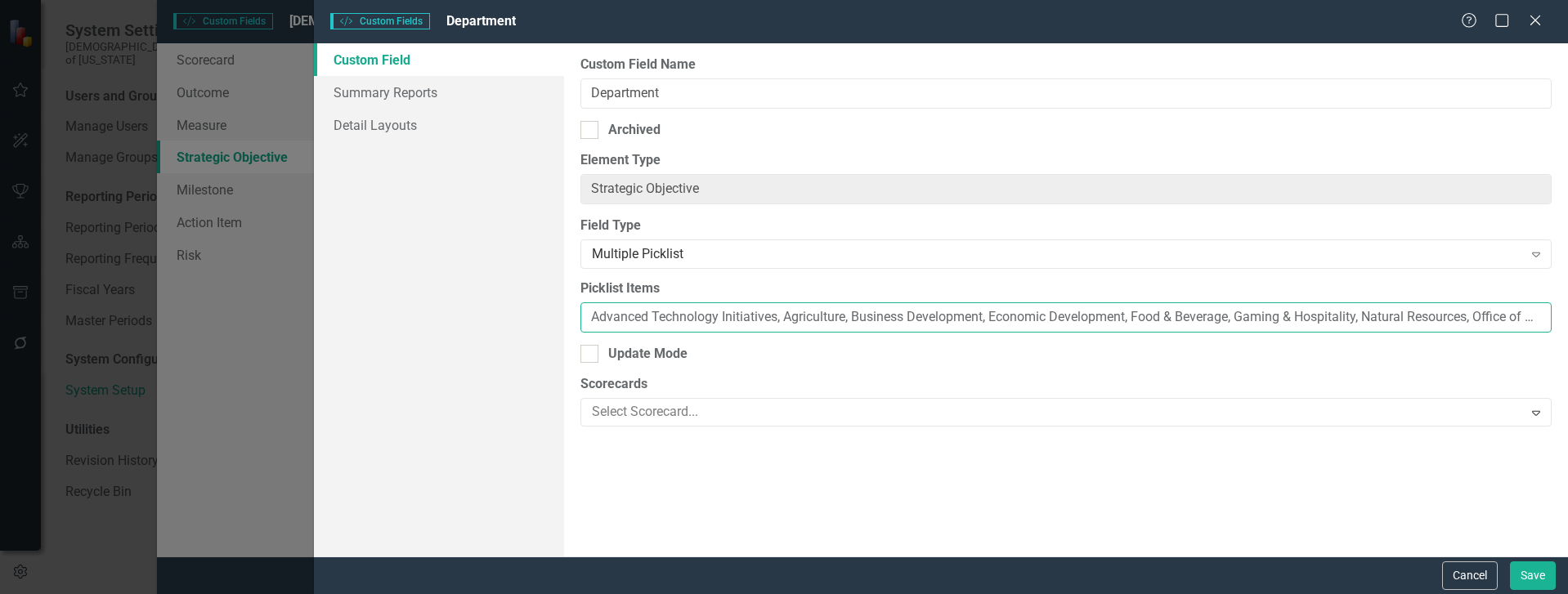 drag, startPoint x: 721, startPoint y: 318, endPoint x: 777, endPoint y: 315, distance: 56.0803 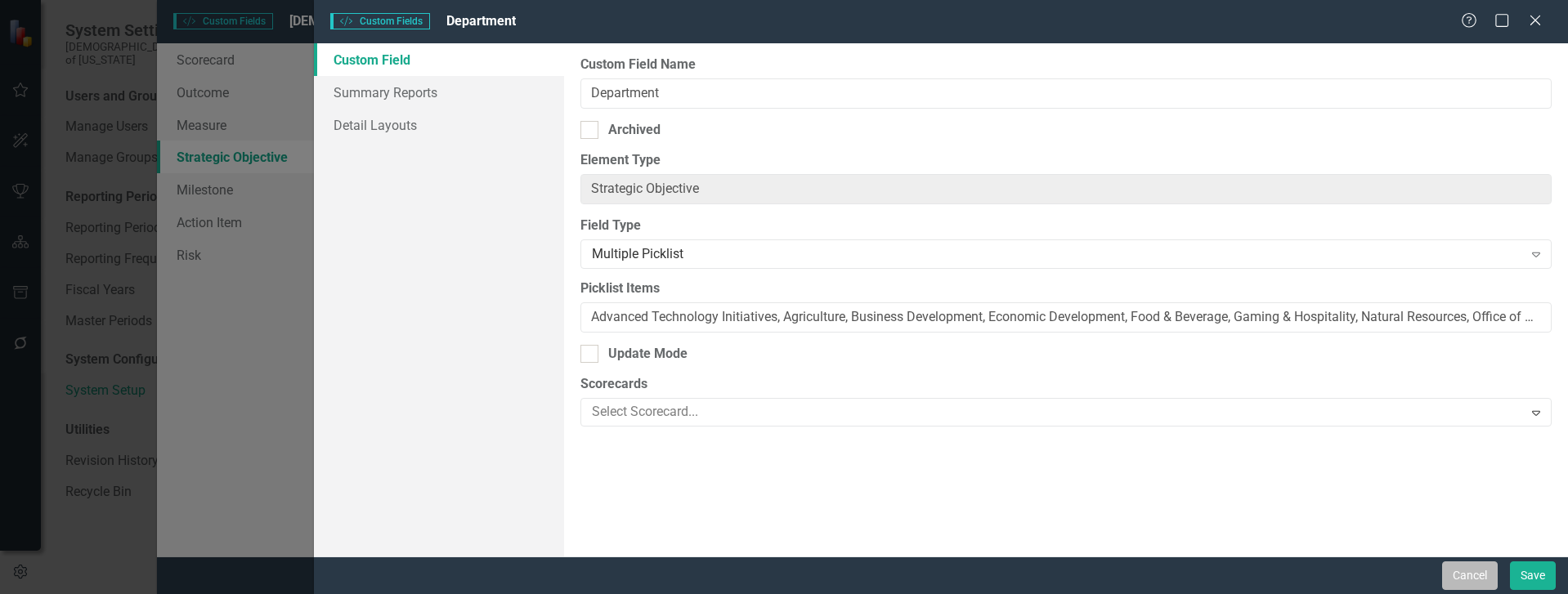 click on "Cancel" at bounding box center (1470, 575) 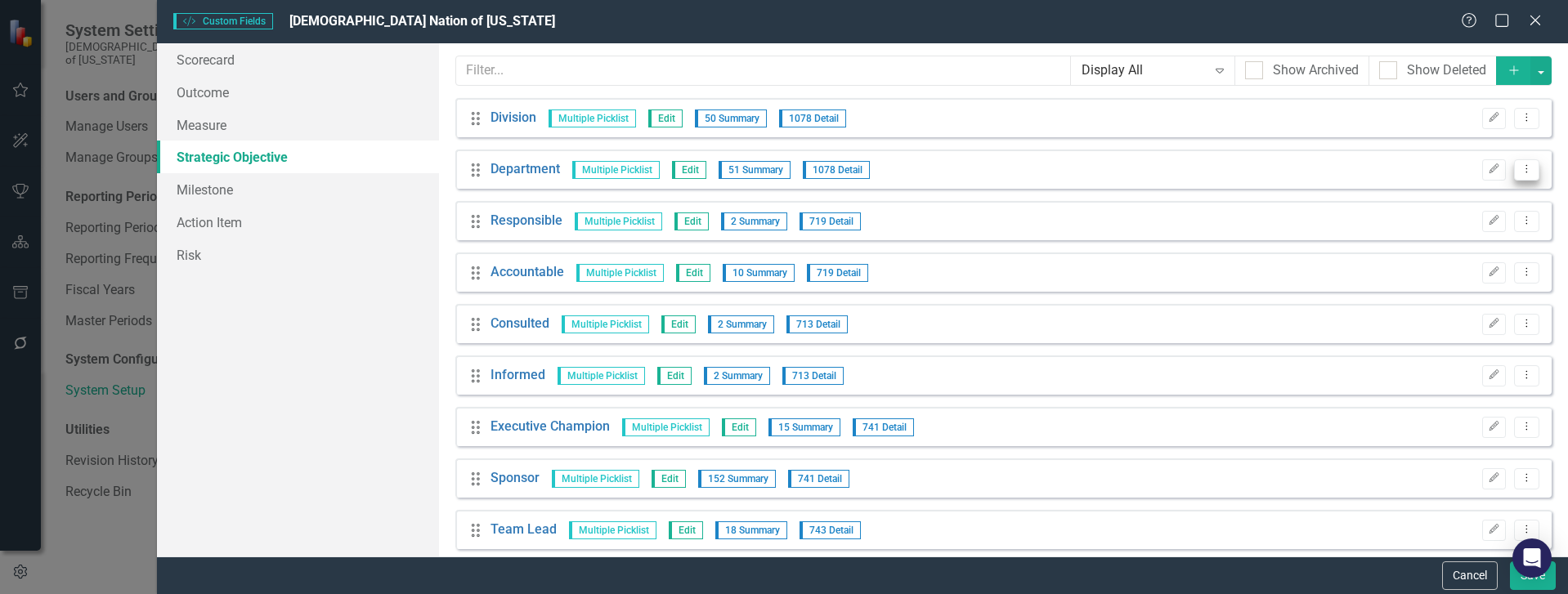 click on "Dropdown Menu" at bounding box center (1526, 170) 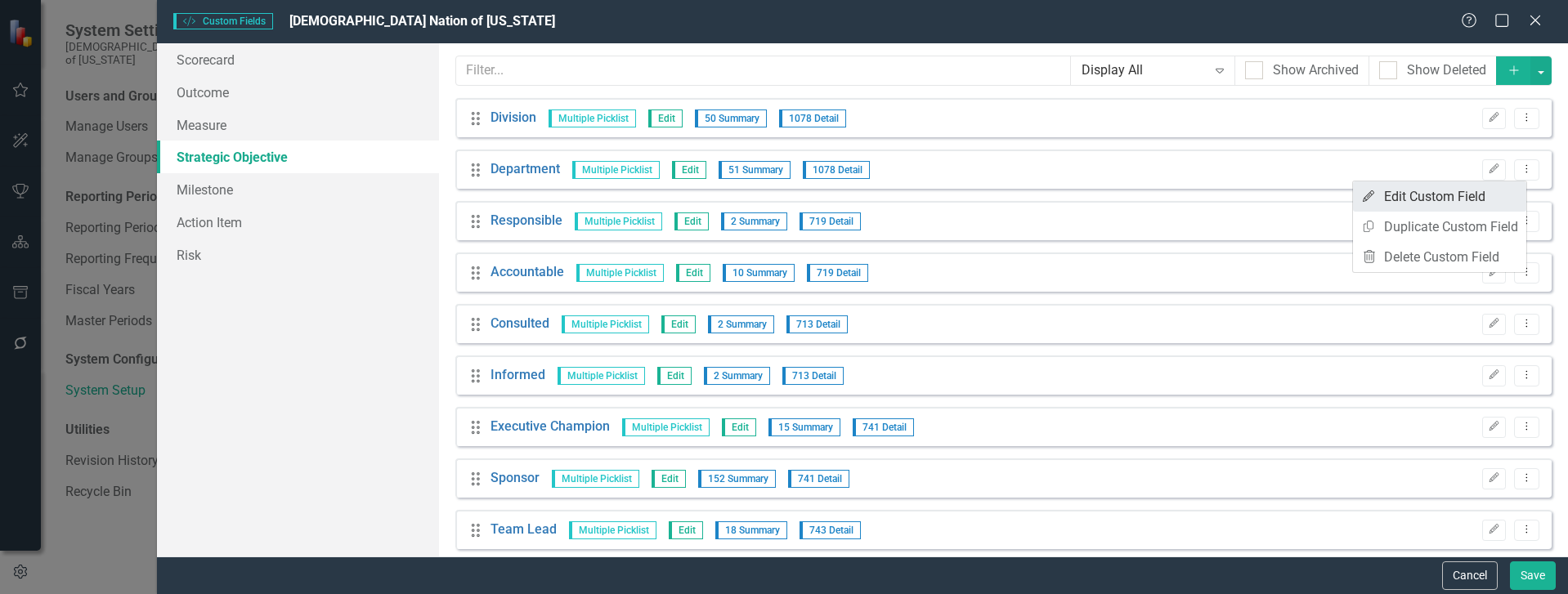 click on "Edit Edit Custom Field" at bounding box center [1440, 196] 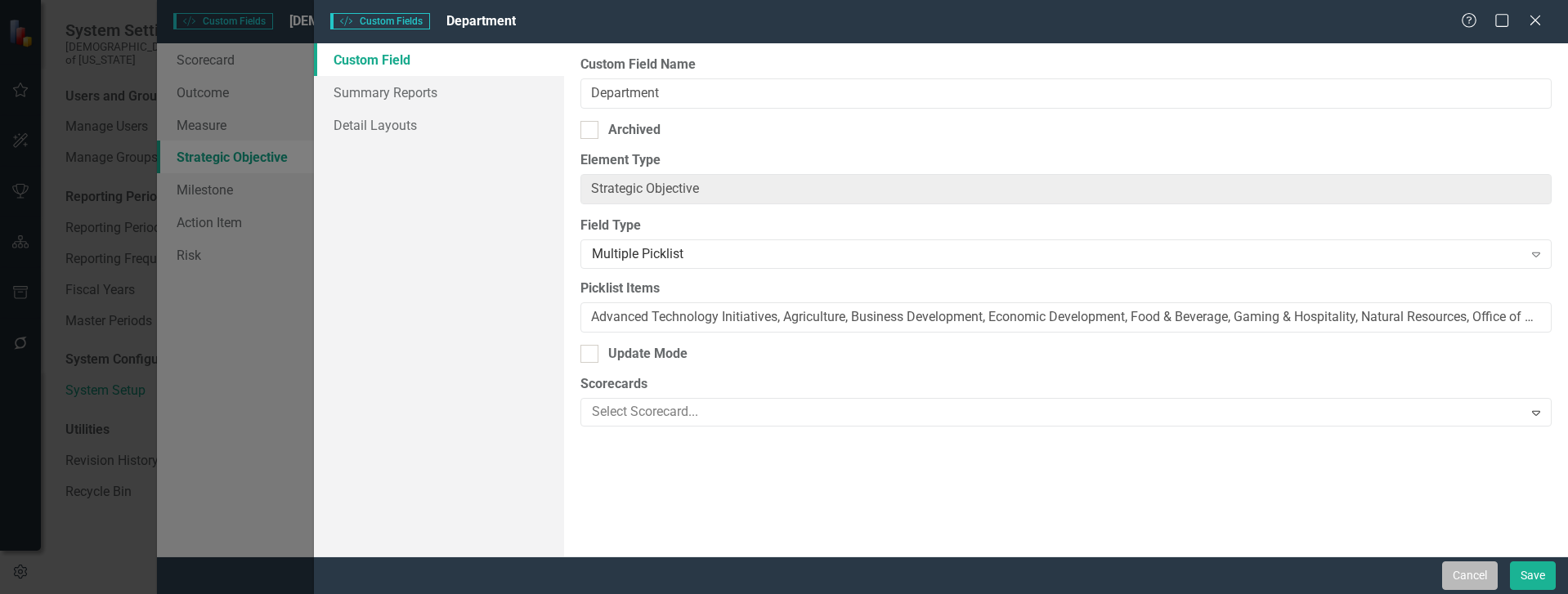 click on "Cancel" at bounding box center (1470, 575) 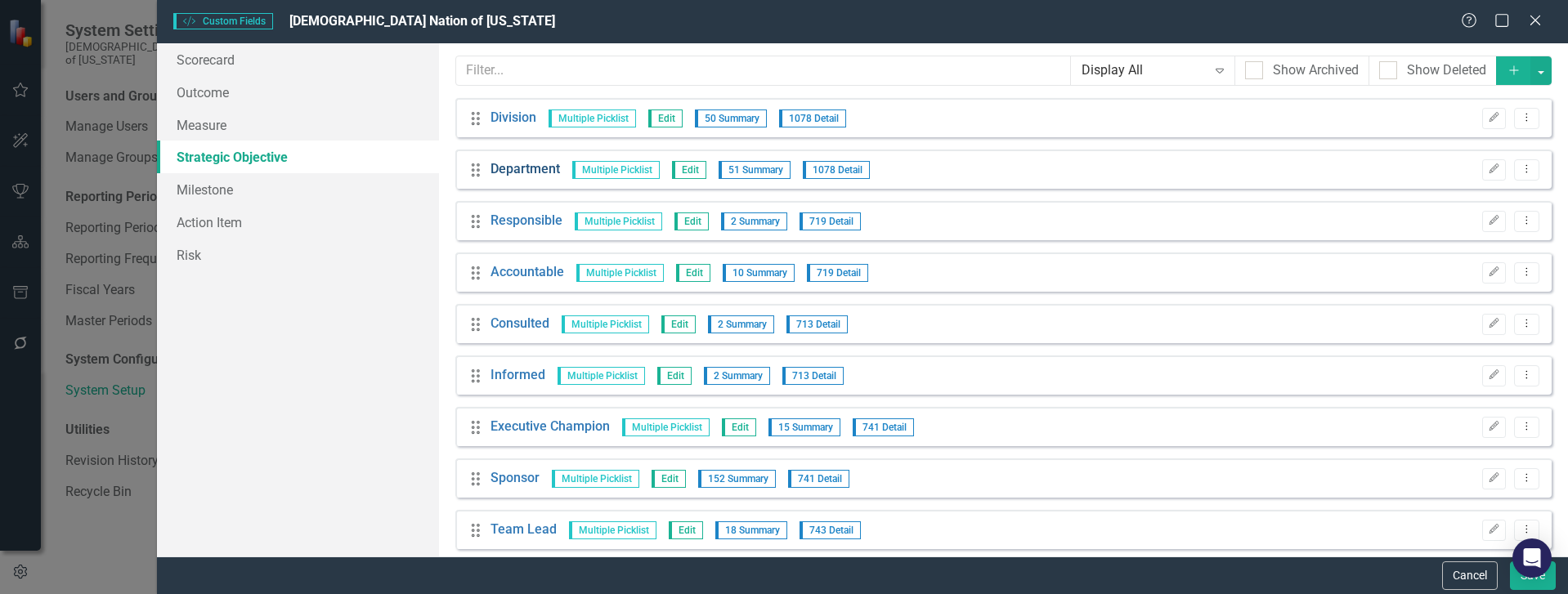 click on "Department" at bounding box center (525, 169) 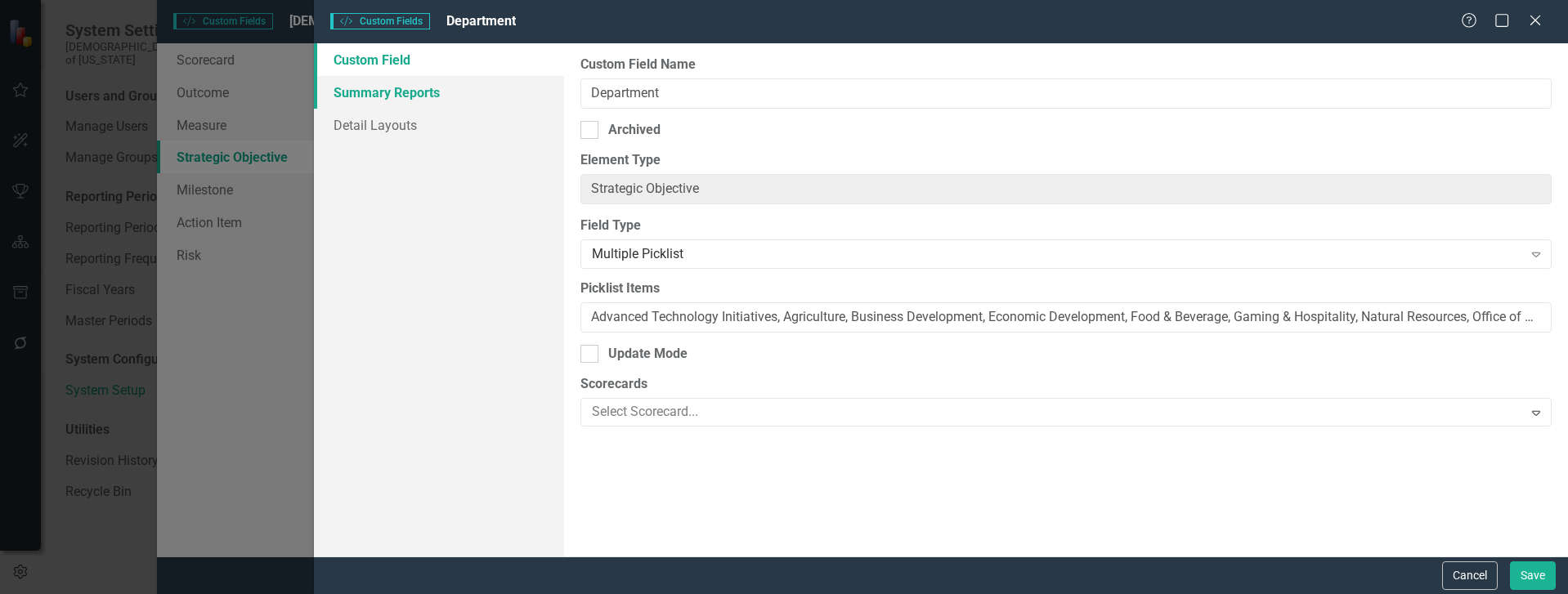 click on "Summary Reports" at bounding box center (439, 92) 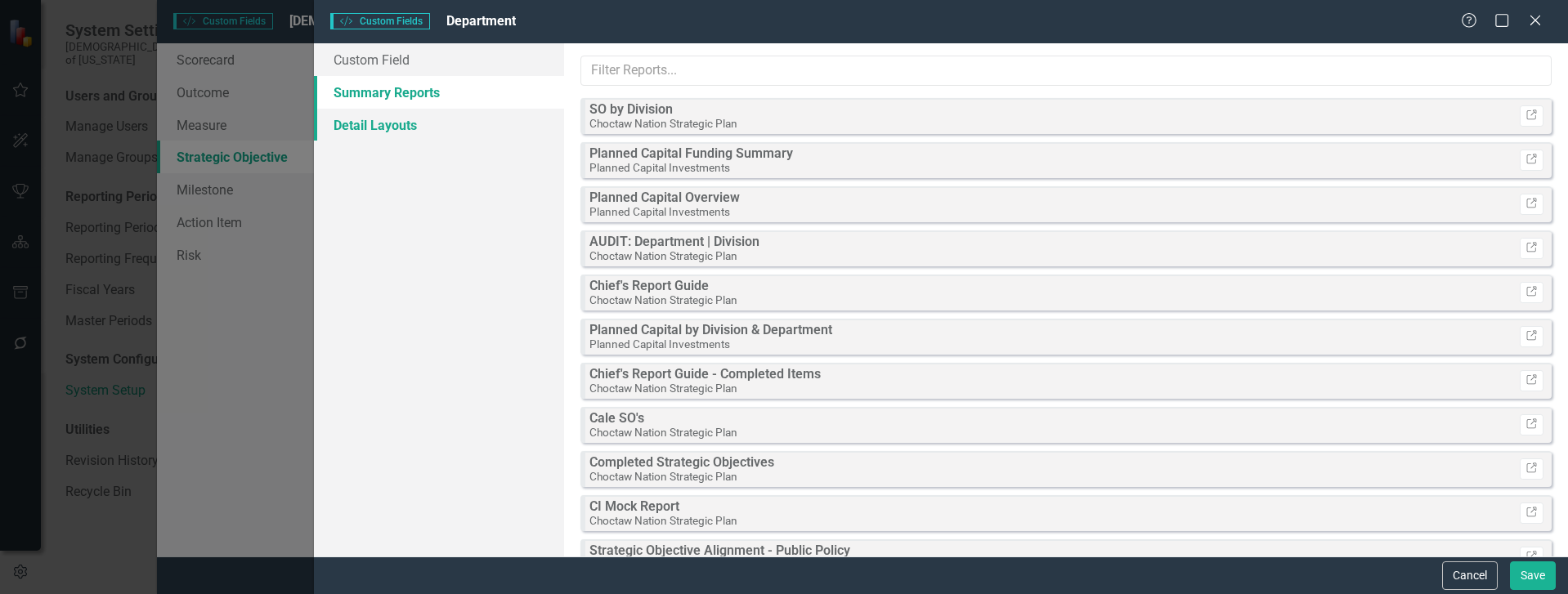 click on "Detail Layouts" at bounding box center (439, 125) 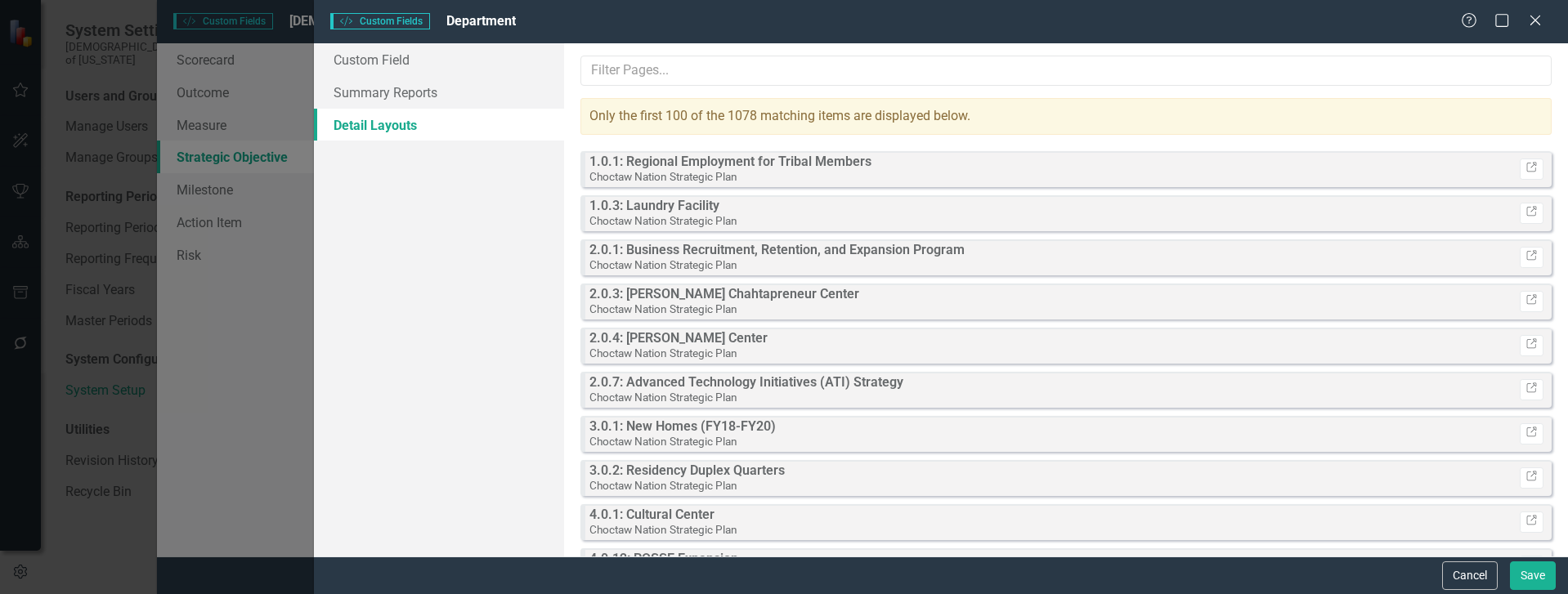 click on "Detail Layouts" at bounding box center [439, 125] 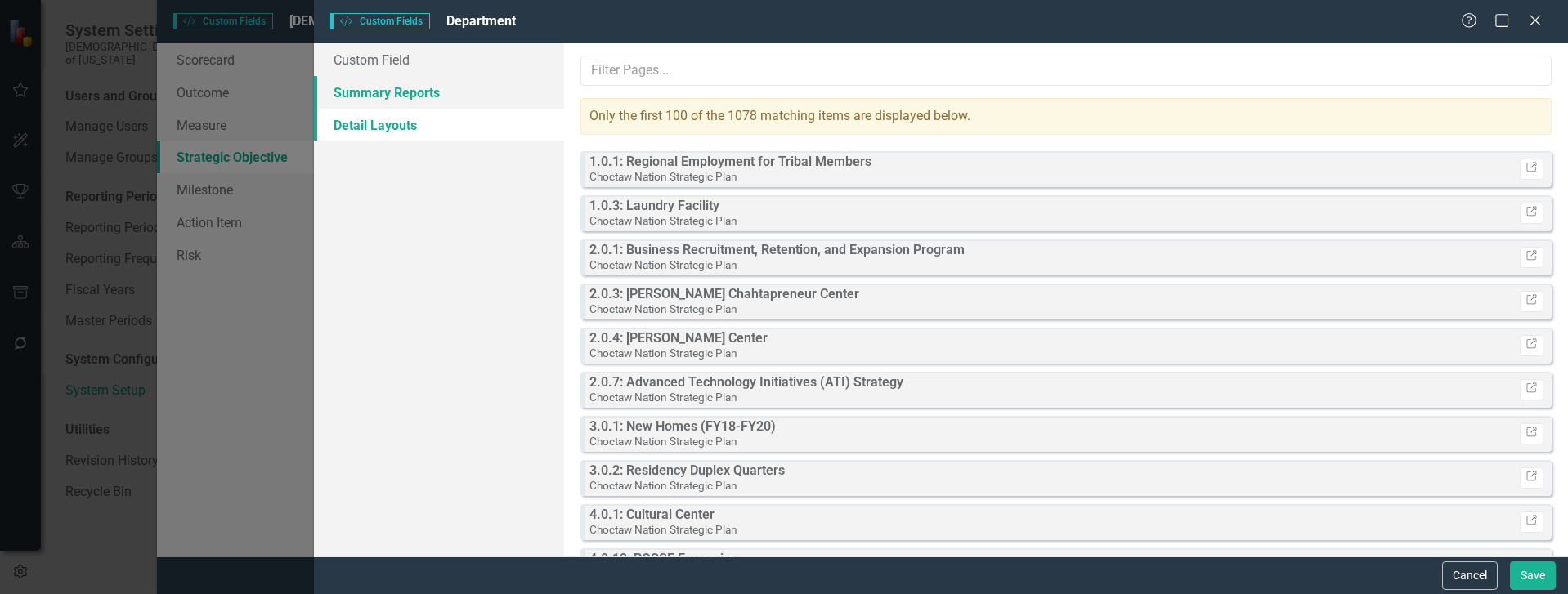 click on "Summary Reports" at bounding box center [439, 92] 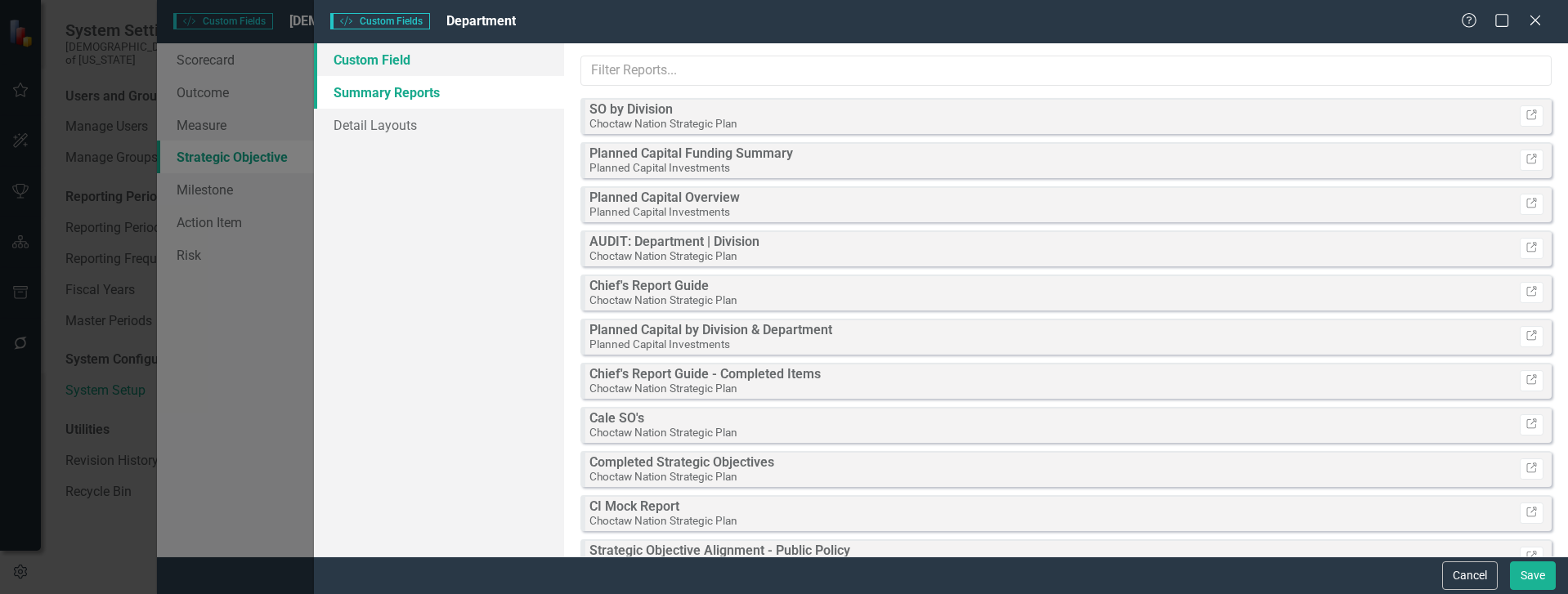click on "Custom Field" at bounding box center [439, 60] 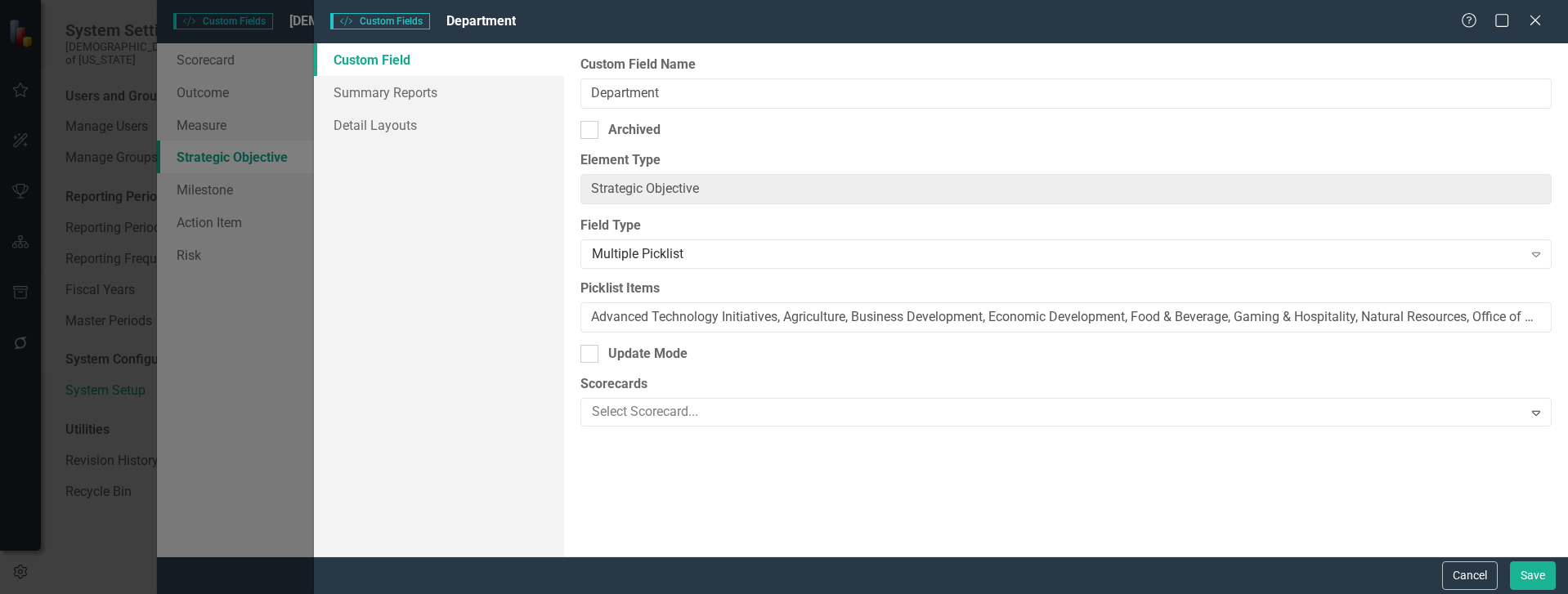 click on "Cancel" at bounding box center [1470, 575] 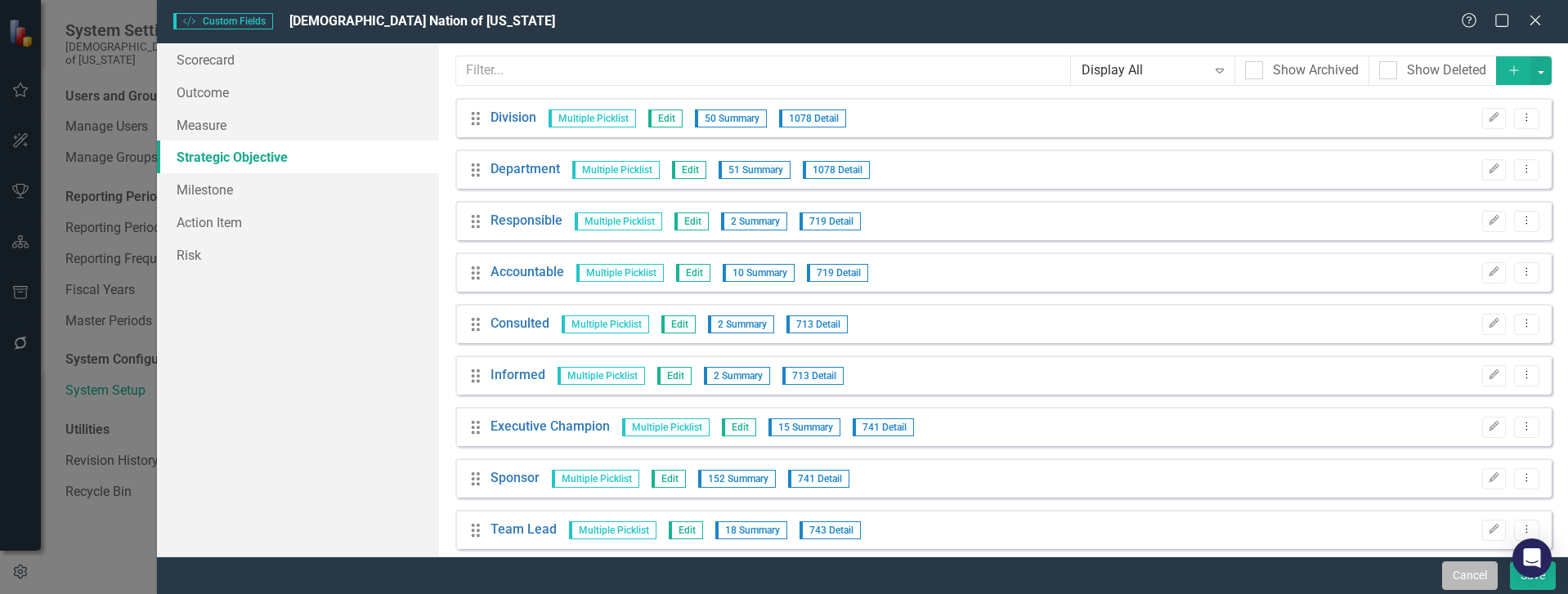 click on "Cancel" at bounding box center [1470, 575] 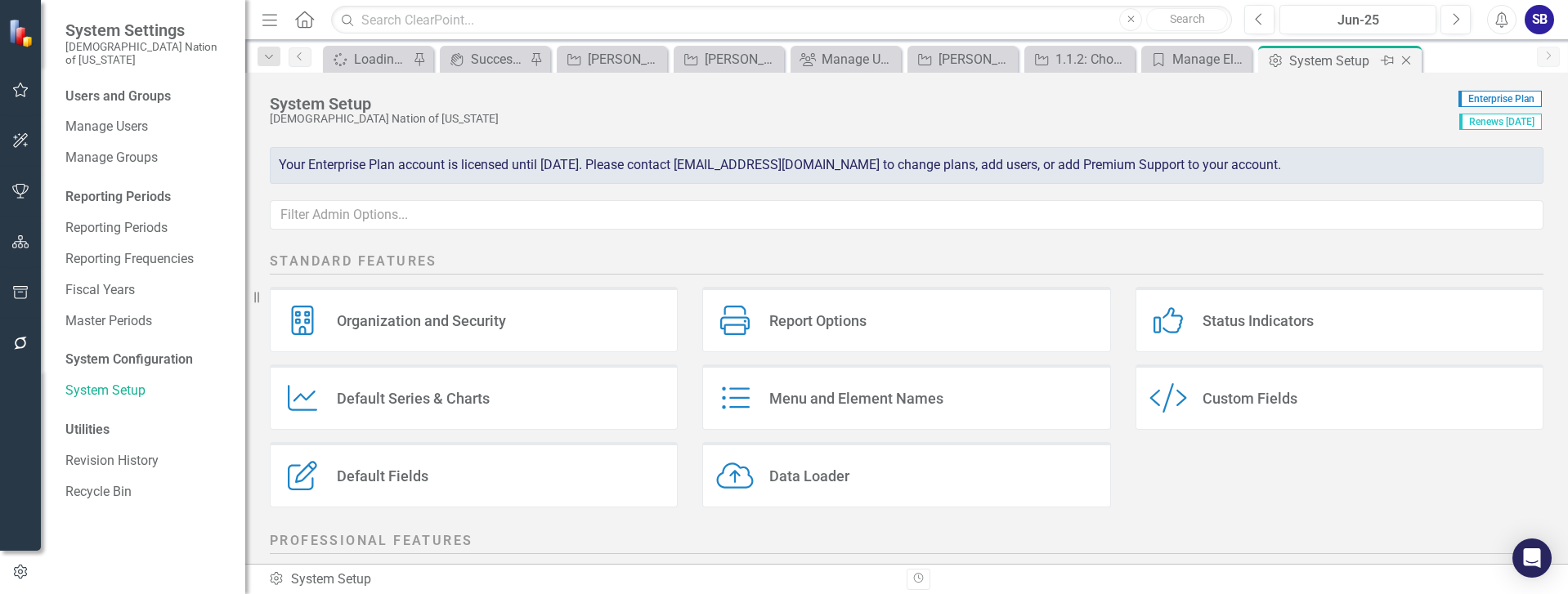 click on "Close" 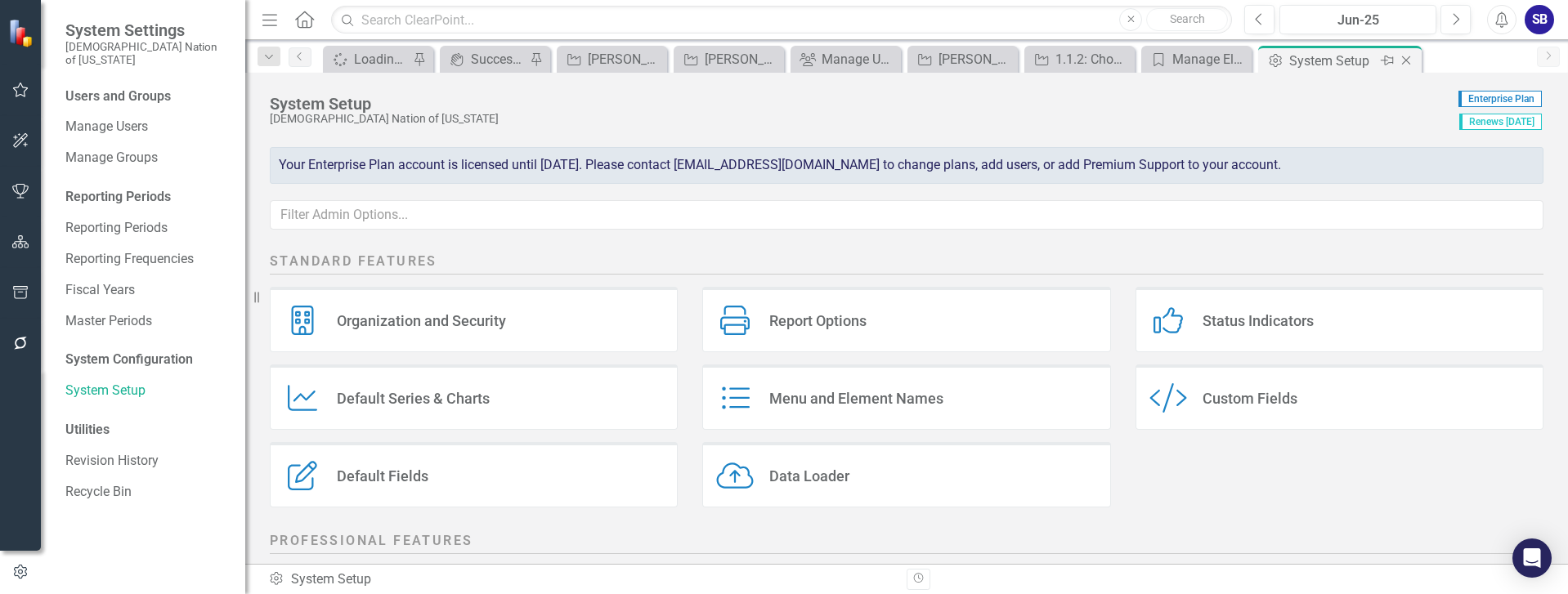click on "Spinner Loading... Pin icon.portal Success Portal Pin Strategic Objective Sheridan B. Monthly CI Review - Progress + Action Plan Close Strategic Objective Sheridan B. Monthly SO Review - All Close Group Manage Users Close Strategic Objective Sheridan's monthly review report - SOs and CIs (updated) Close Strategic Objective 1.1.2: Choctaw Language Greetings (Employees) Close Category Manage Elements Close Admin Options System Setup Pin Close" at bounding box center [924, 59] 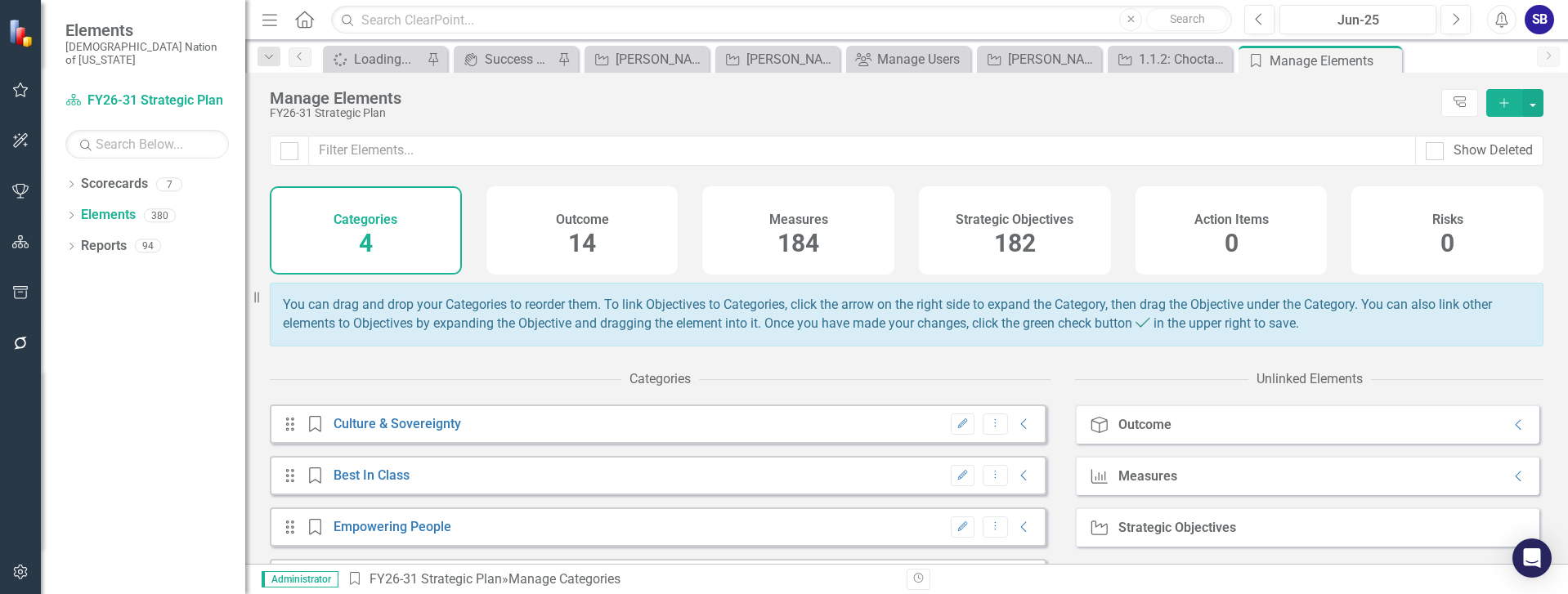 click on "Strategic Objectives" at bounding box center (1015, 220) 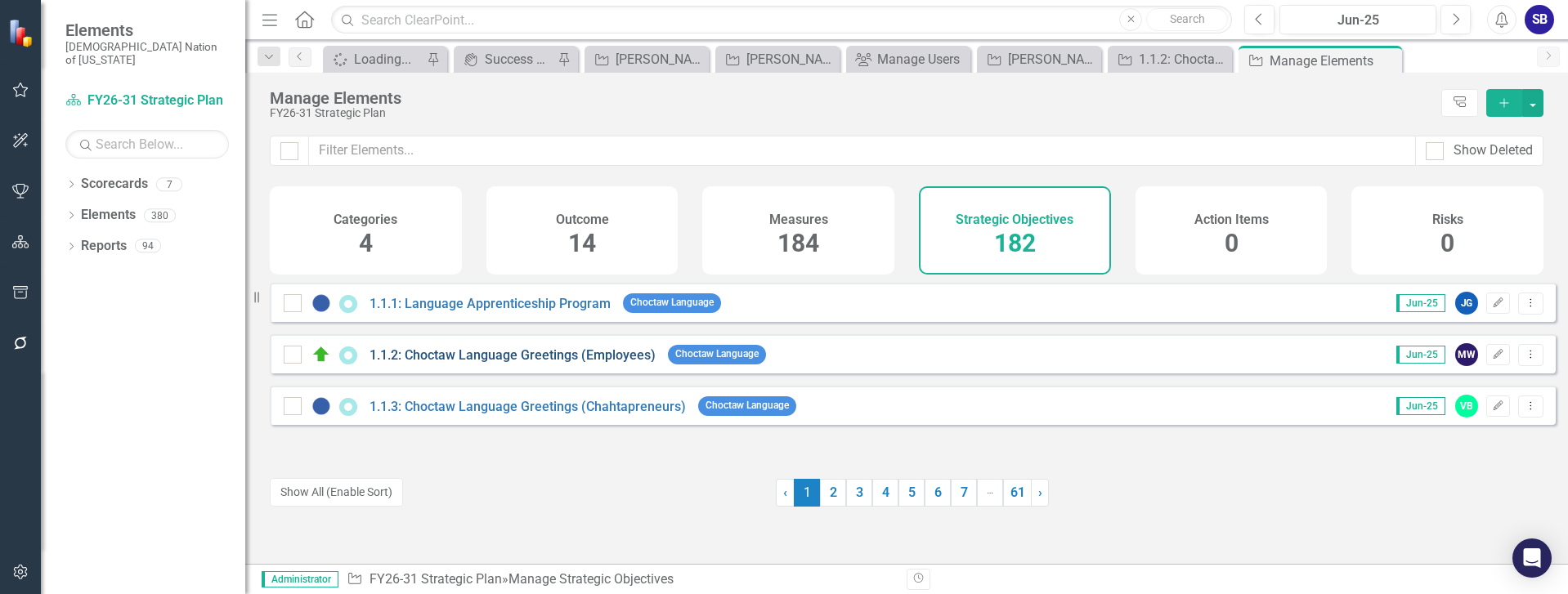 click on "1.1.2: Choctaw Language Greetings (Employees)" at bounding box center [513, 355] 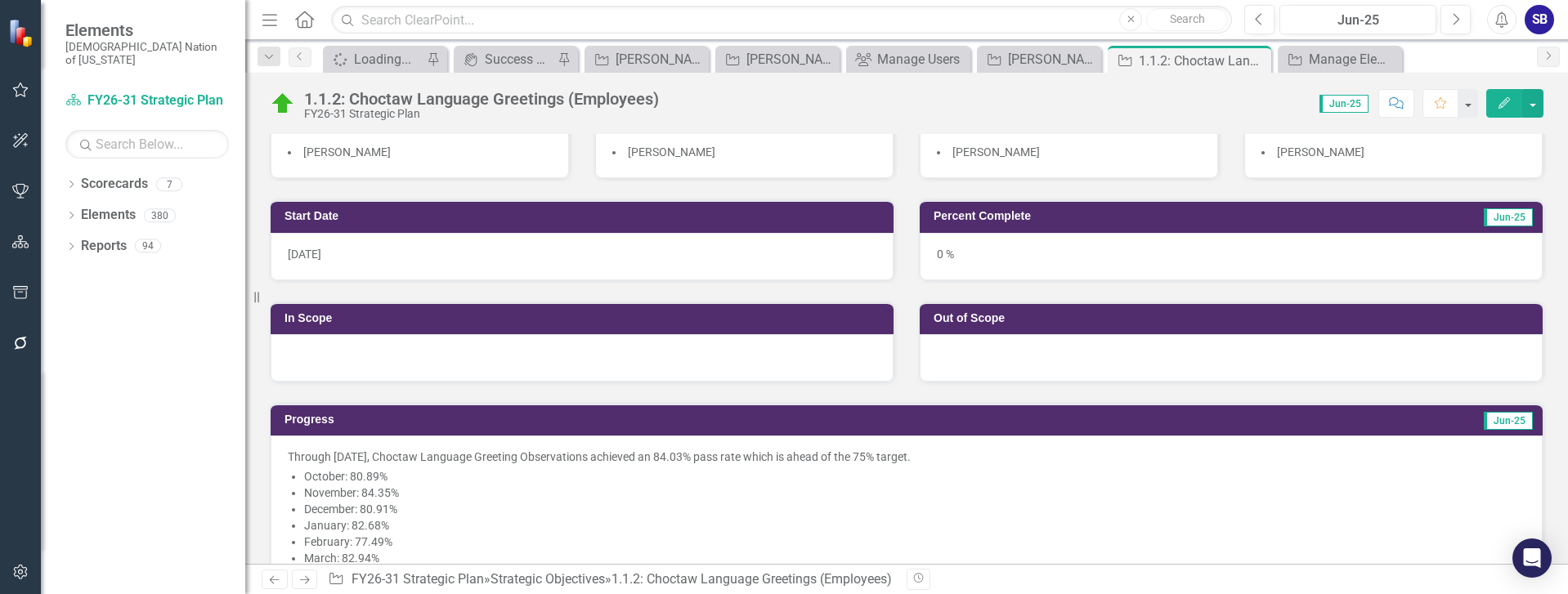 scroll, scrollTop: 0, scrollLeft: 0, axis: both 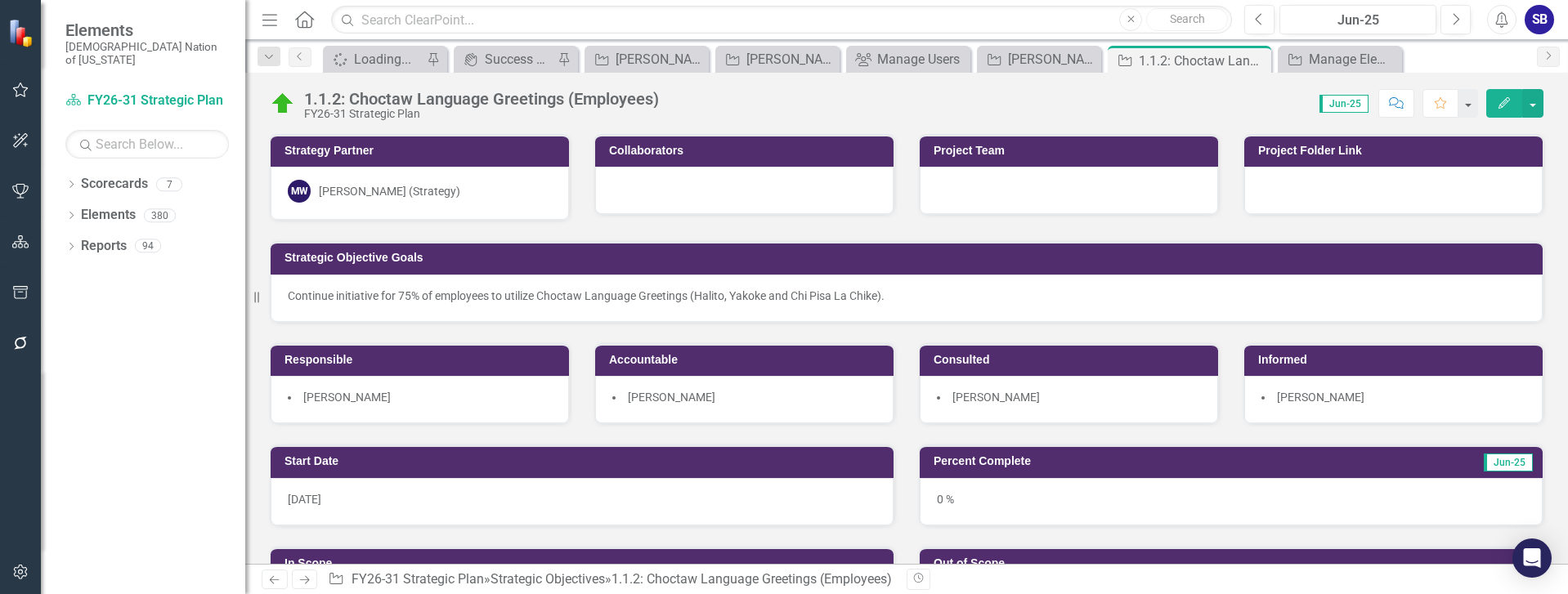 click on "Edit" 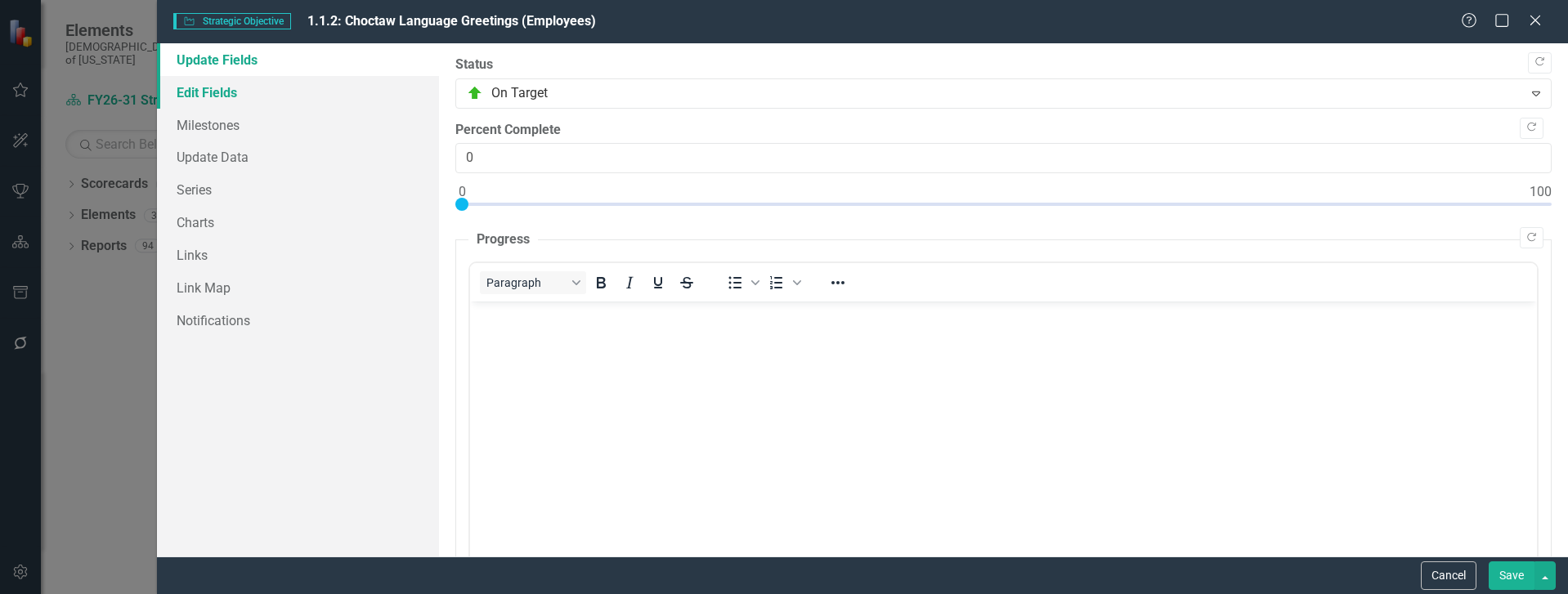click on "Edit Fields" at bounding box center [298, 92] 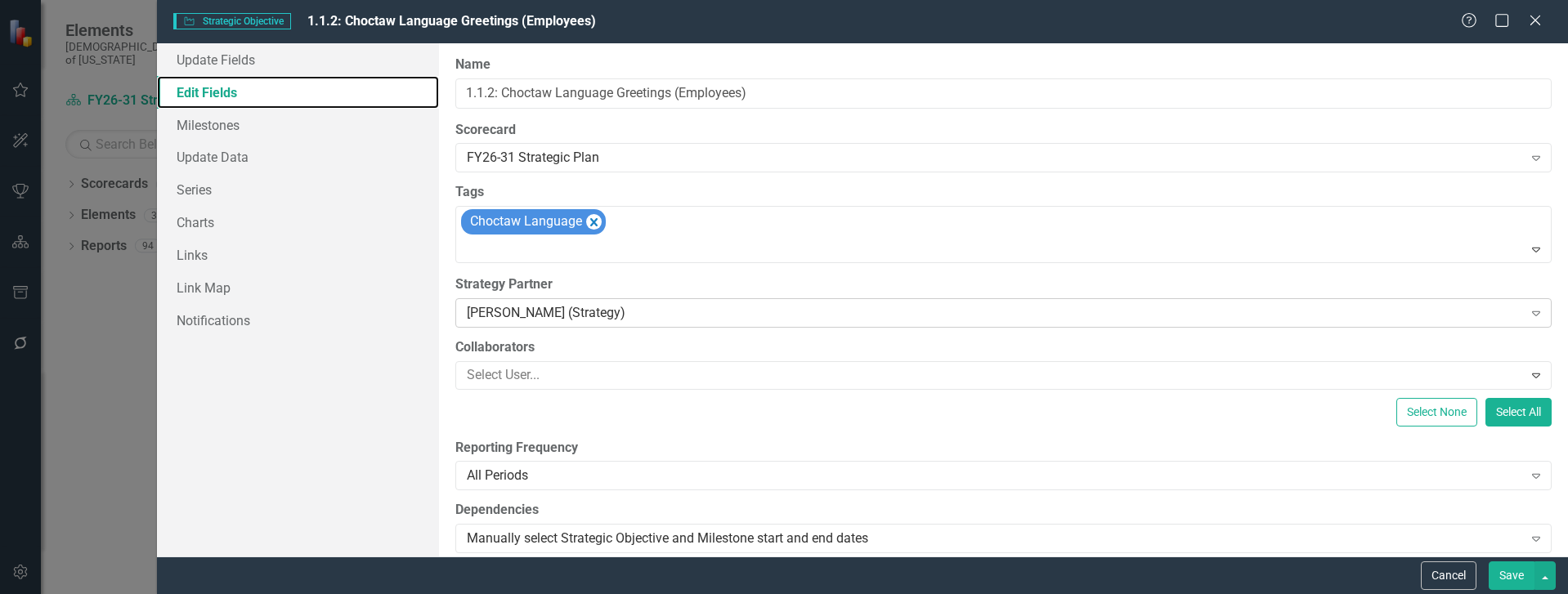 scroll, scrollTop: 0, scrollLeft: 0, axis: both 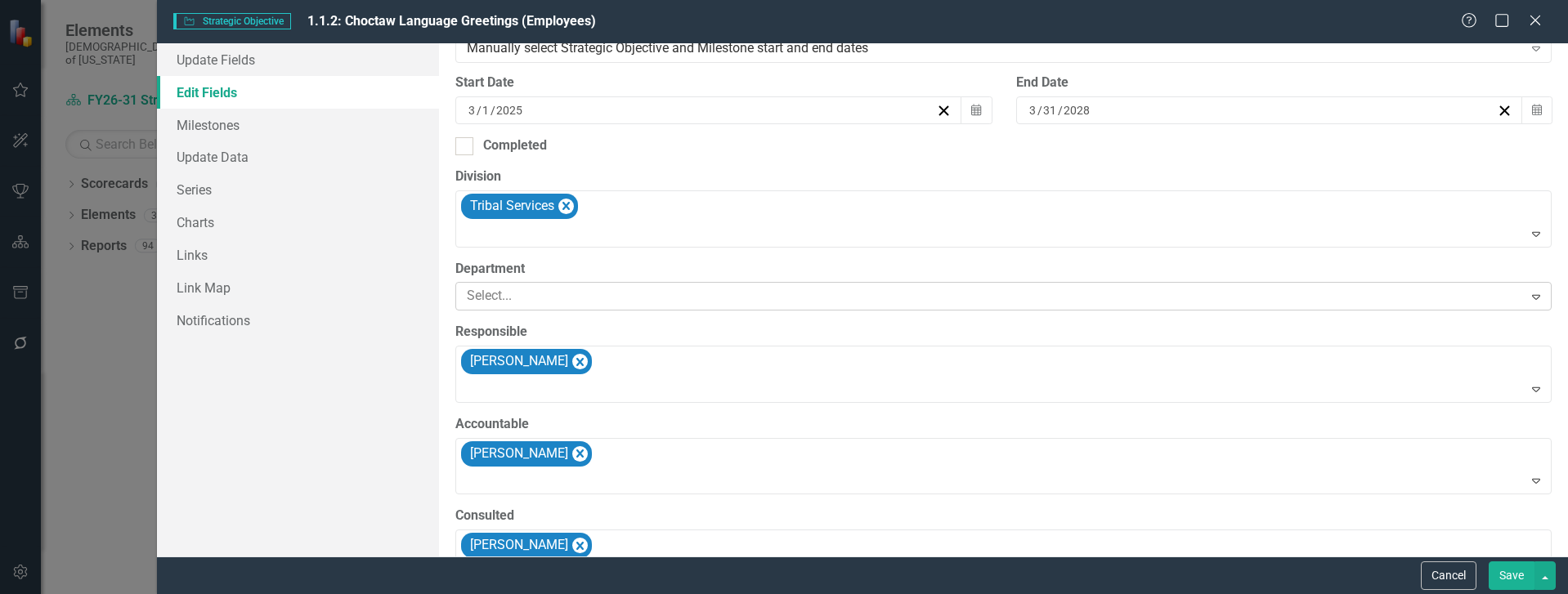 click at bounding box center (991, 296) 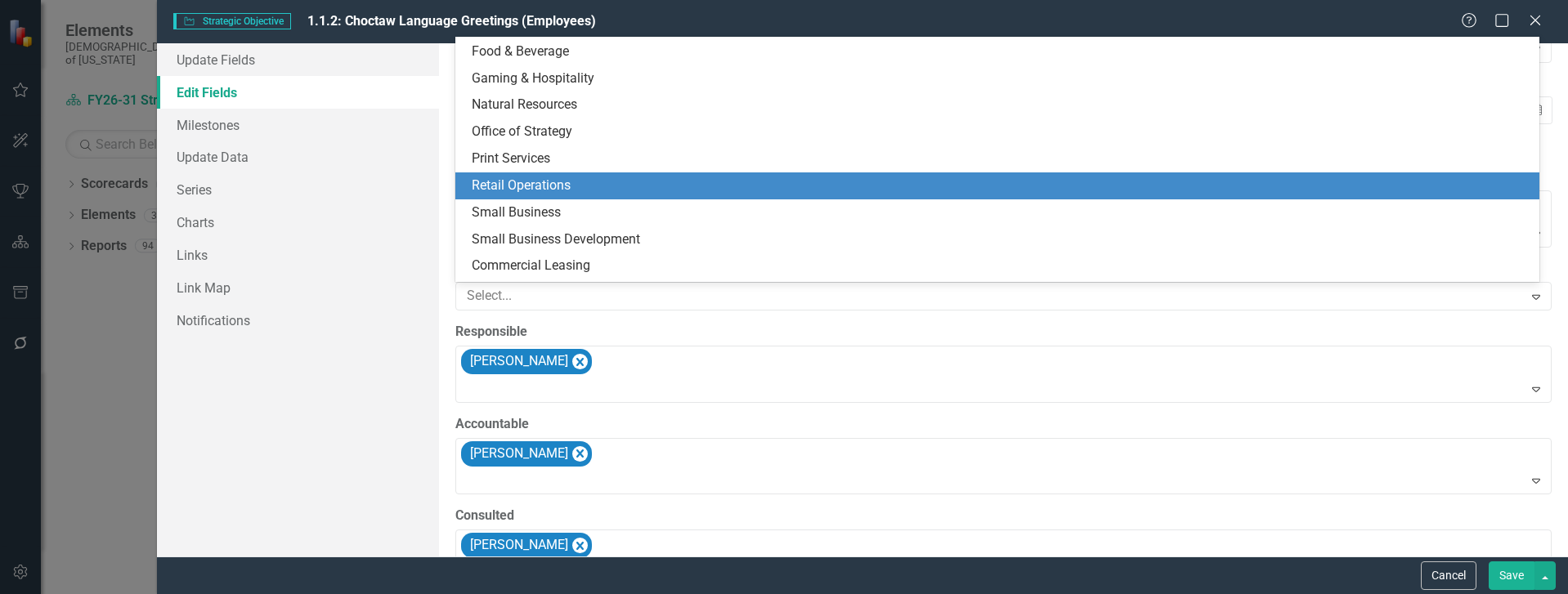 scroll, scrollTop: 0, scrollLeft: 0, axis: both 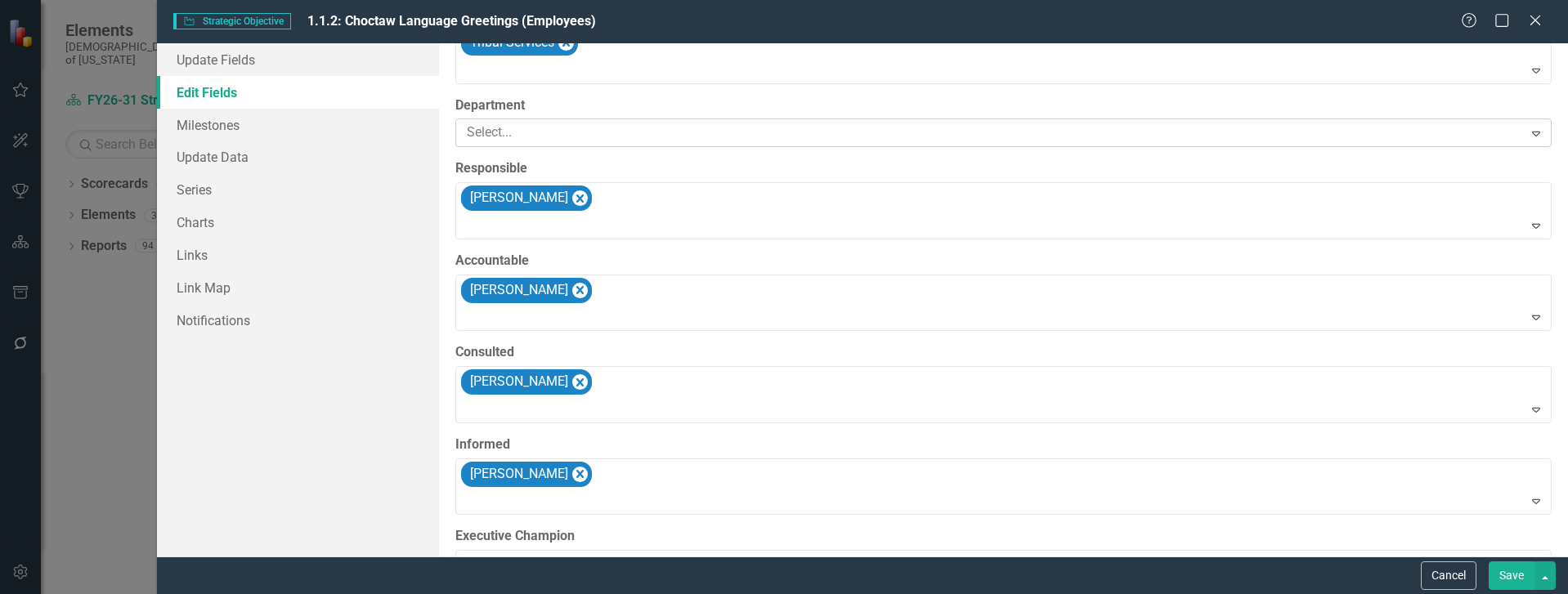 click at bounding box center [991, 132] 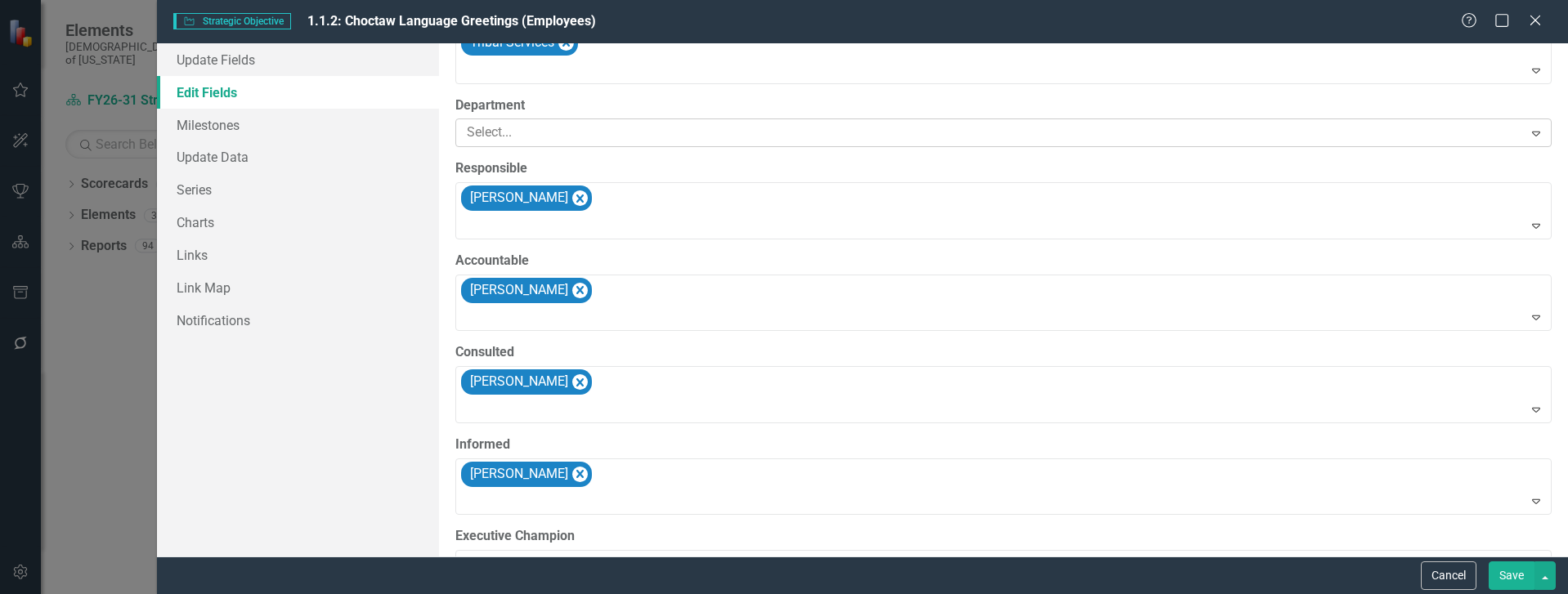 click at bounding box center [991, 132] 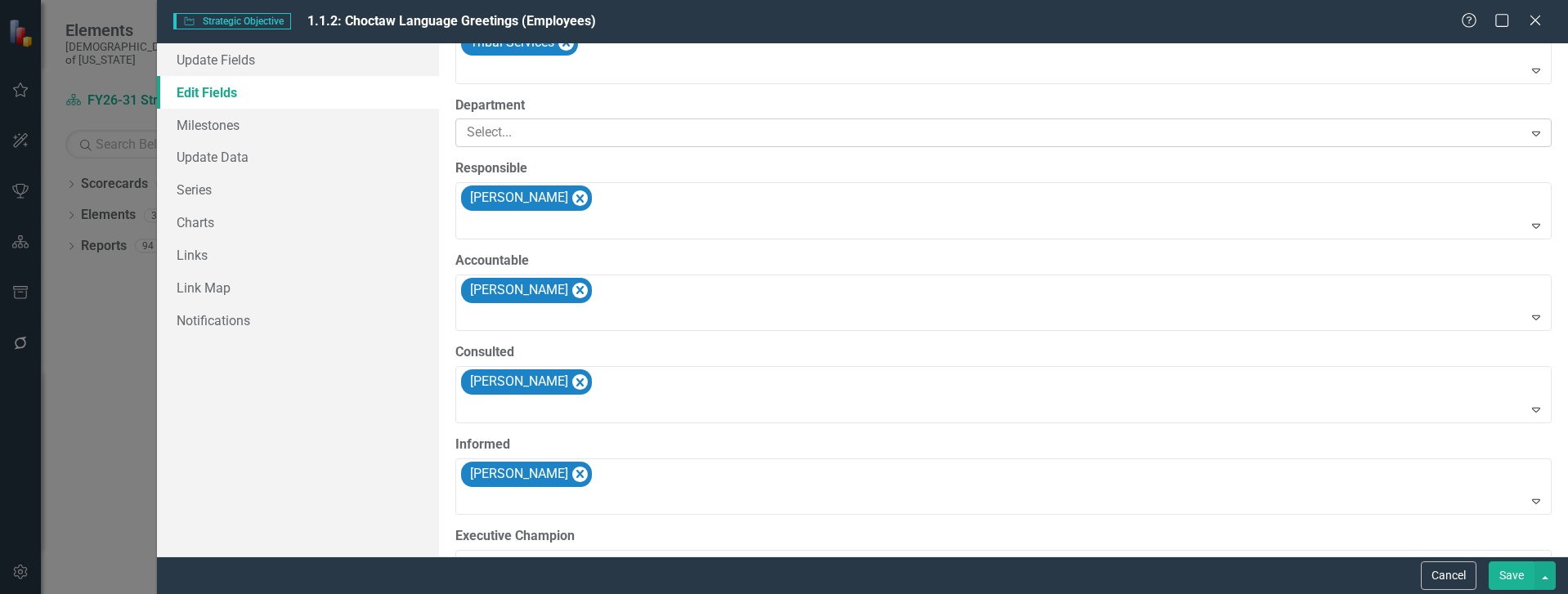 click at bounding box center (991, 132) 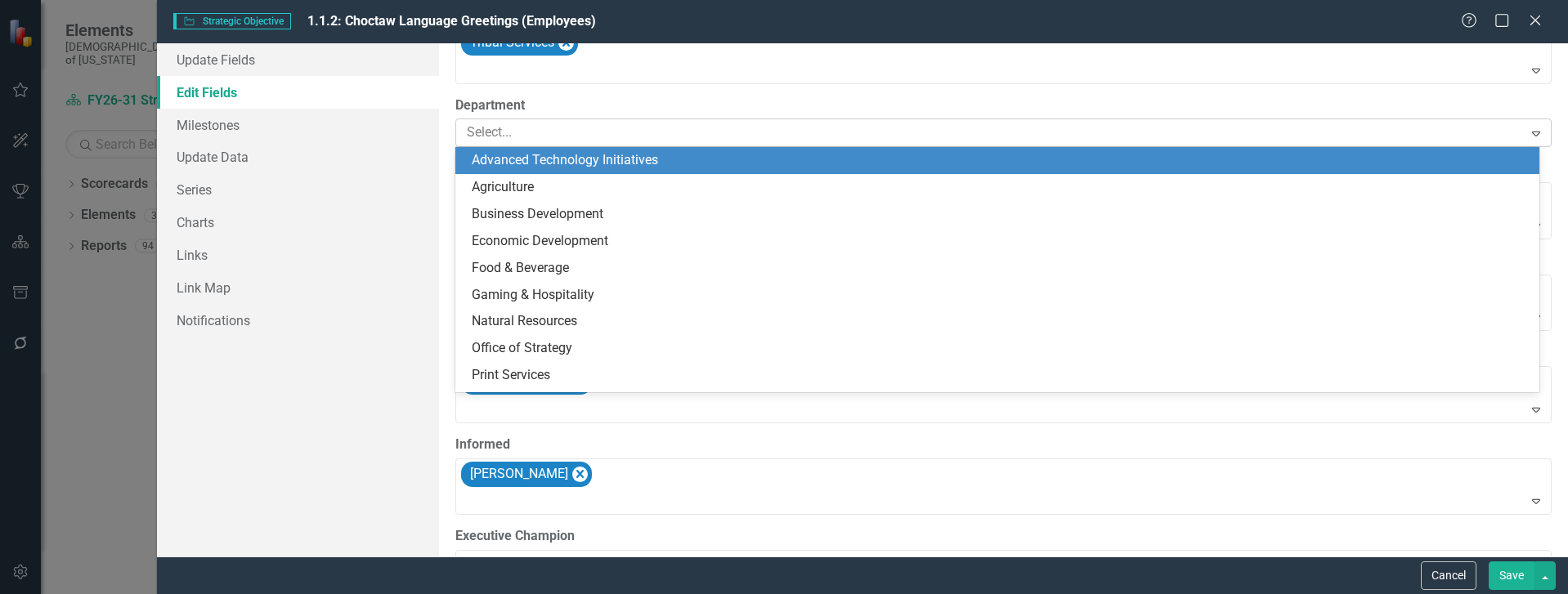 click at bounding box center [991, 132] 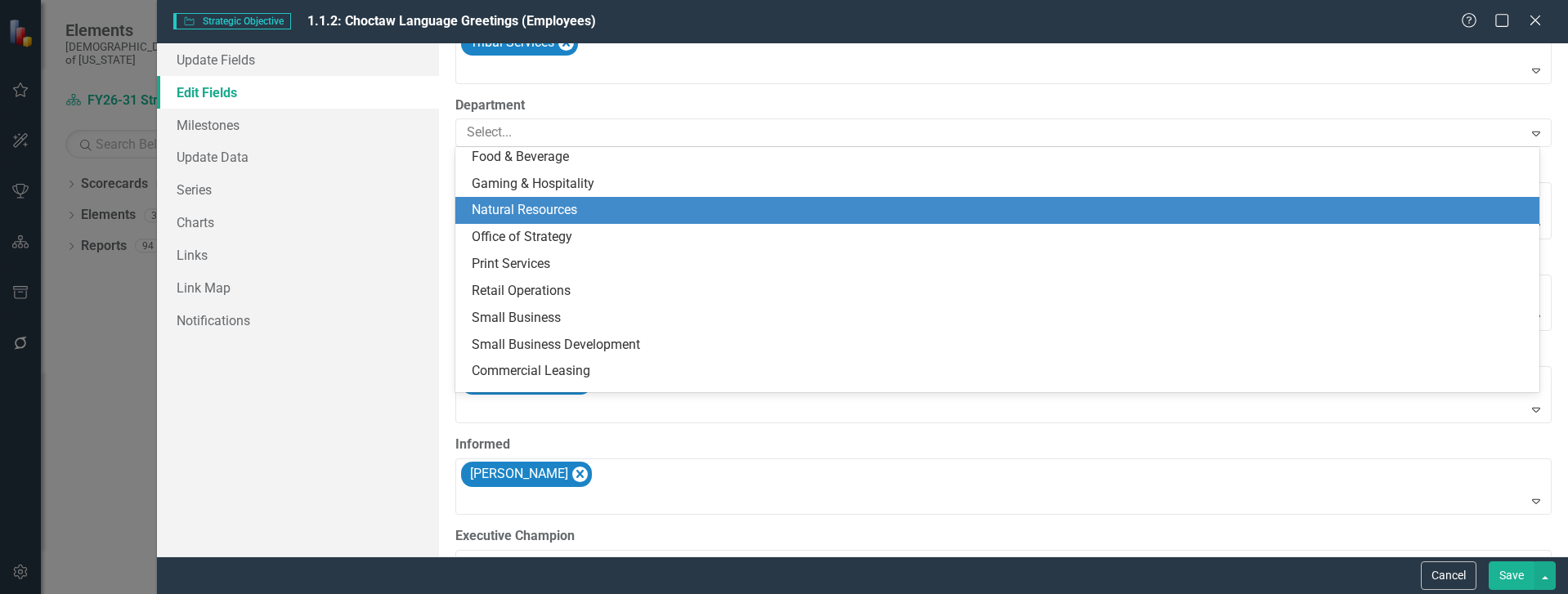 scroll, scrollTop: 82, scrollLeft: 0, axis: vertical 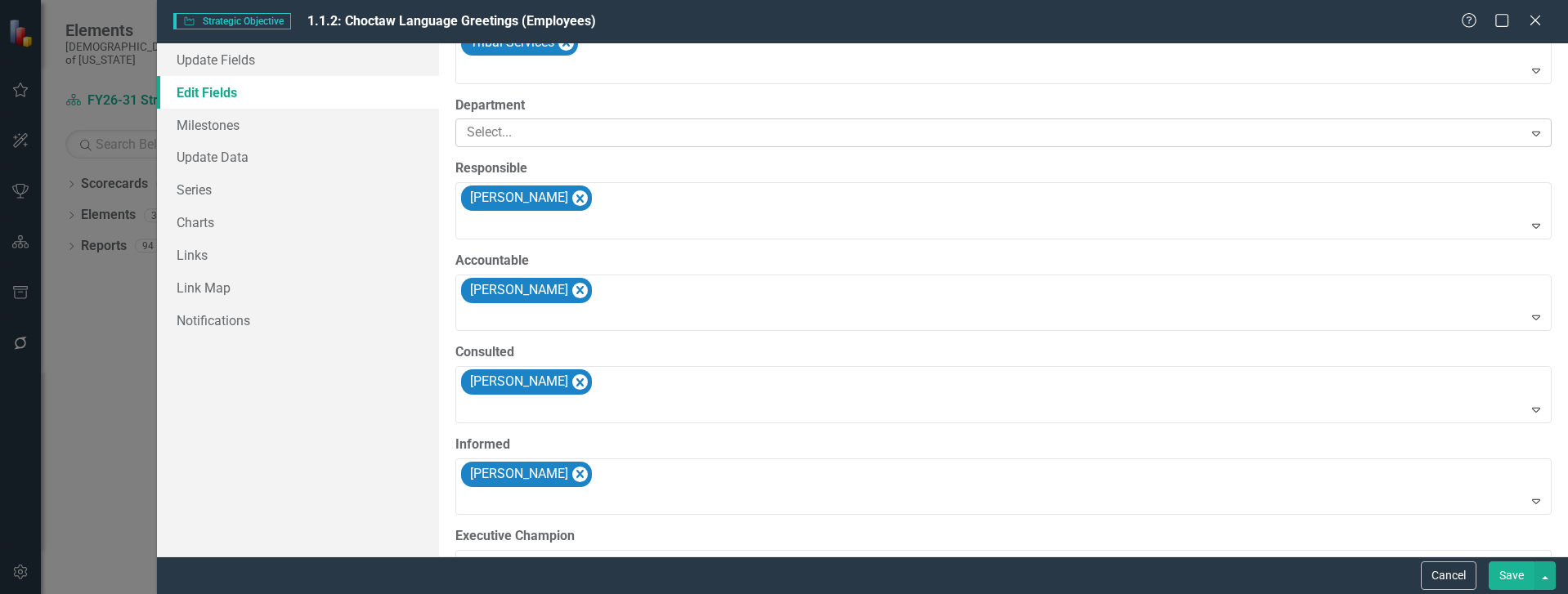 click at bounding box center (991, 132) 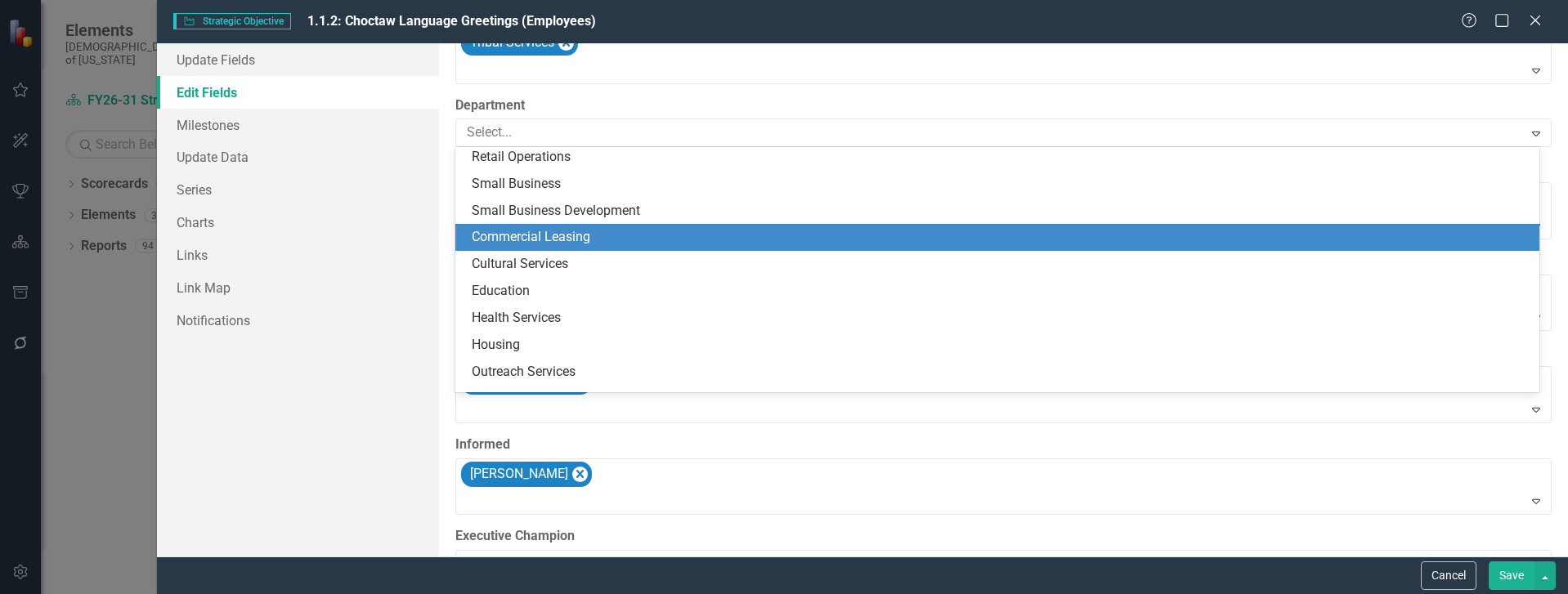 scroll, scrollTop: 327, scrollLeft: 0, axis: vertical 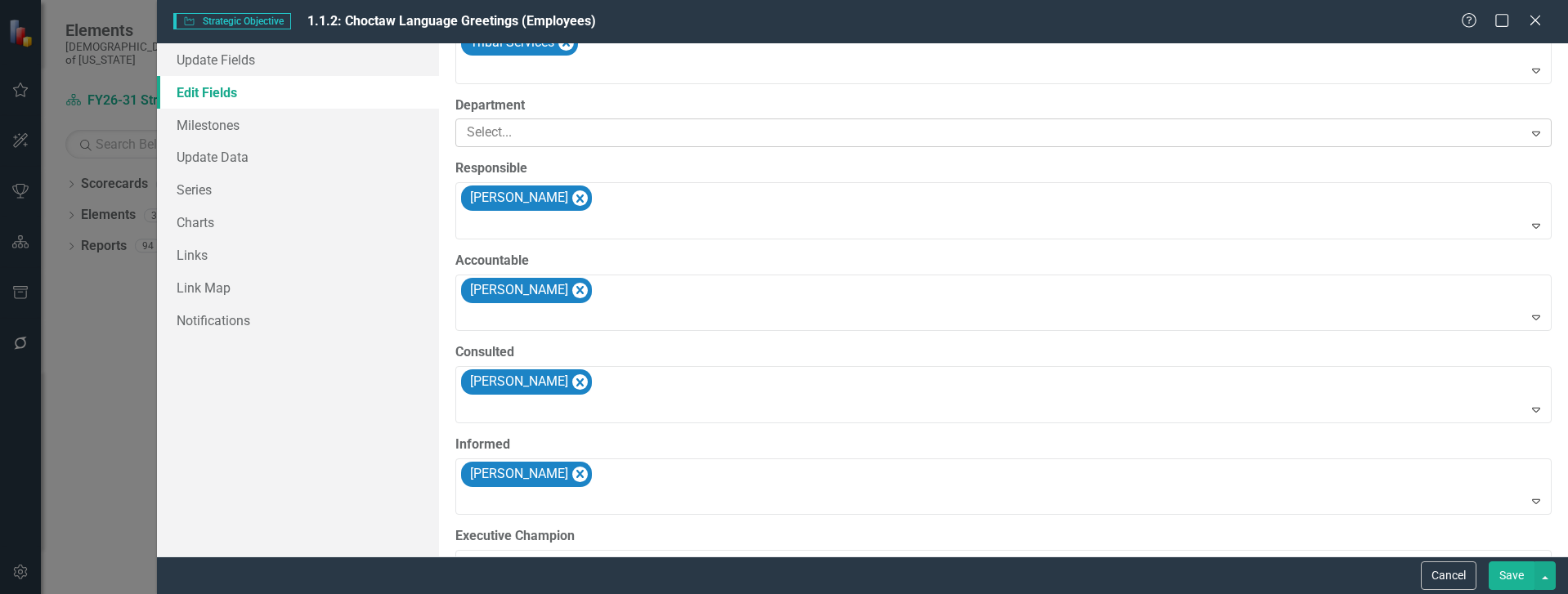 click at bounding box center (991, 132) 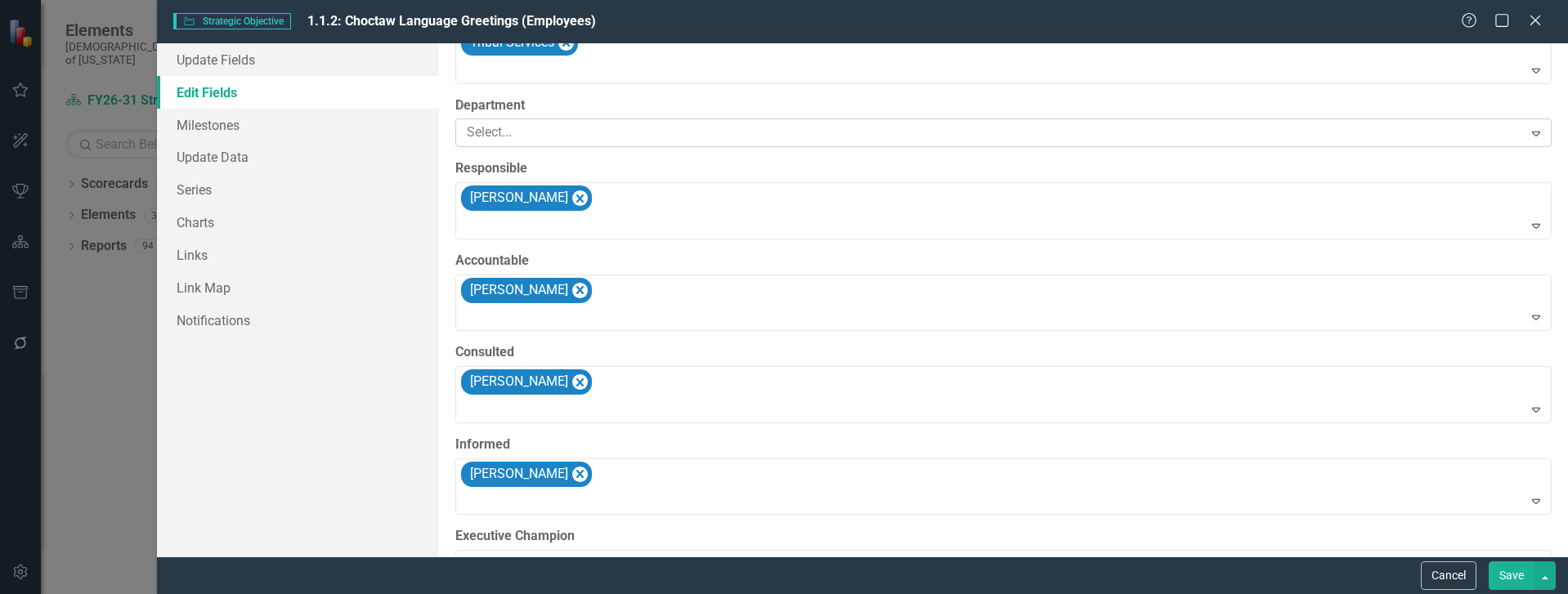 click at bounding box center (991, 132) 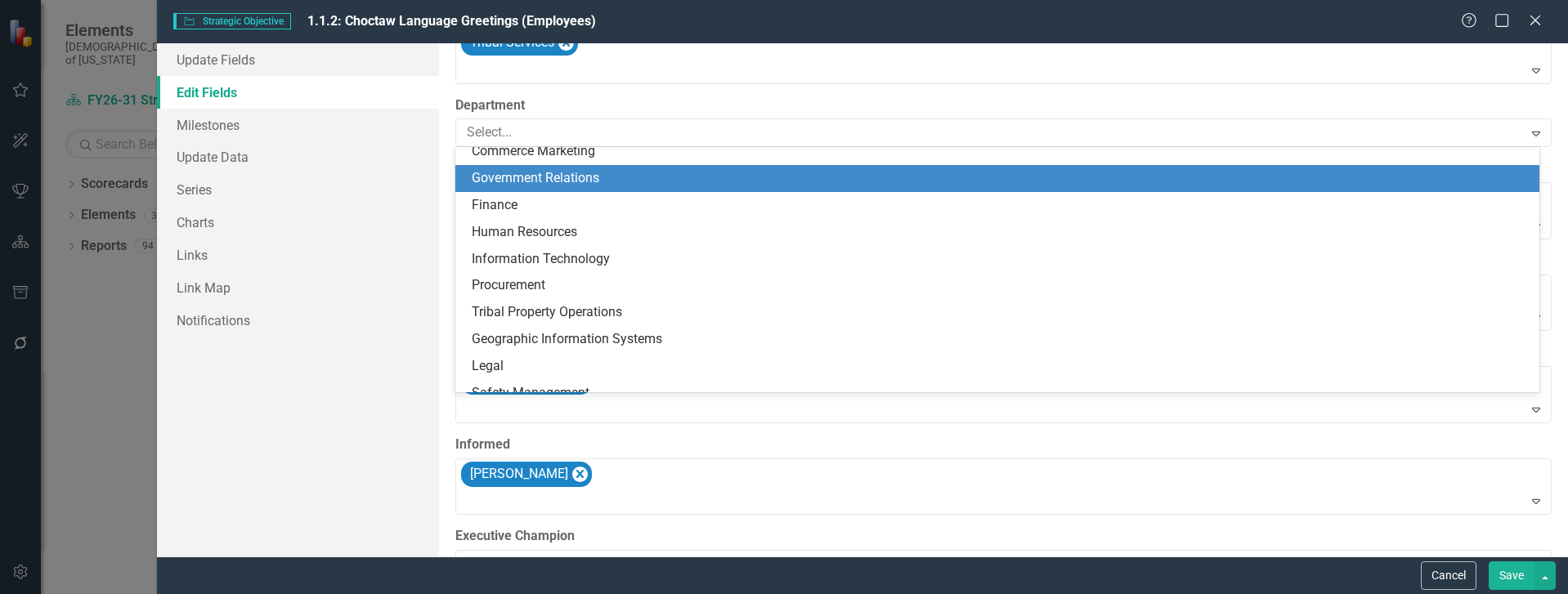 scroll, scrollTop: 572, scrollLeft: 0, axis: vertical 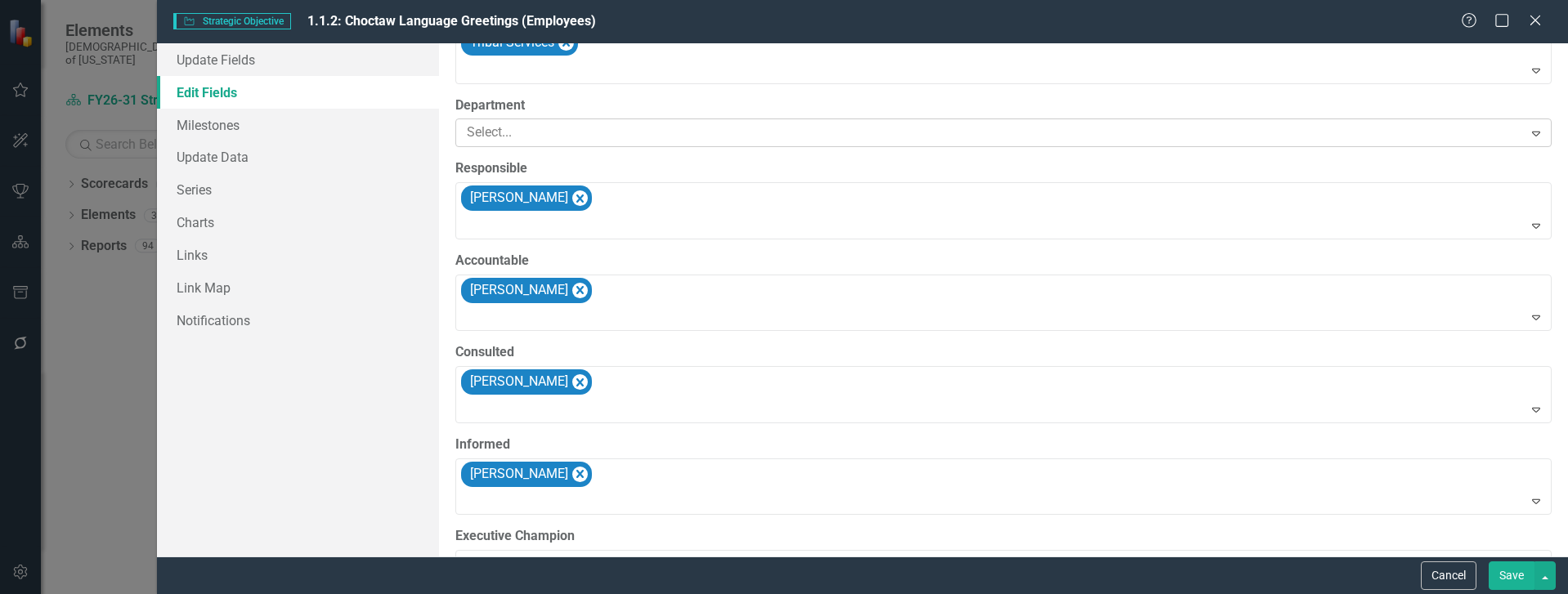 click at bounding box center [991, 132] 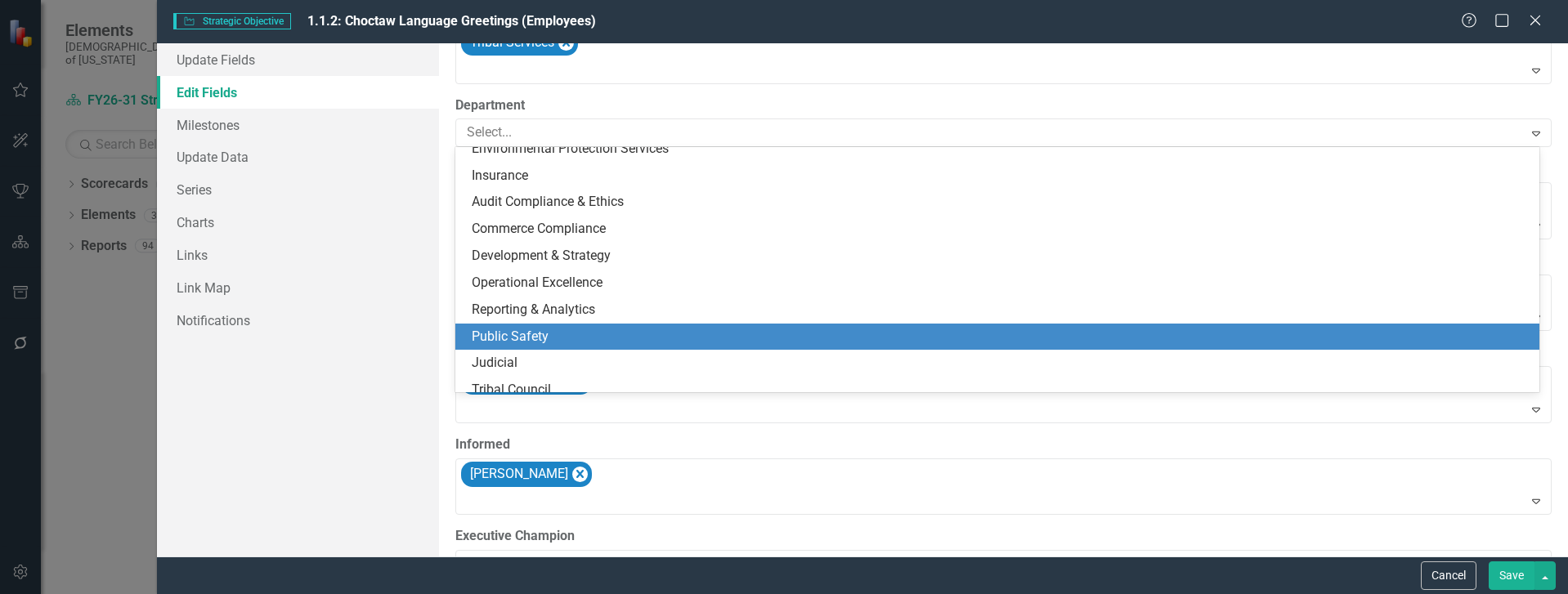 scroll, scrollTop: 828, scrollLeft: 0, axis: vertical 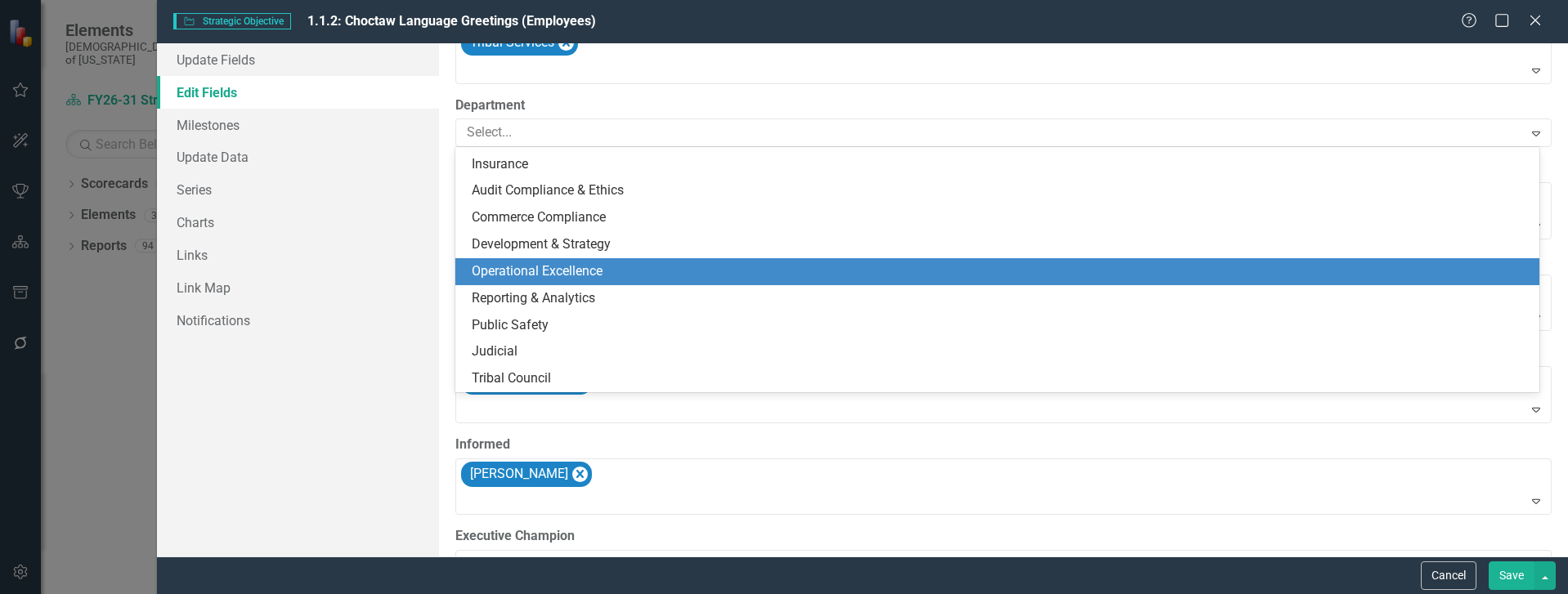 click on "Update Fields Edit Fields Milestones Update  Data Series Charts Links Link Map Notifications" at bounding box center [298, 300] 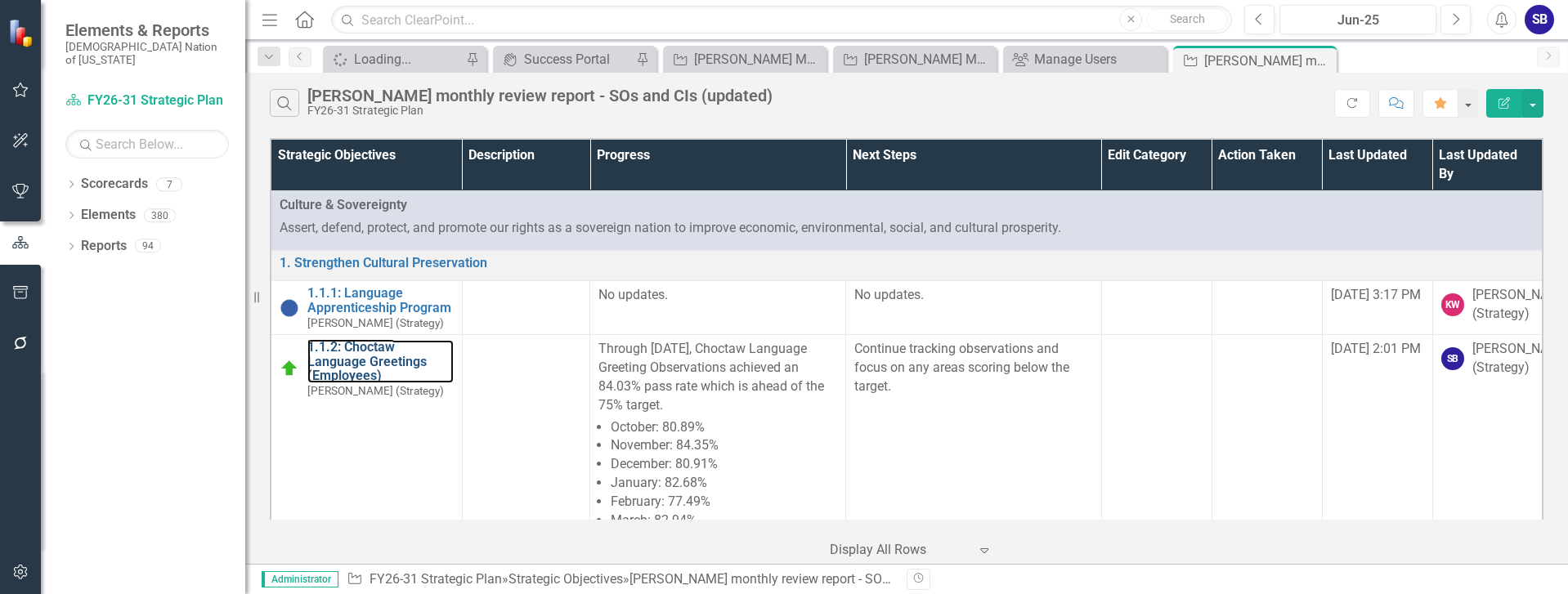 scroll, scrollTop: 0, scrollLeft: 0, axis: both 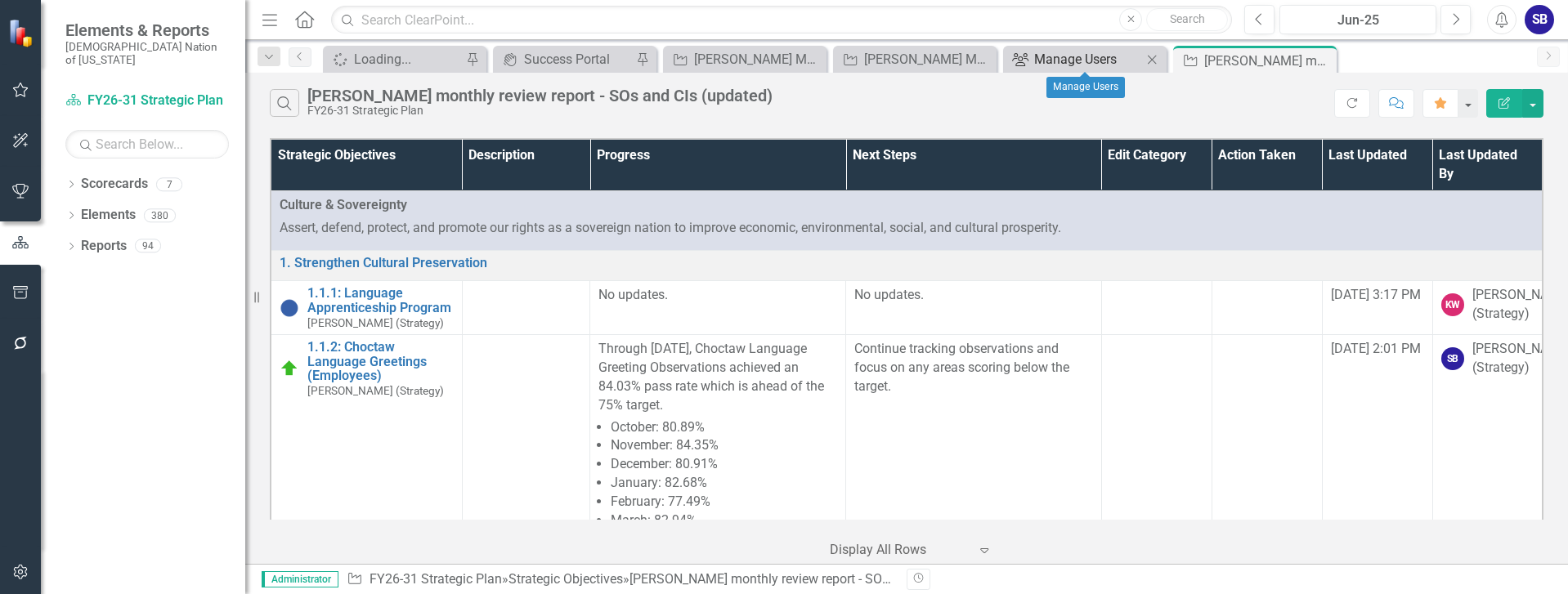 click on "Manage Users" at bounding box center [1088, 59] 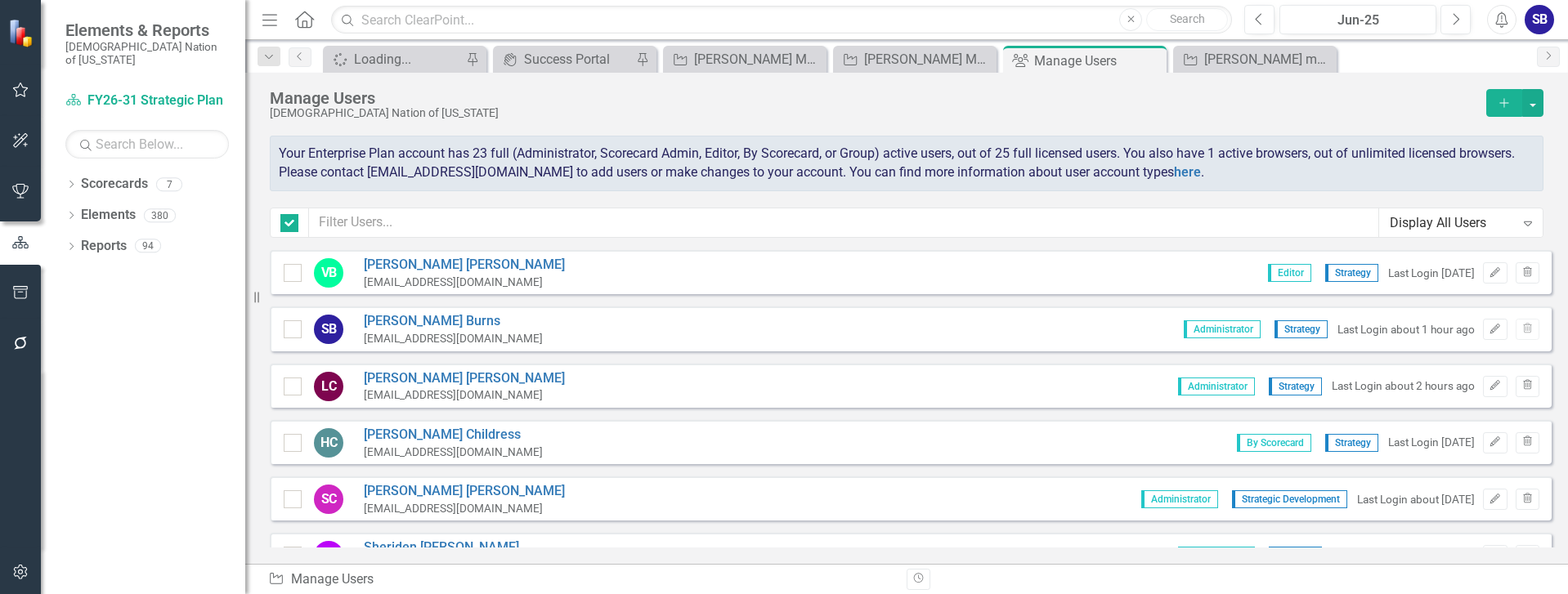 checkbox on "false" 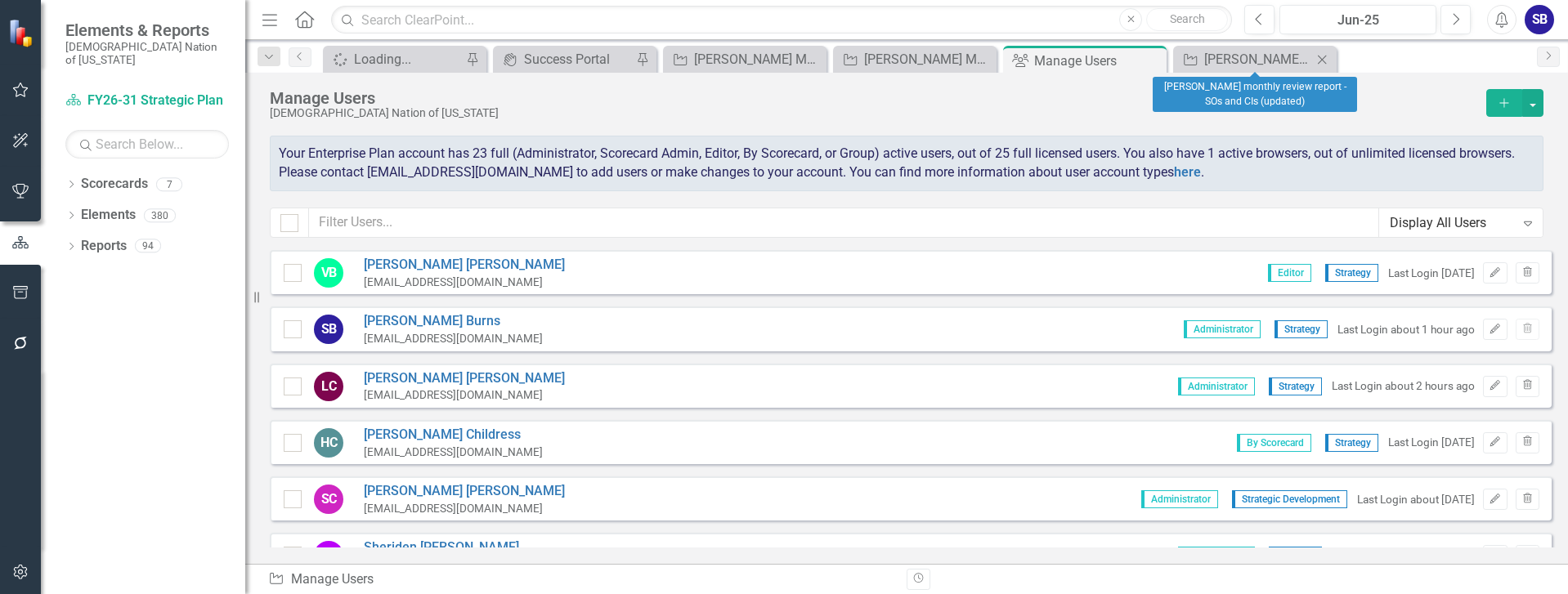 click on "Close" 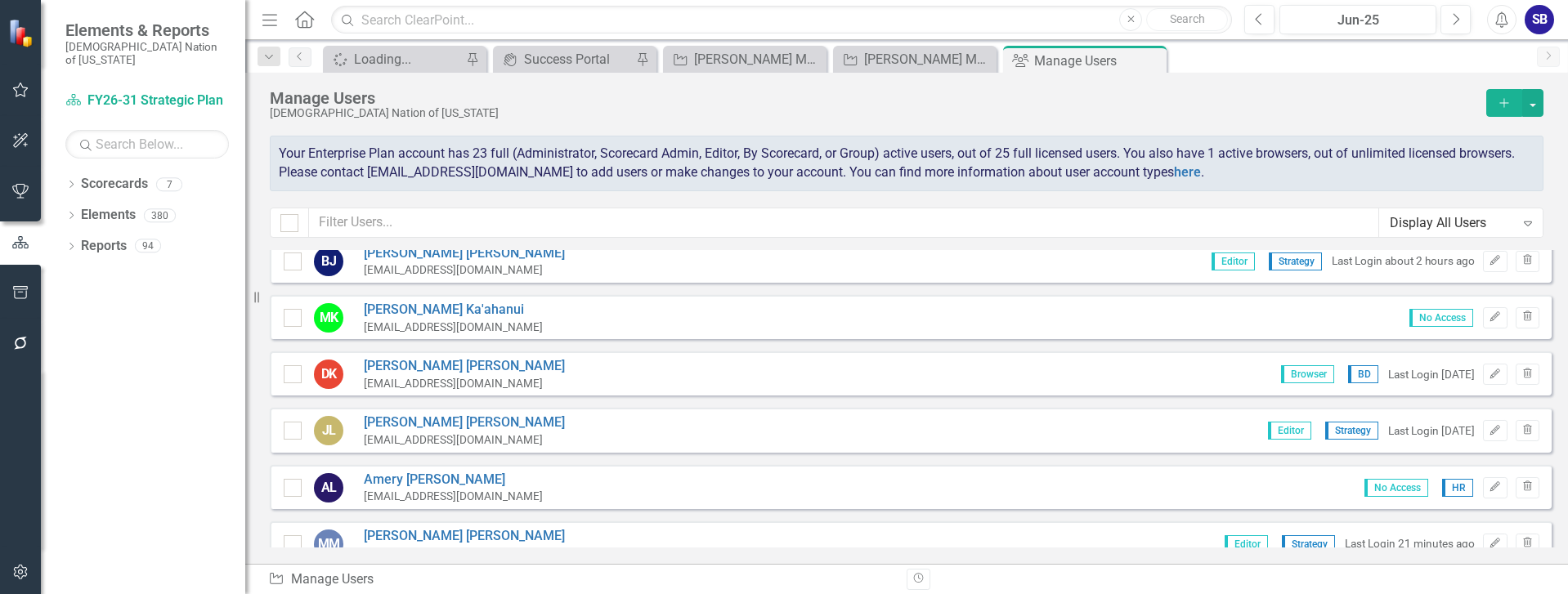 scroll, scrollTop: 817, scrollLeft: 0, axis: vertical 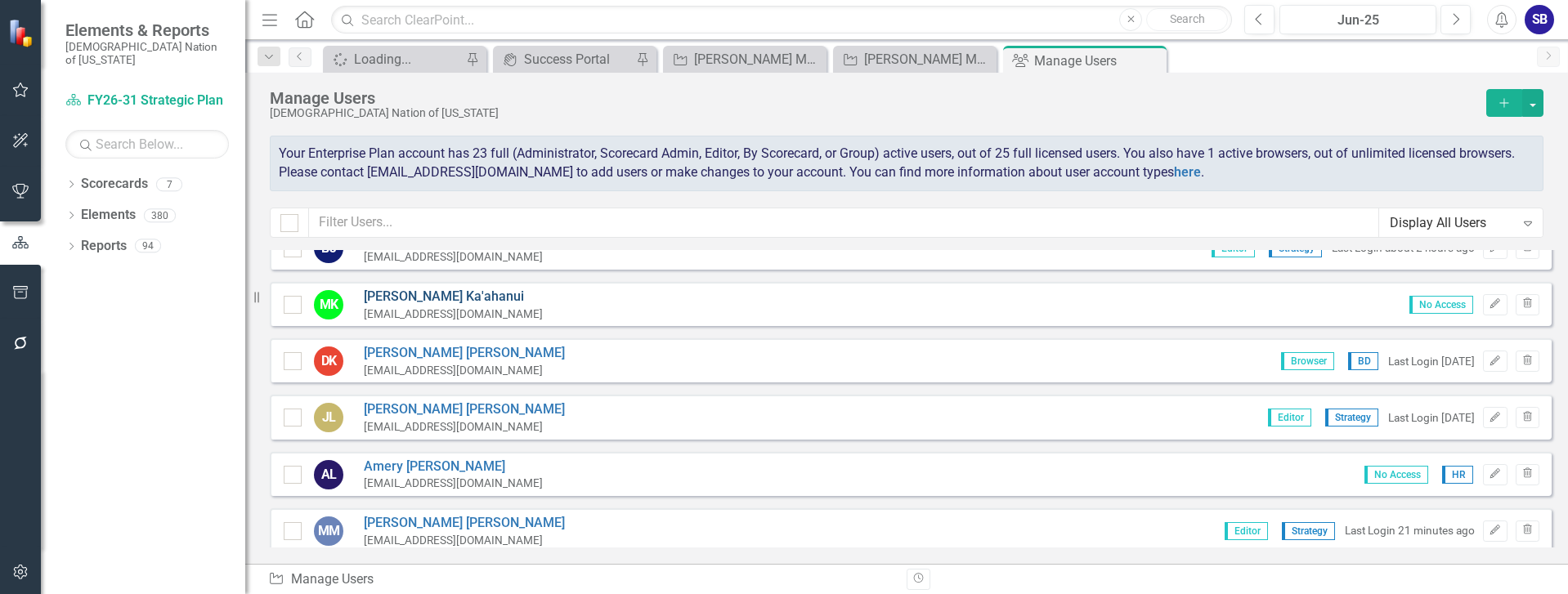 click on "Michael   Ka'ahanui" at bounding box center [453, 297] 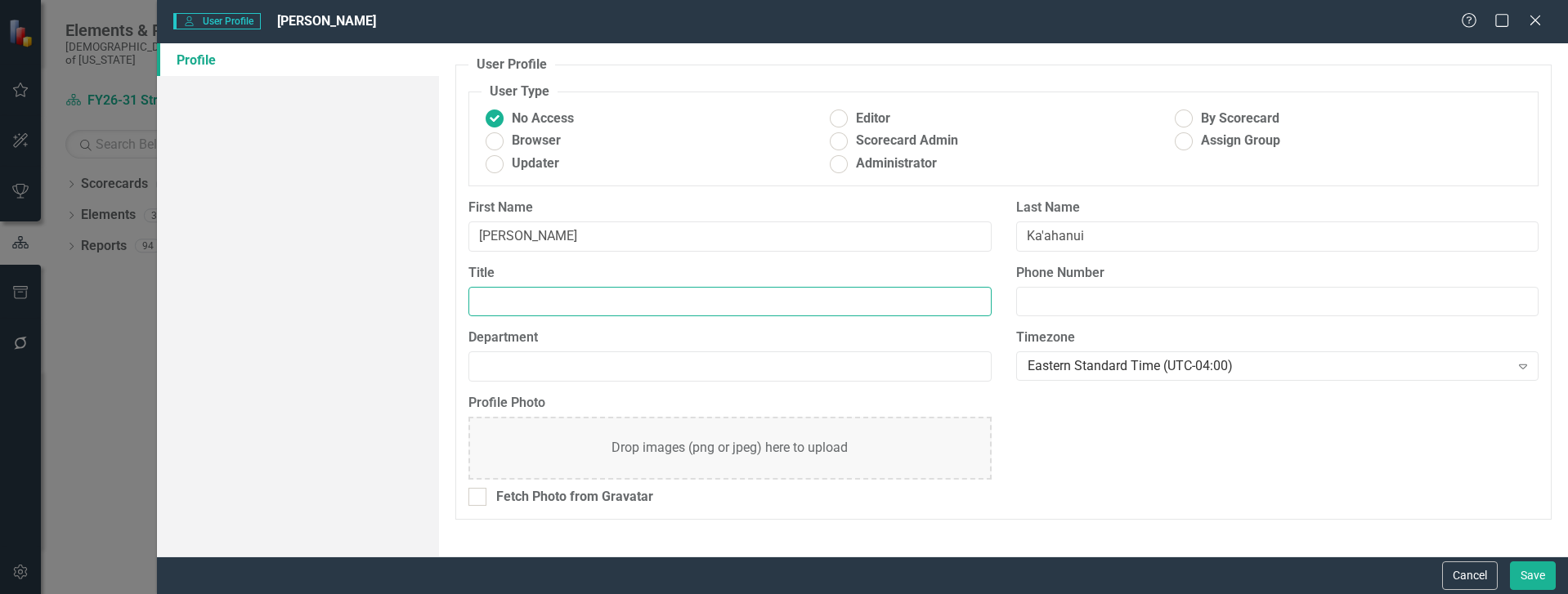click on "Title" at bounding box center (729, 301) 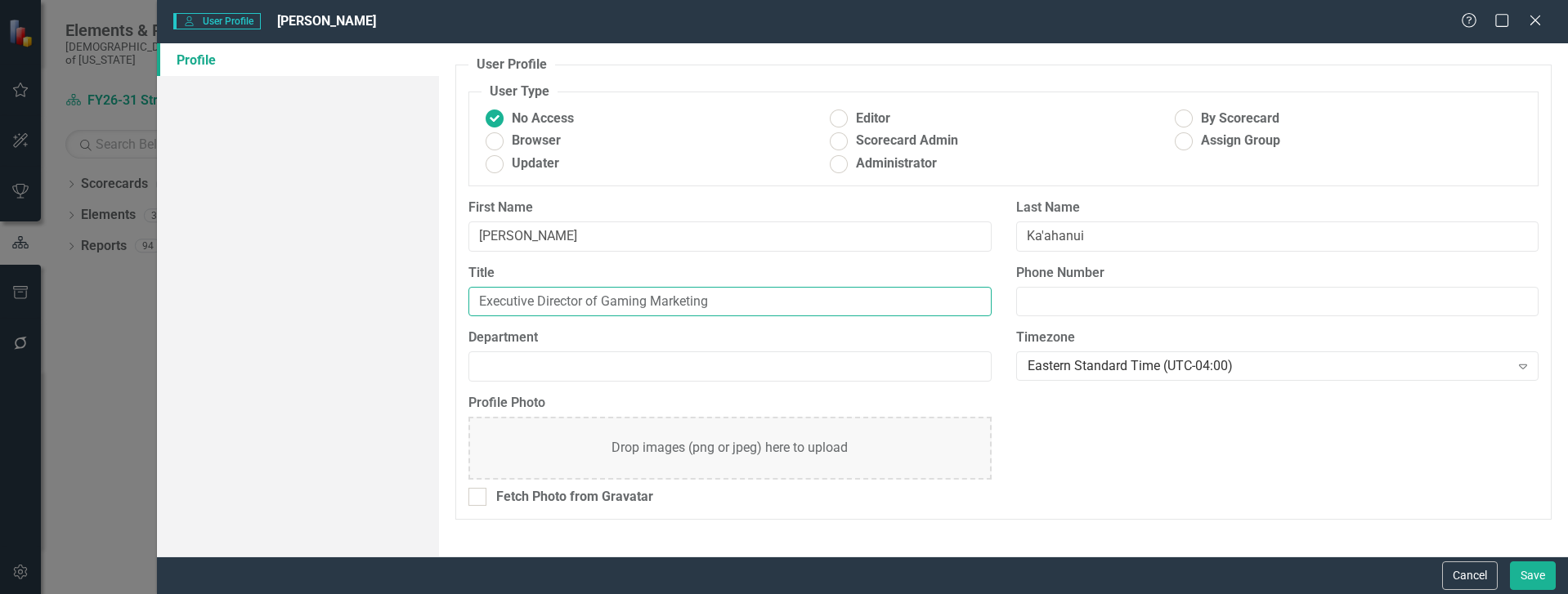 drag, startPoint x: 732, startPoint y: 308, endPoint x: 453, endPoint y: 297, distance: 279.21676 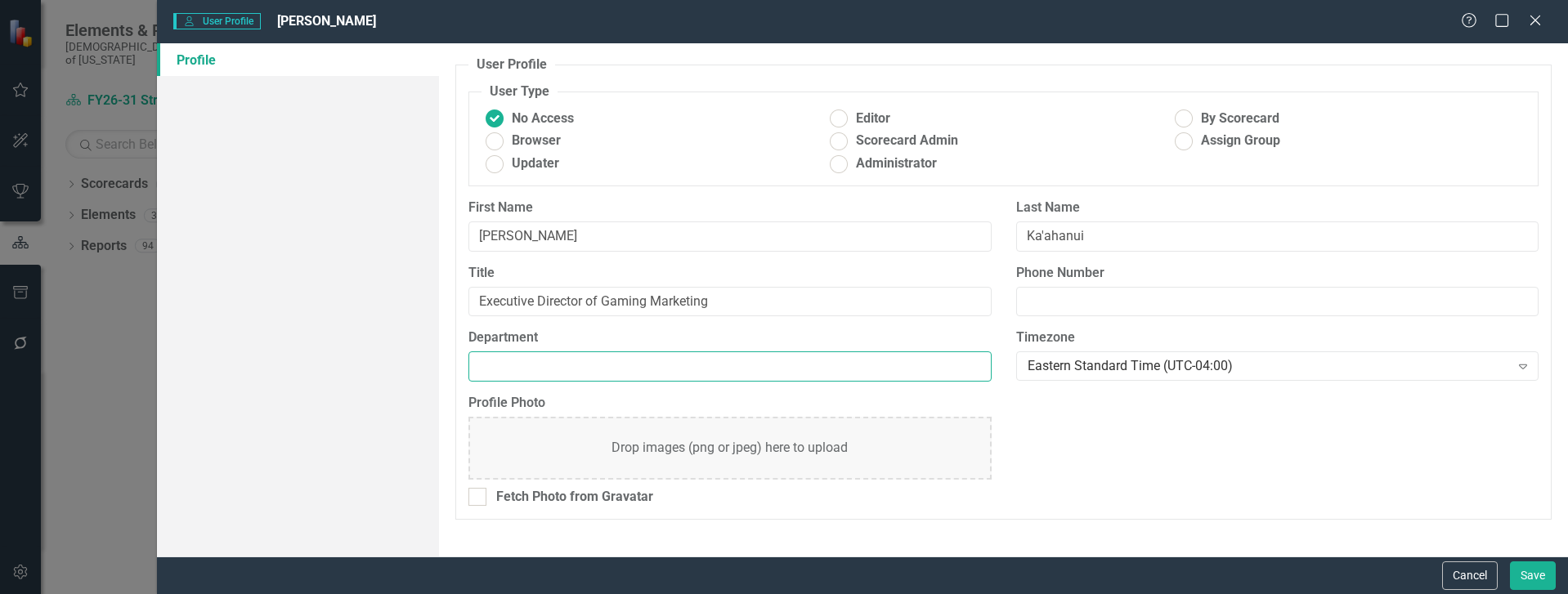 click on "Department" at bounding box center (729, 366) 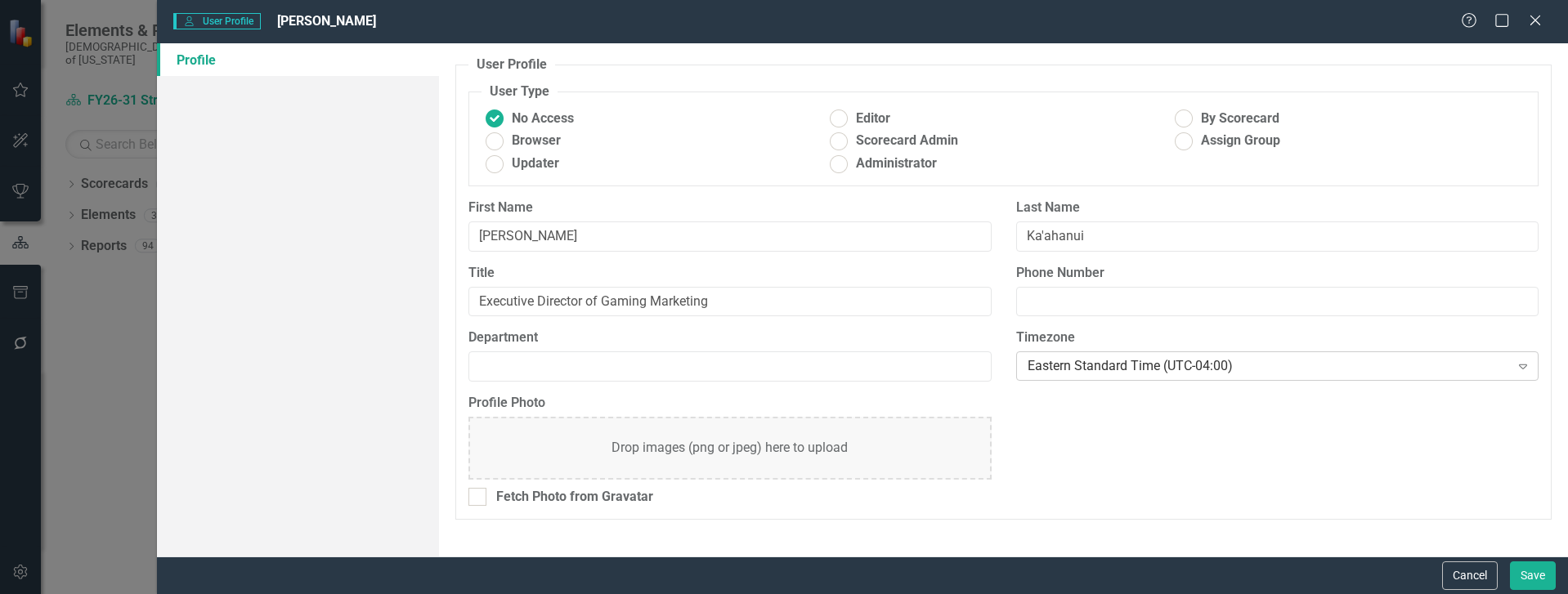 click on "Eastern Standard Time (UTC-04:00)" at bounding box center [1269, 366] 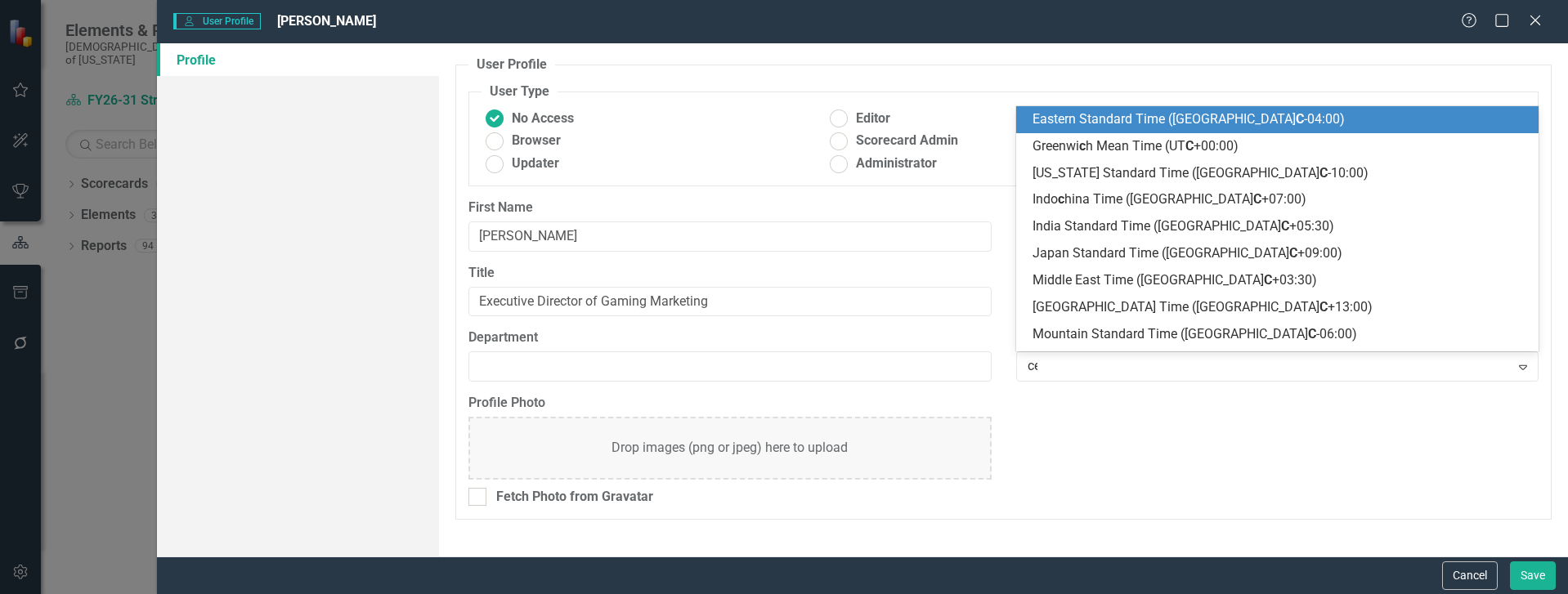scroll, scrollTop: 0, scrollLeft: 0, axis: both 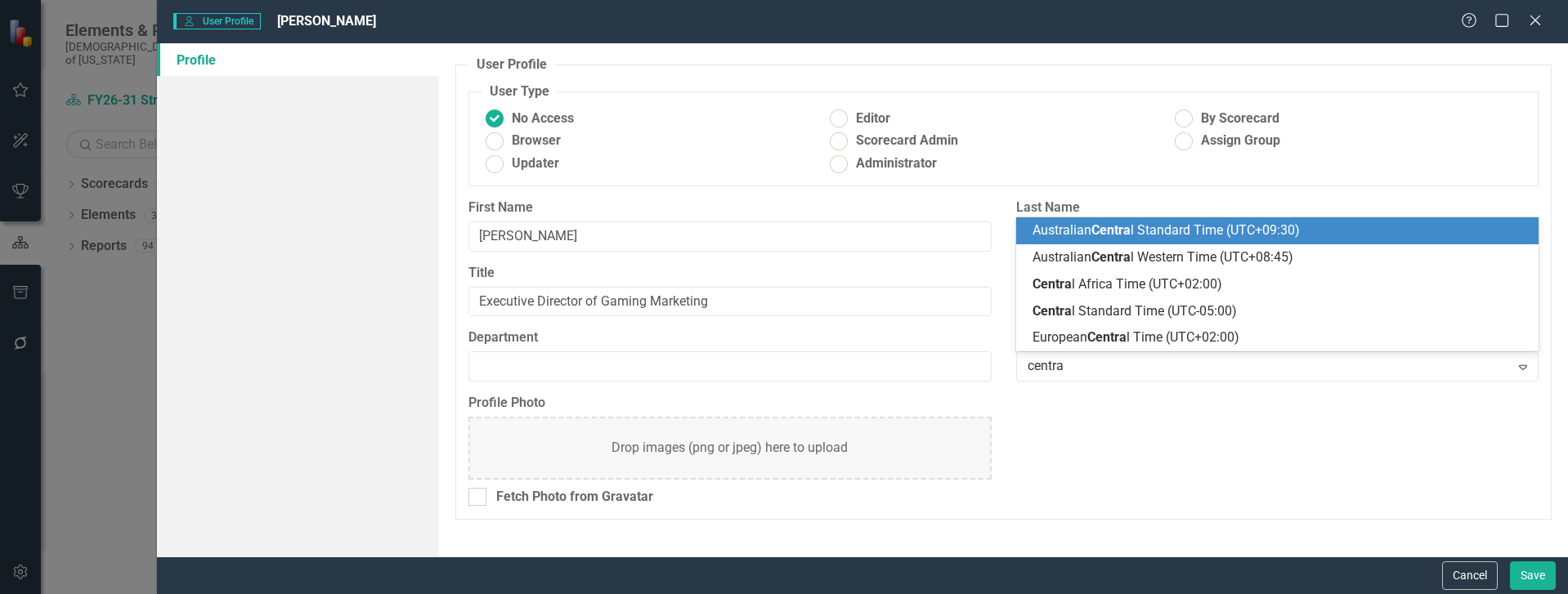 type on "central" 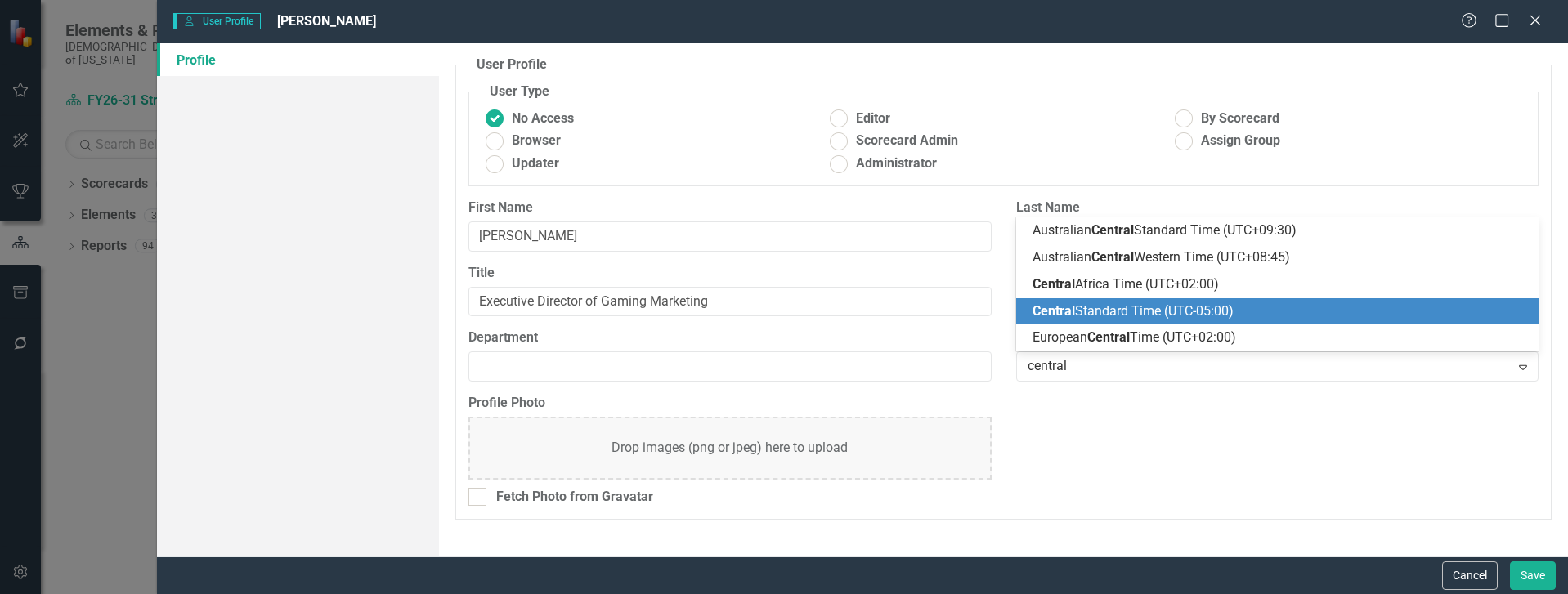 click on "Central  Standard Time (UTC-05:00)" at bounding box center [1280, 311] 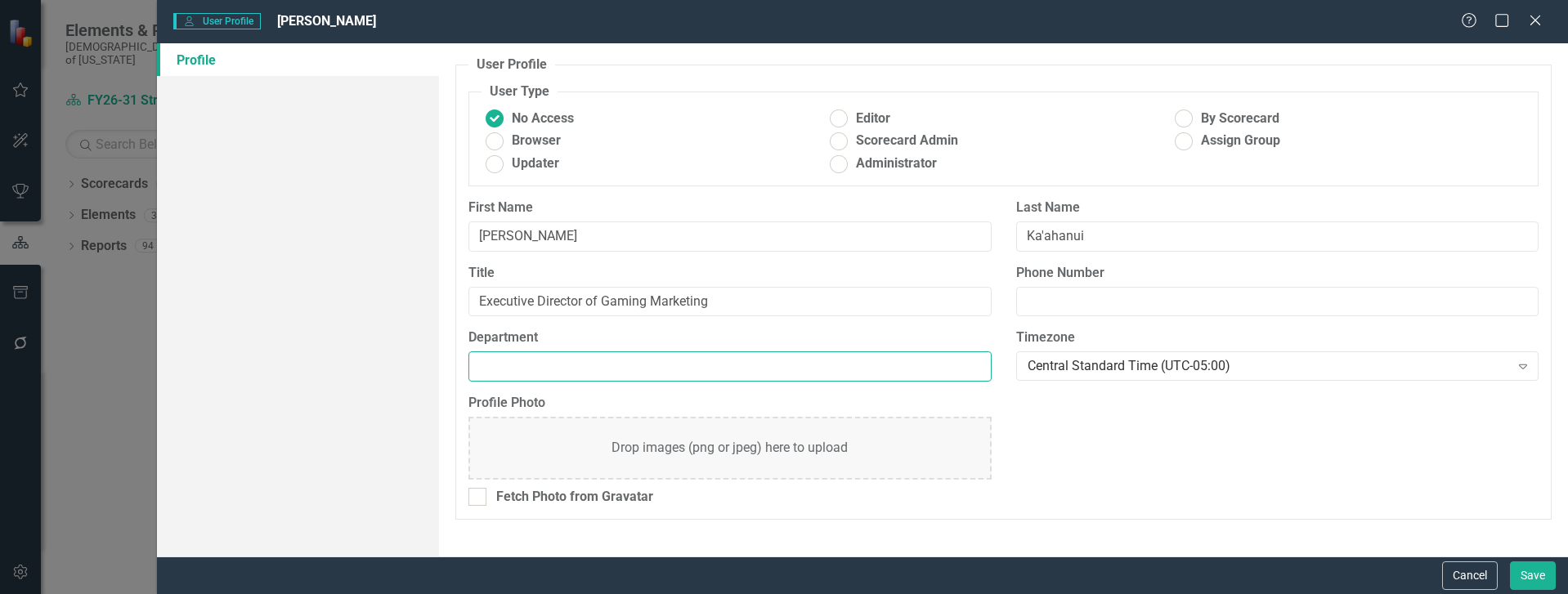 click on "Department" at bounding box center (729, 366) 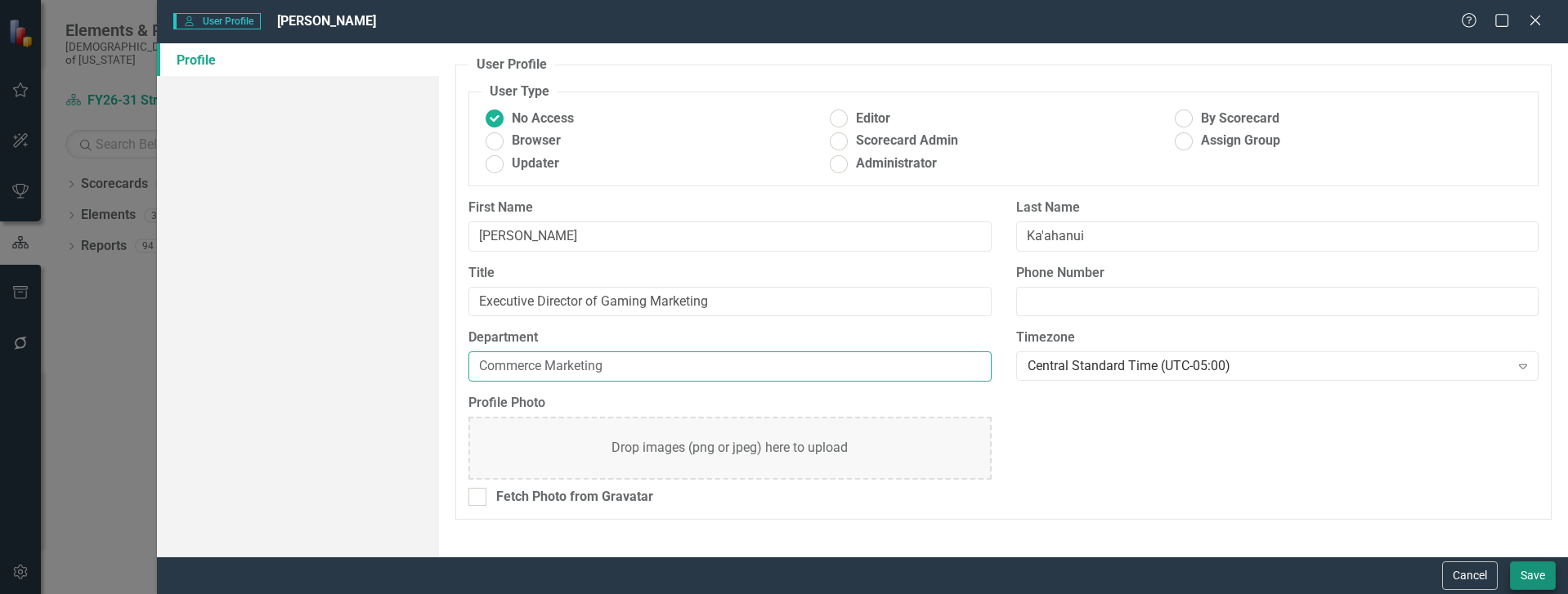 type on "Commerce Marketing" 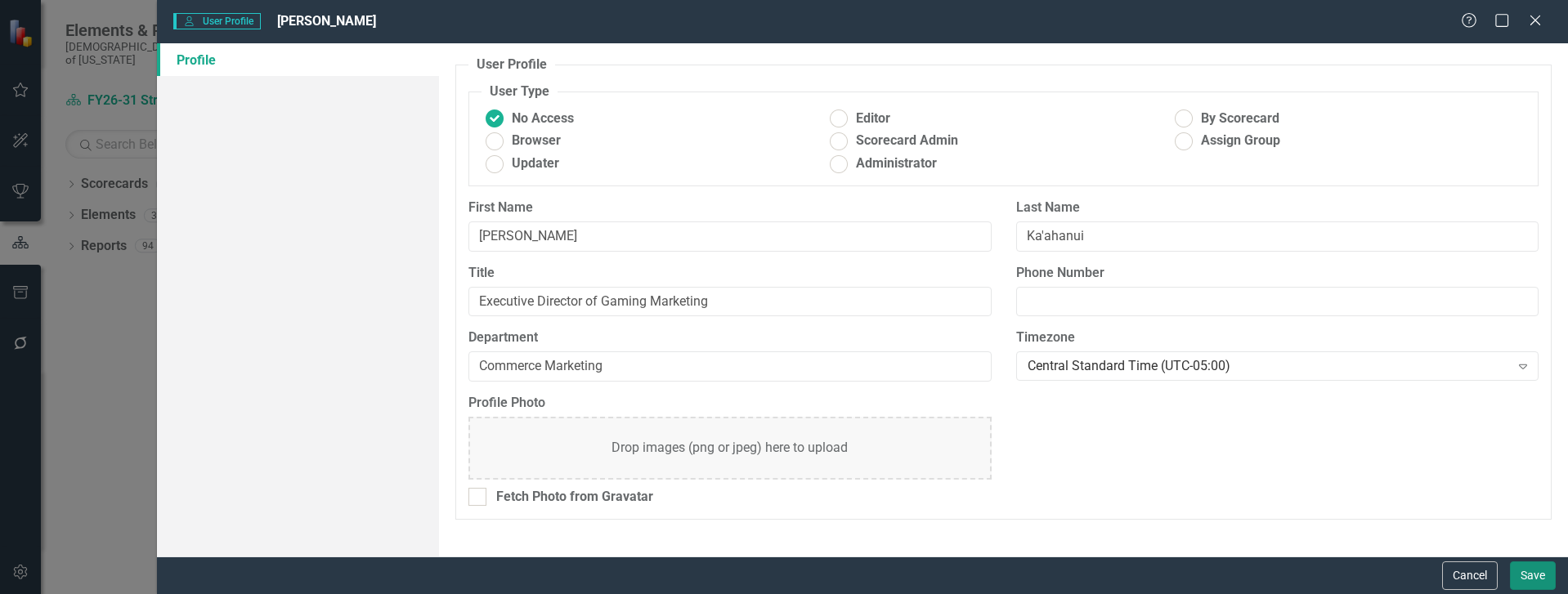 click on "Save" at bounding box center (1533, 575) 